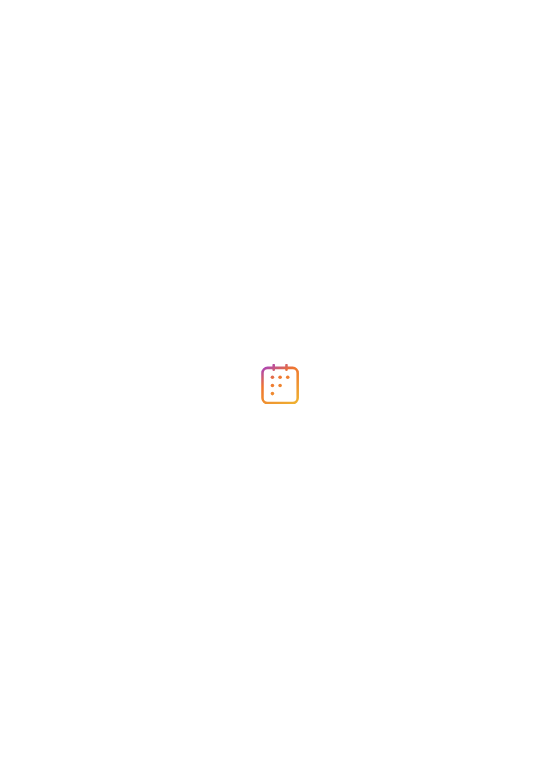 scroll, scrollTop: 0, scrollLeft: 0, axis: both 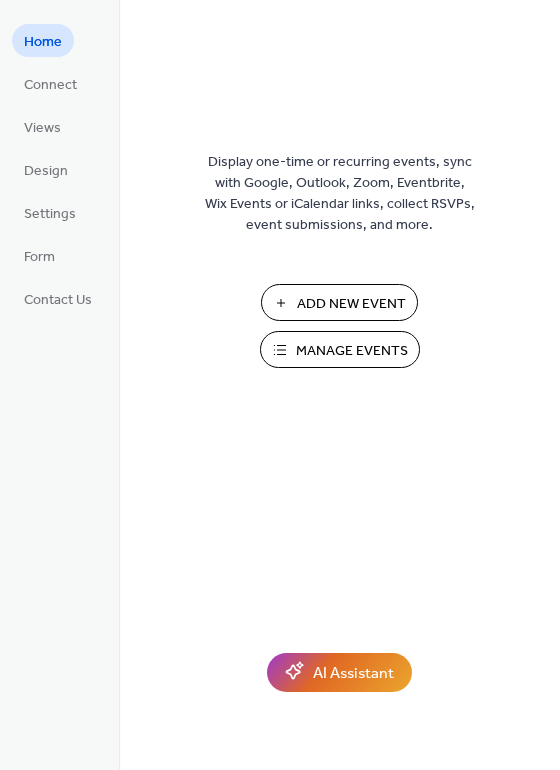 click on "Manage Events" at bounding box center [352, 351] 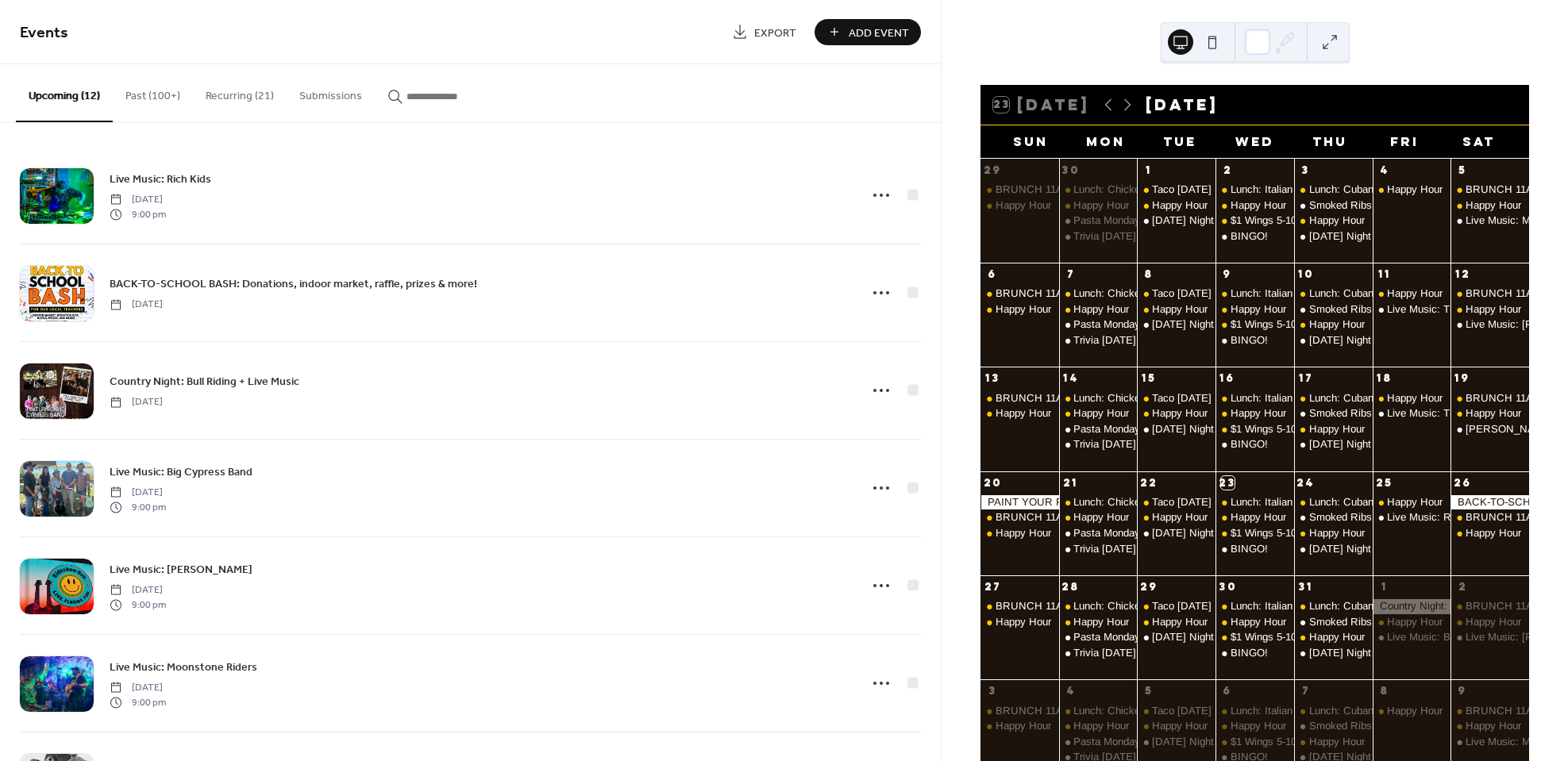 scroll, scrollTop: 0, scrollLeft: 0, axis: both 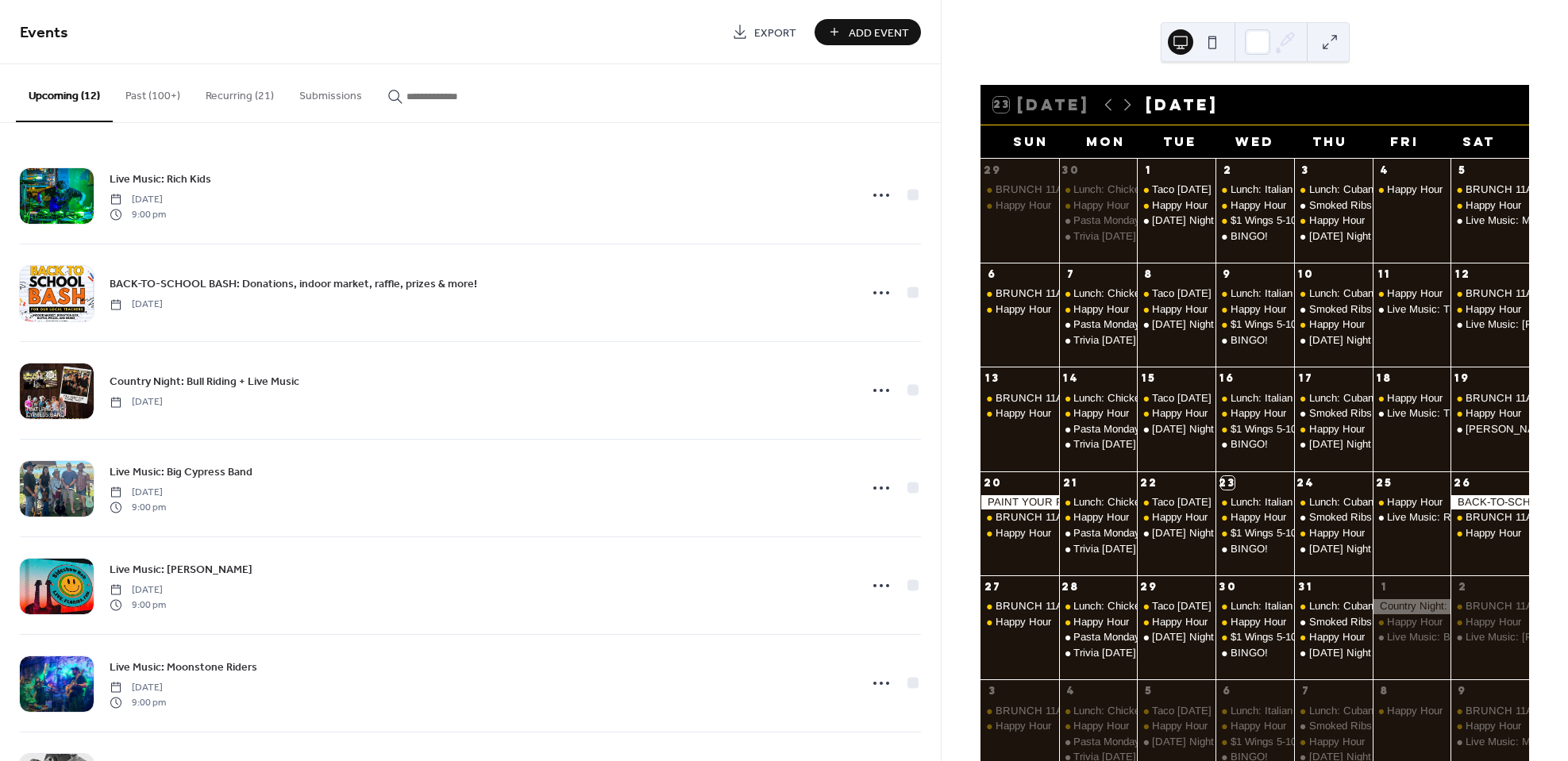 click at bounding box center [445, 96] 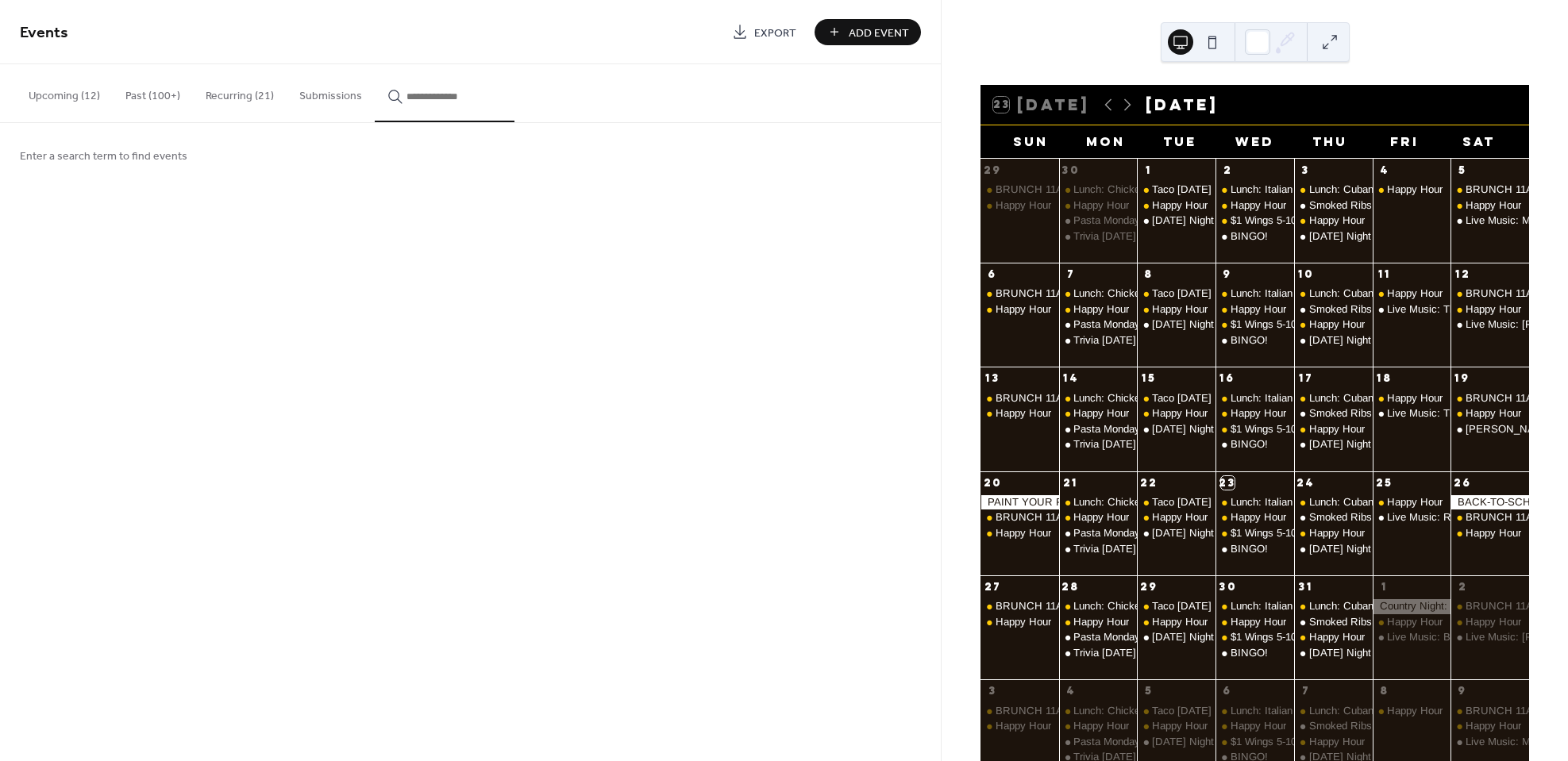 click at bounding box center (454, 96) 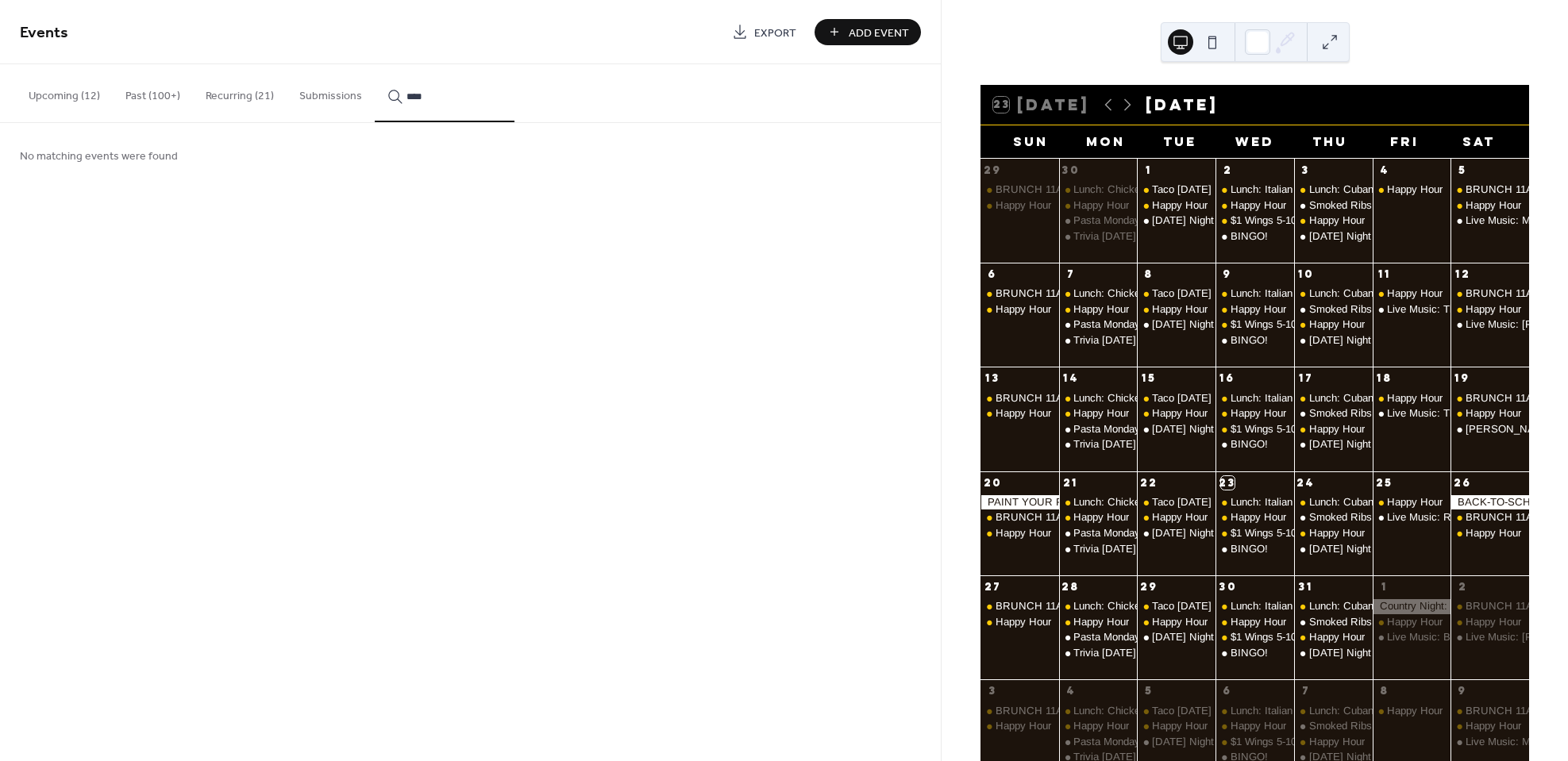 type on "*****" 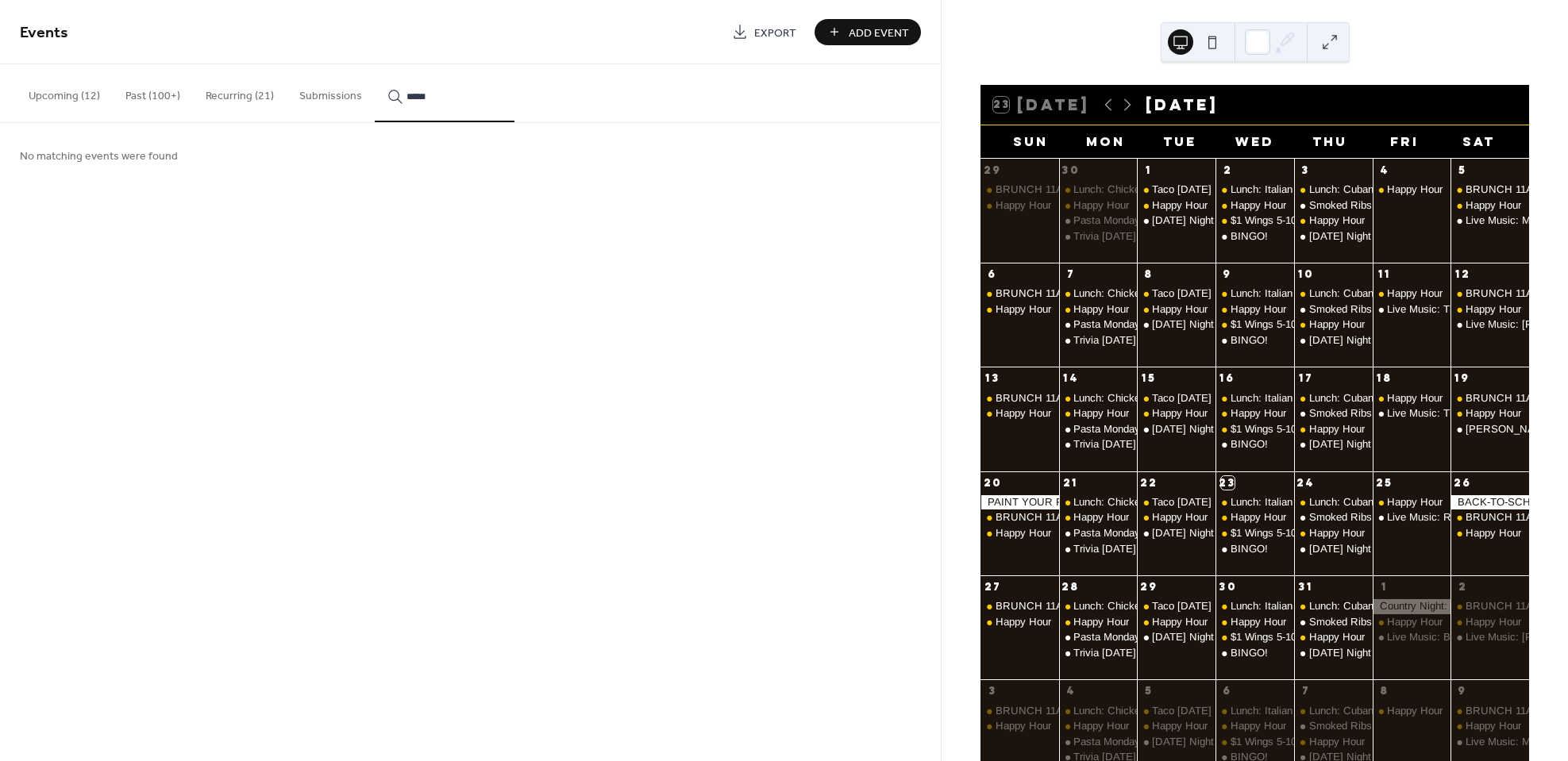 type 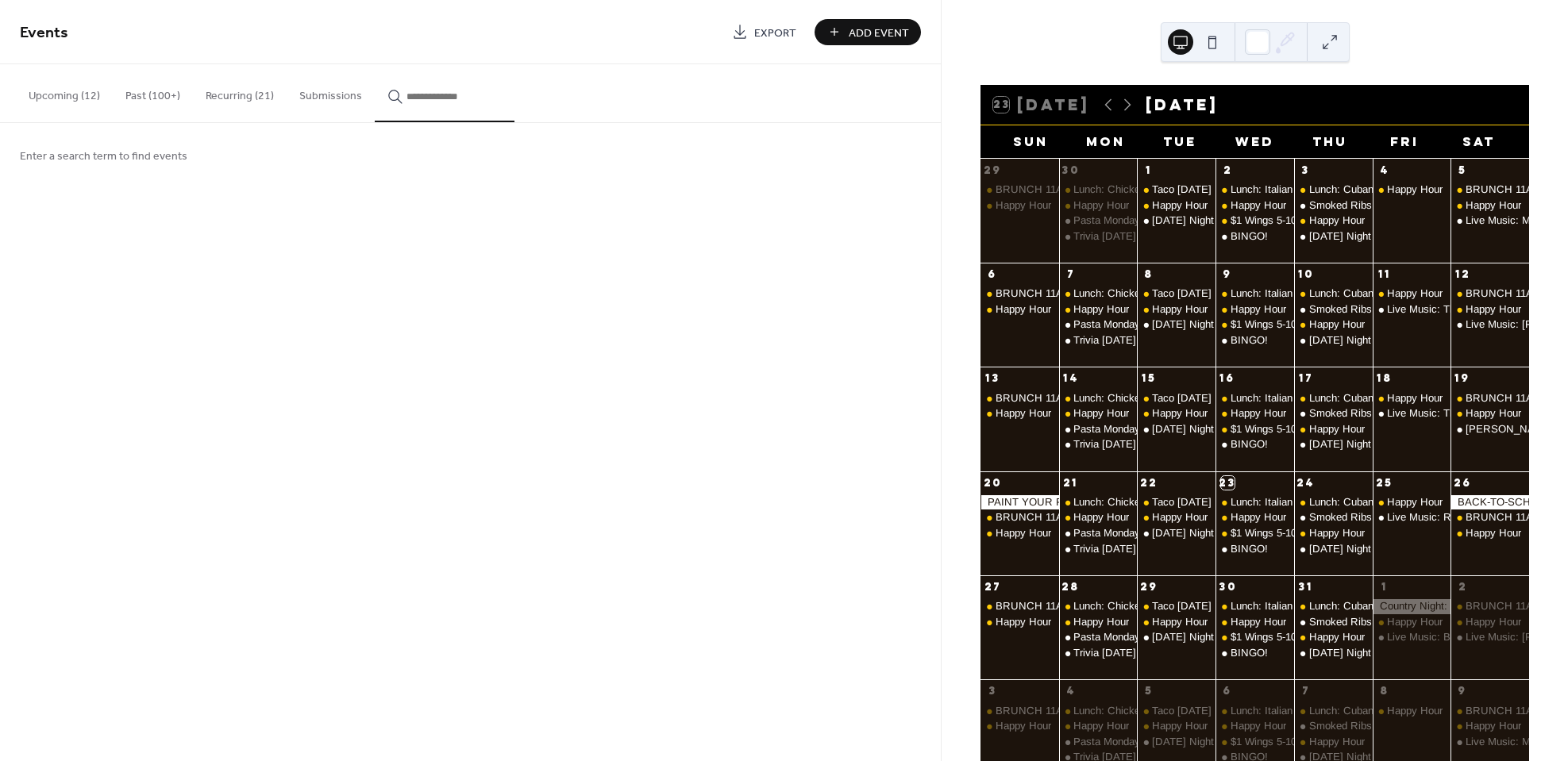 click on "Upcoming (12)" at bounding box center (64, 92) 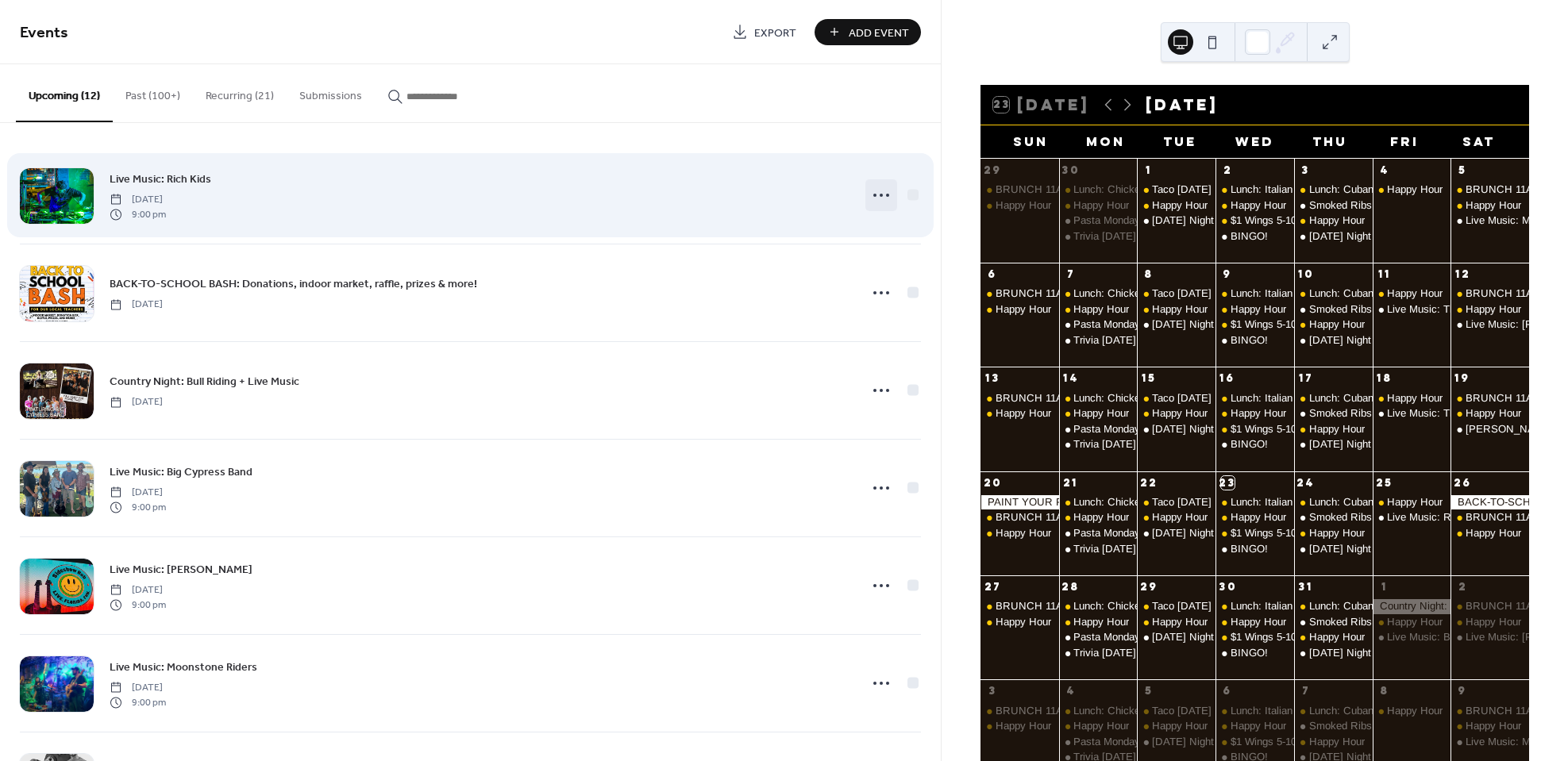 click 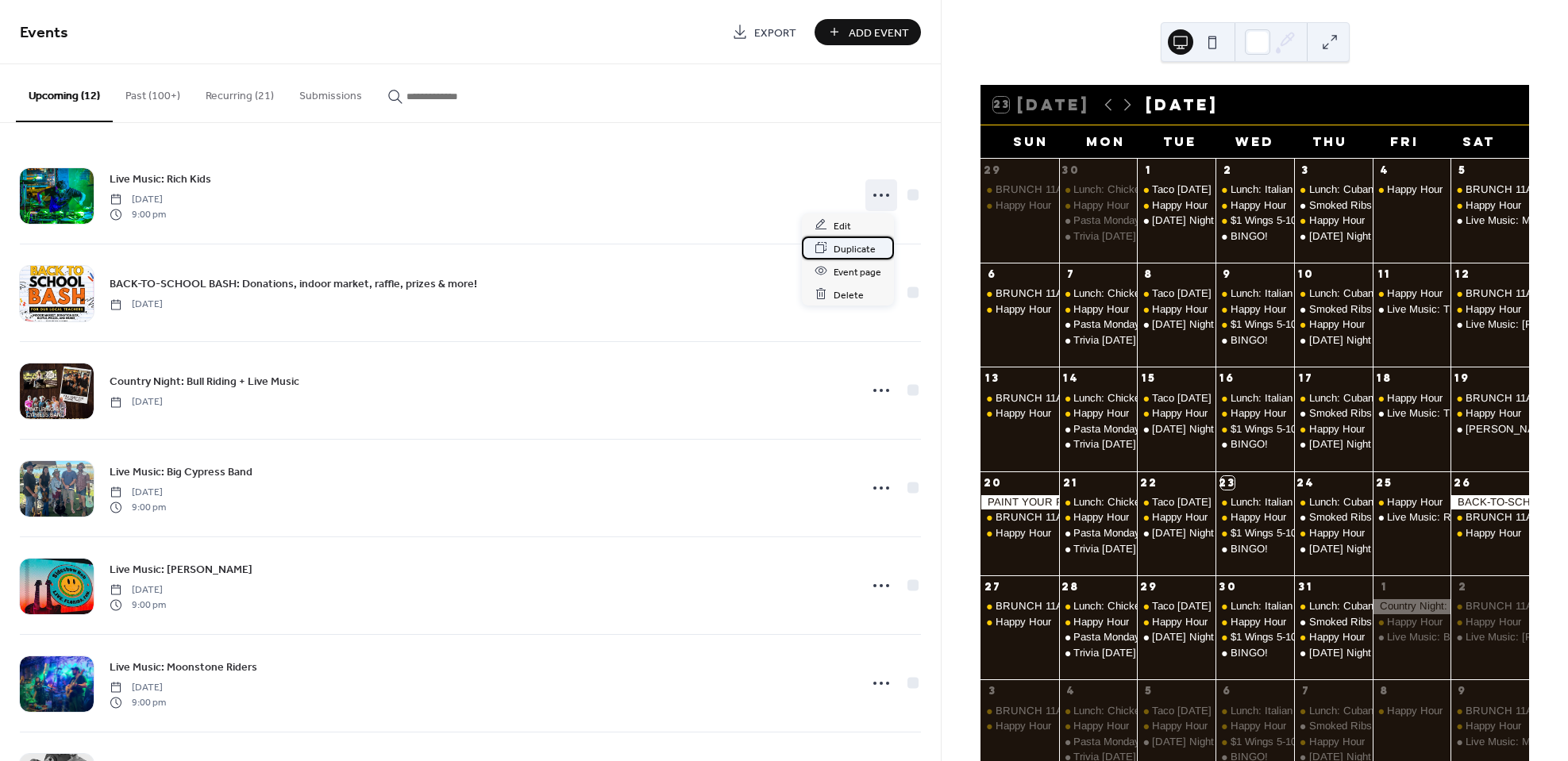 click on "Duplicate" at bounding box center [854, 248] 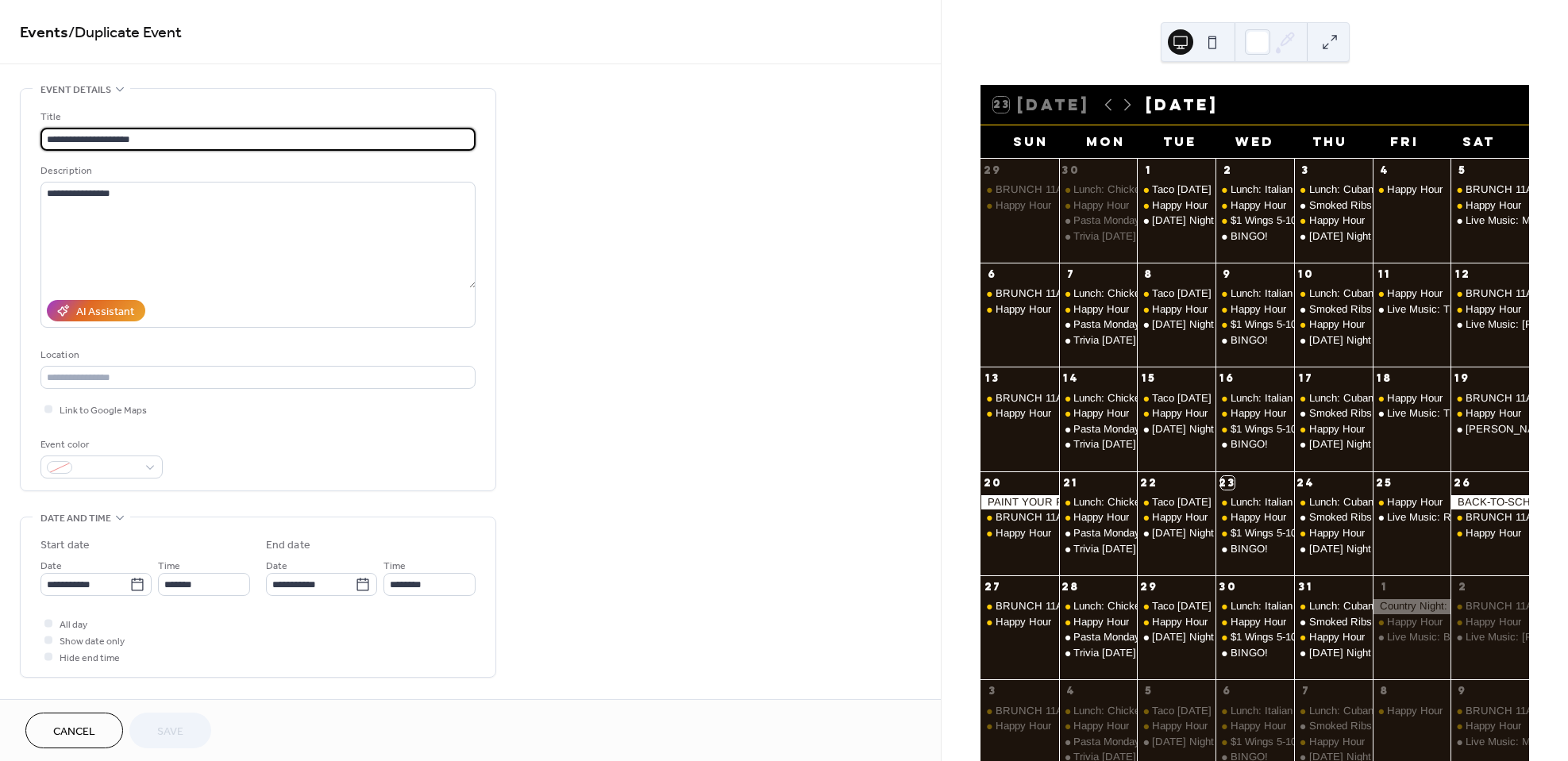 scroll, scrollTop: 0, scrollLeft: 0, axis: both 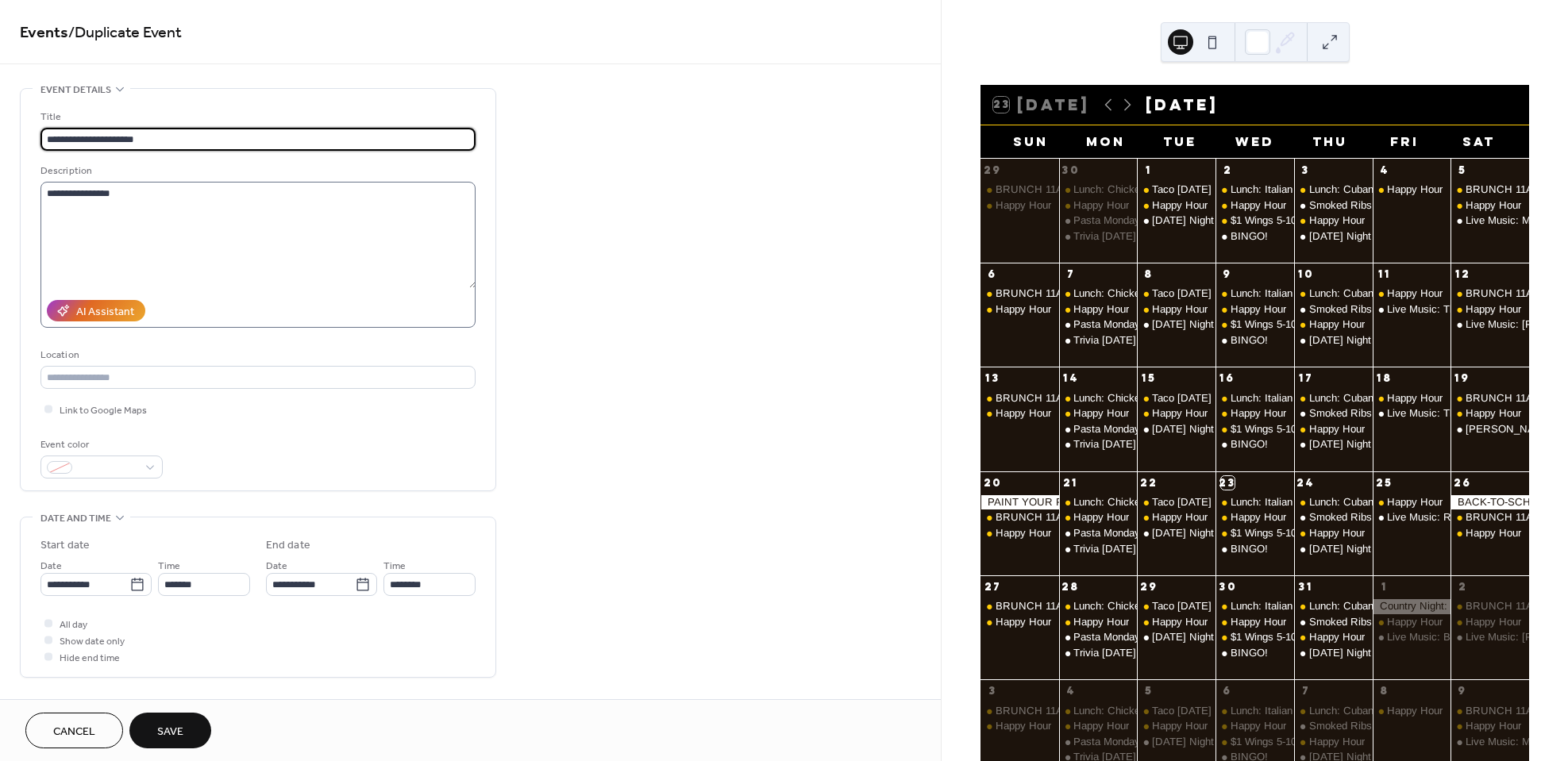type on "**********" 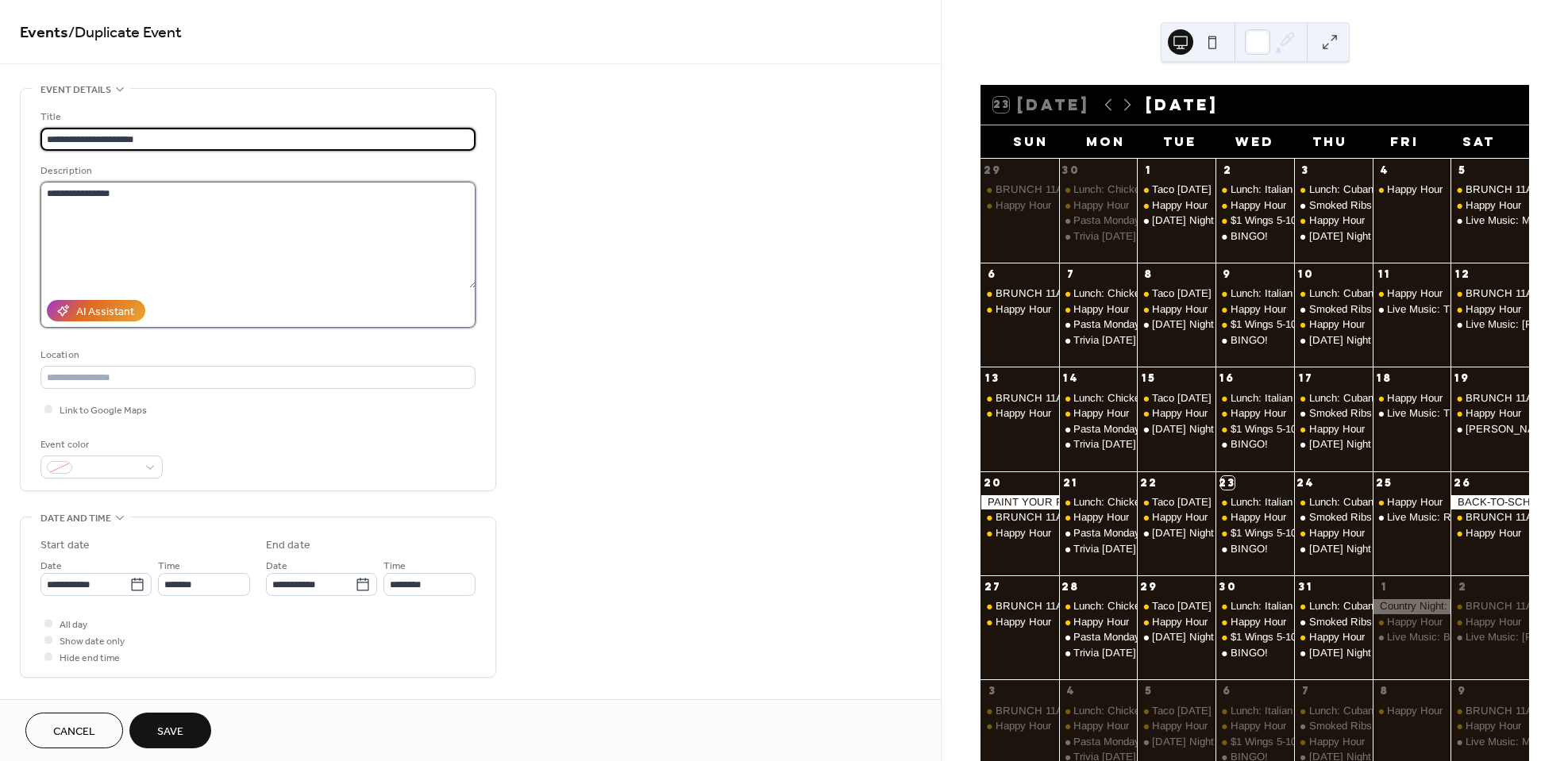 scroll, scrollTop: 0, scrollLeft: 0, axis: both 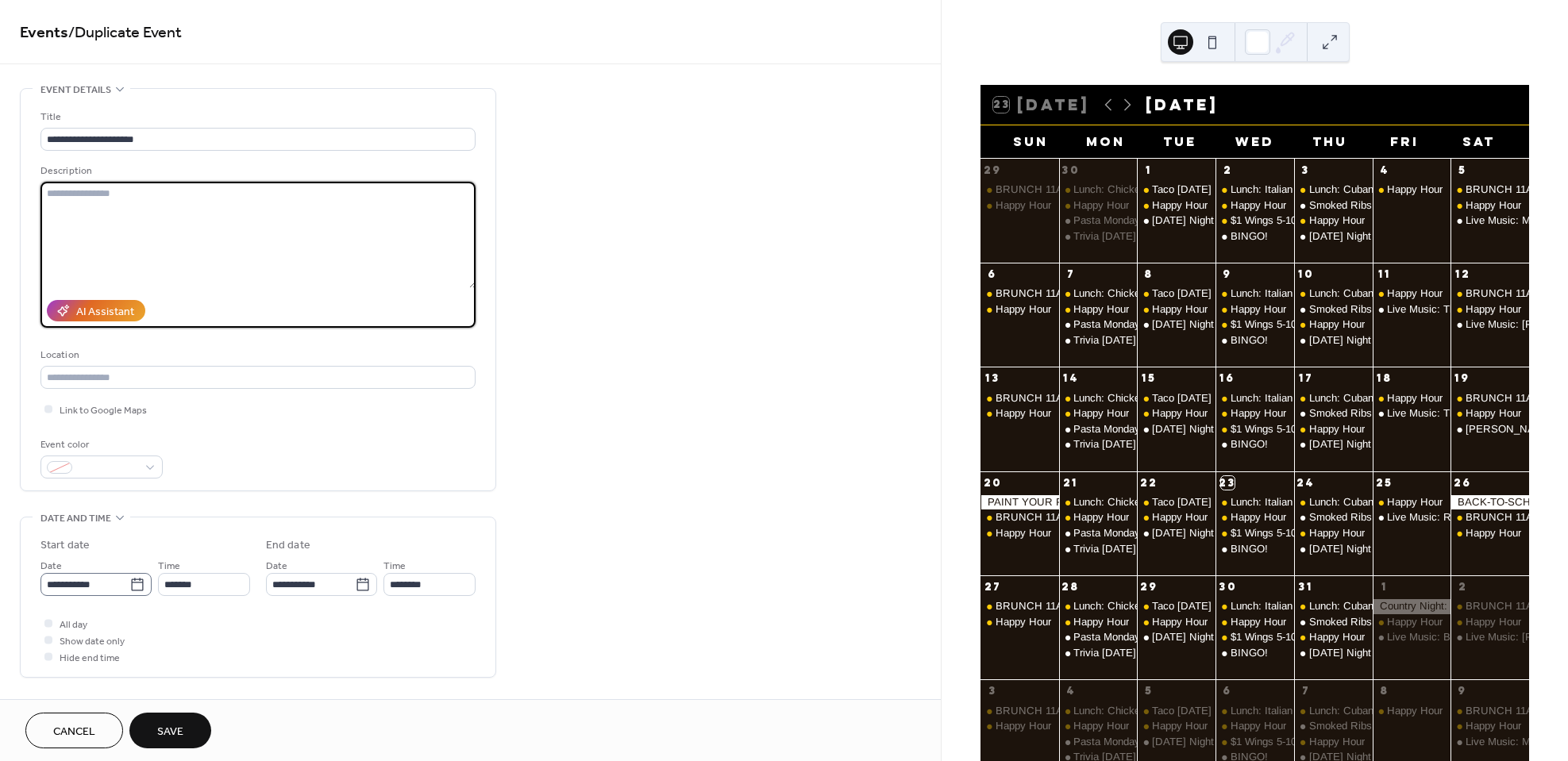 type 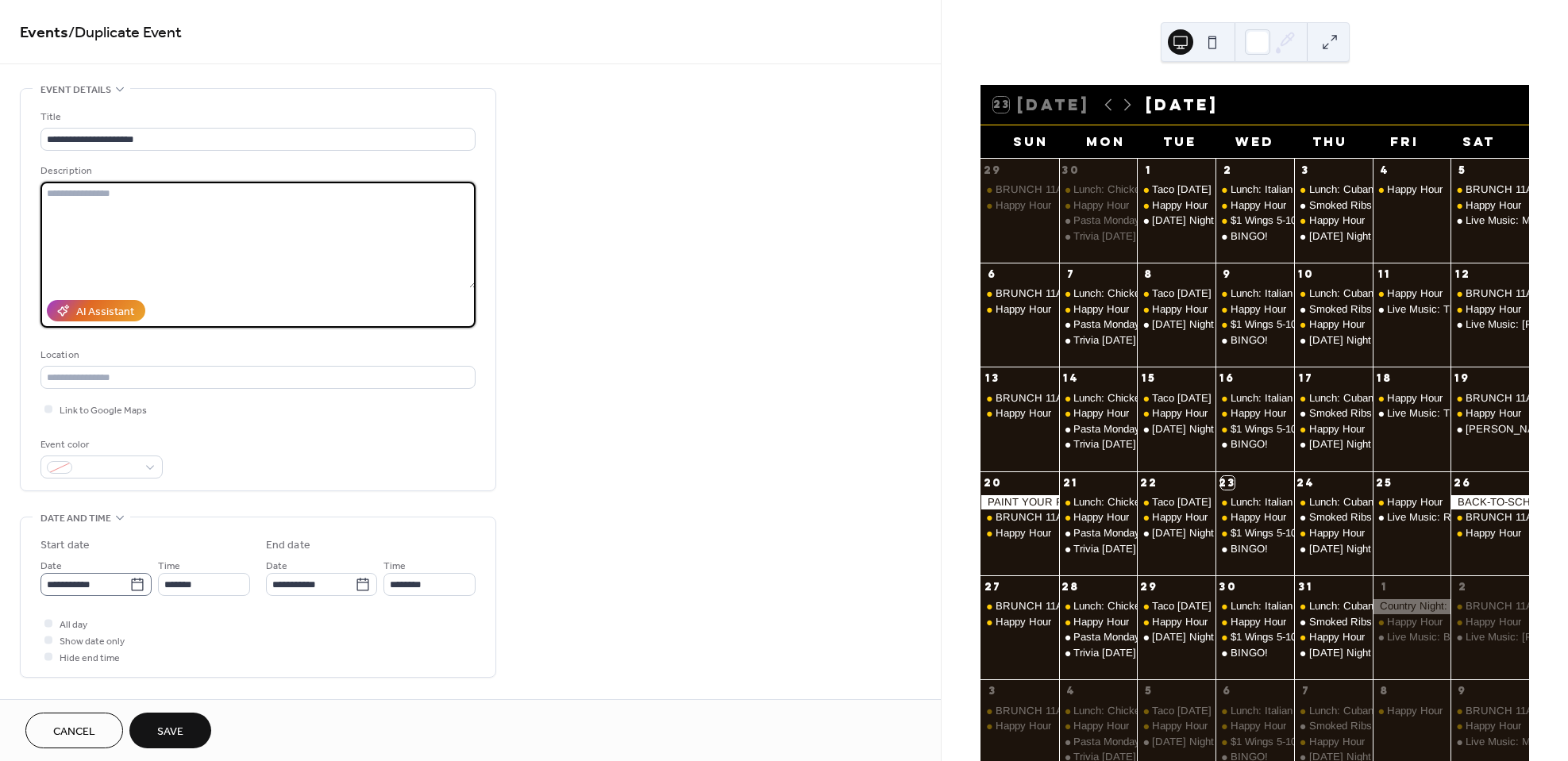click 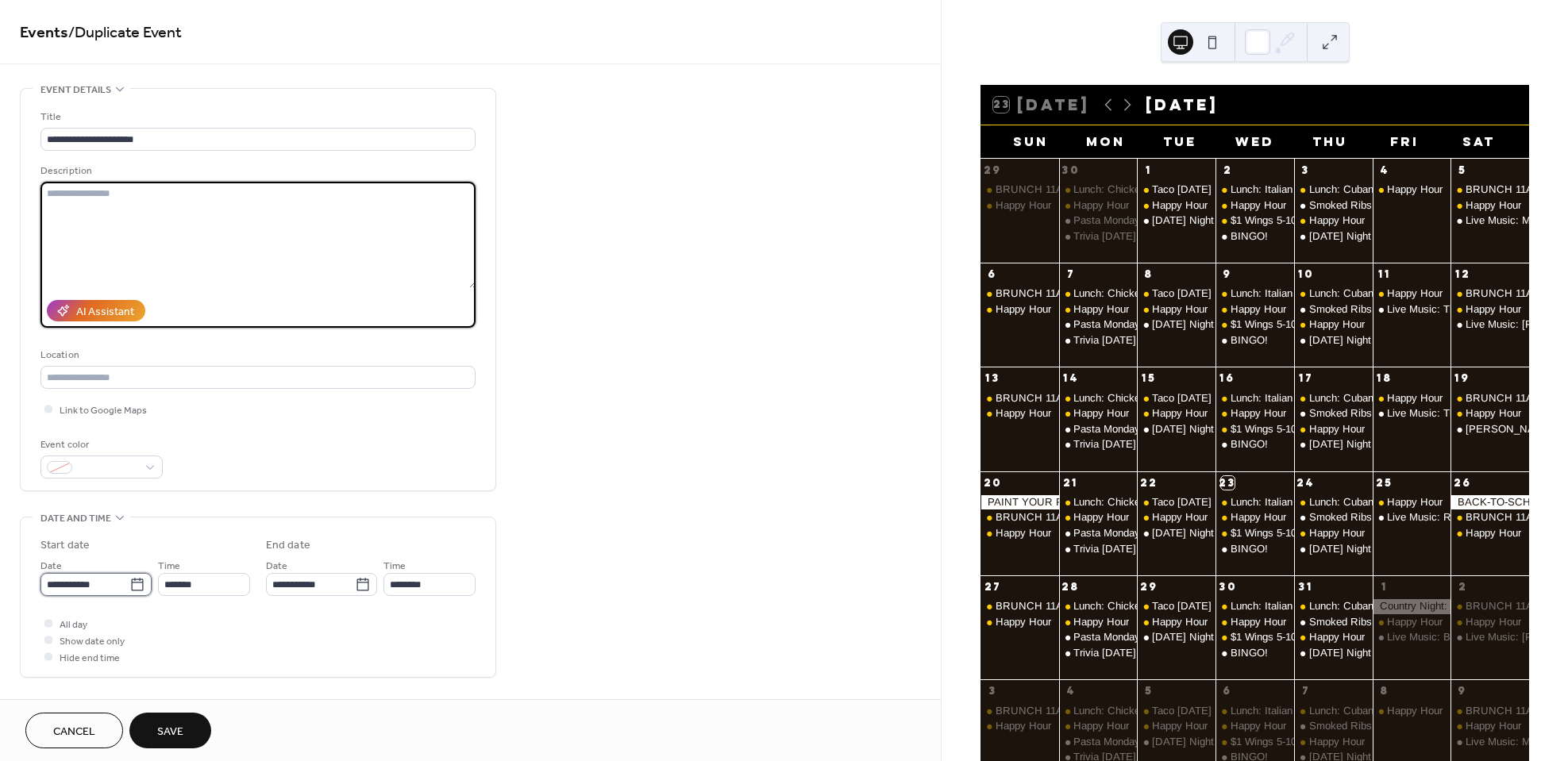 click on "**********" at bounding box center (85, 584) 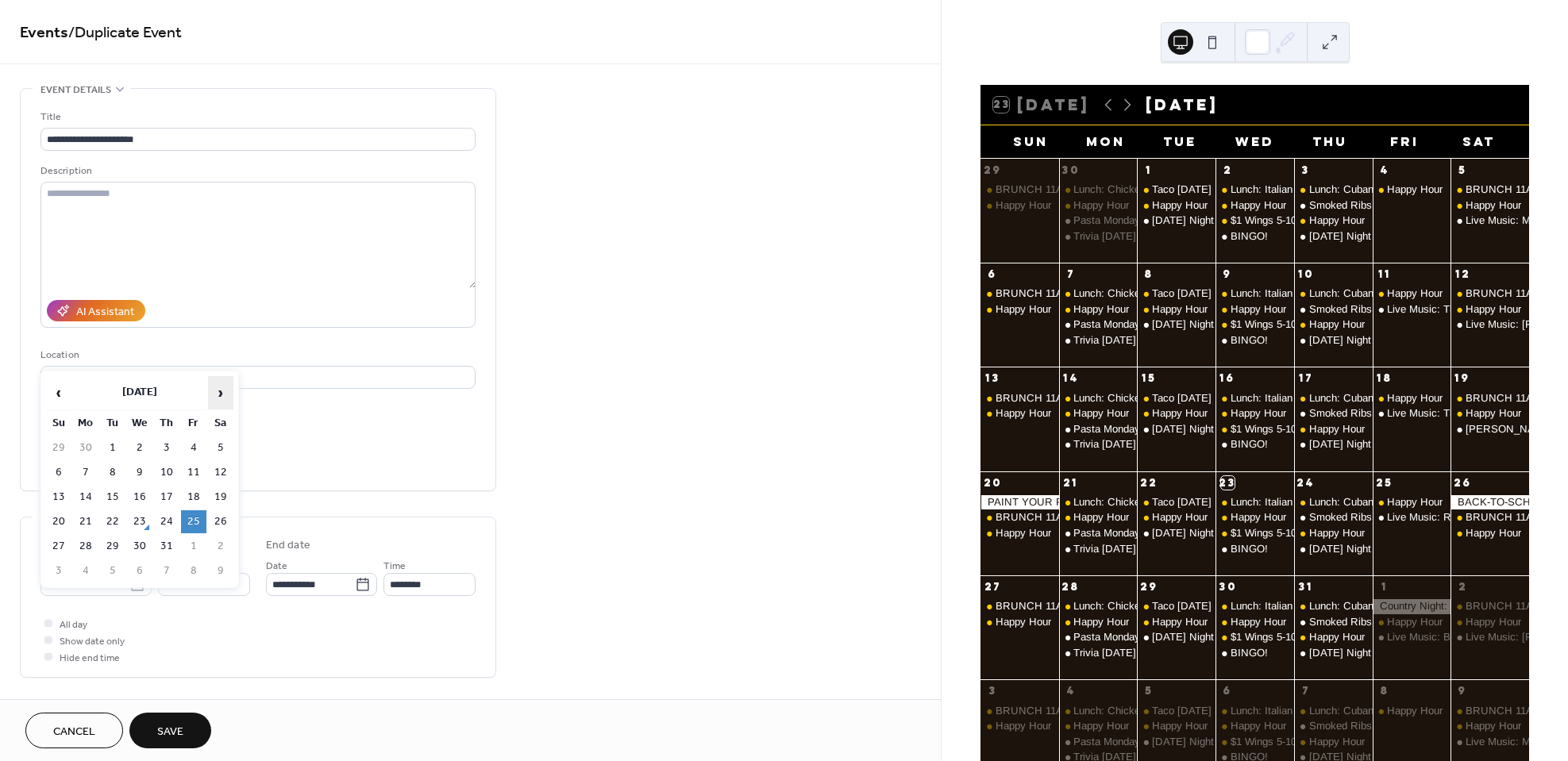 click on "›" at bounding box center (221, 393) 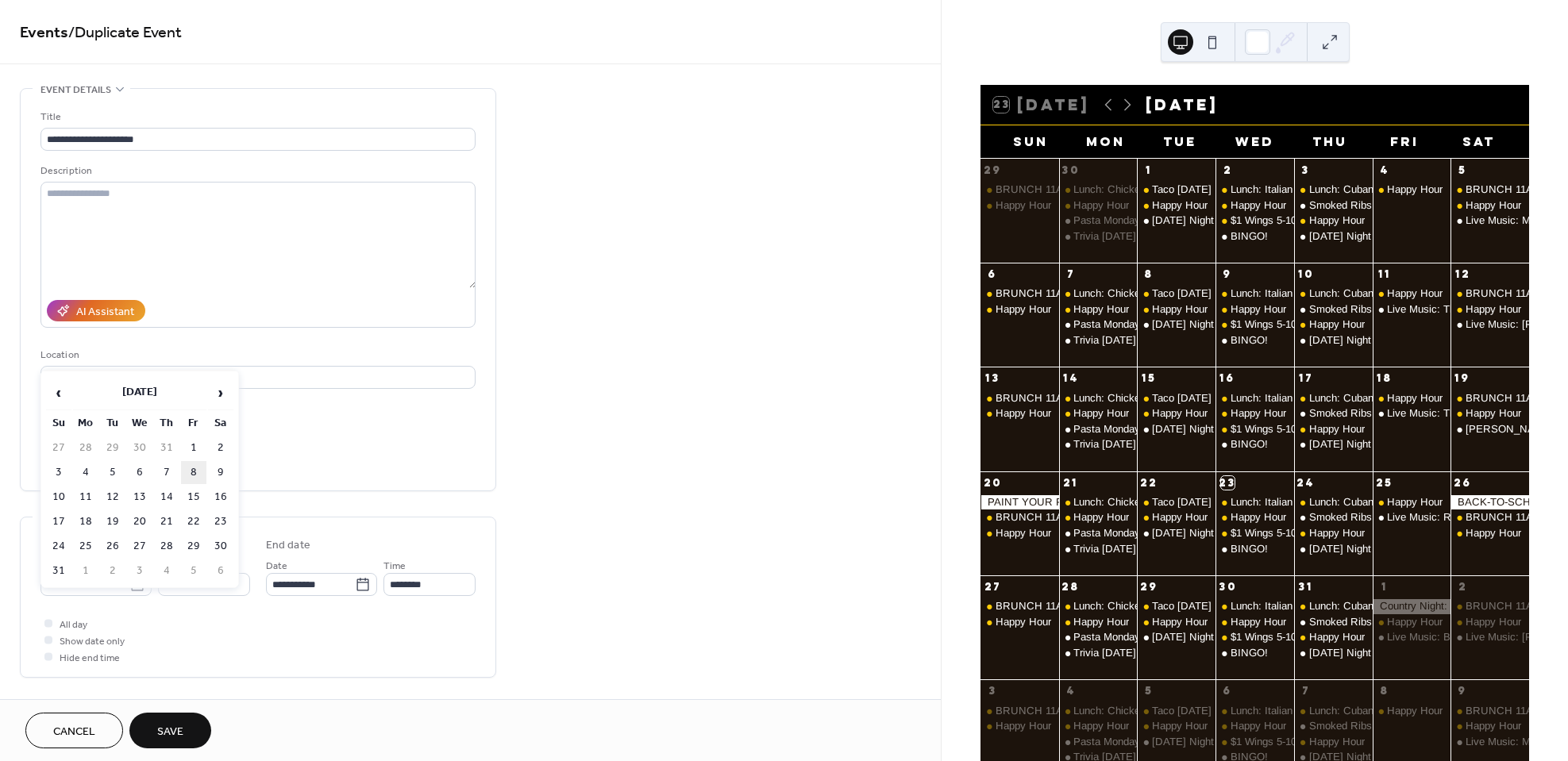 click on "8" at bounding box center [194, 472] 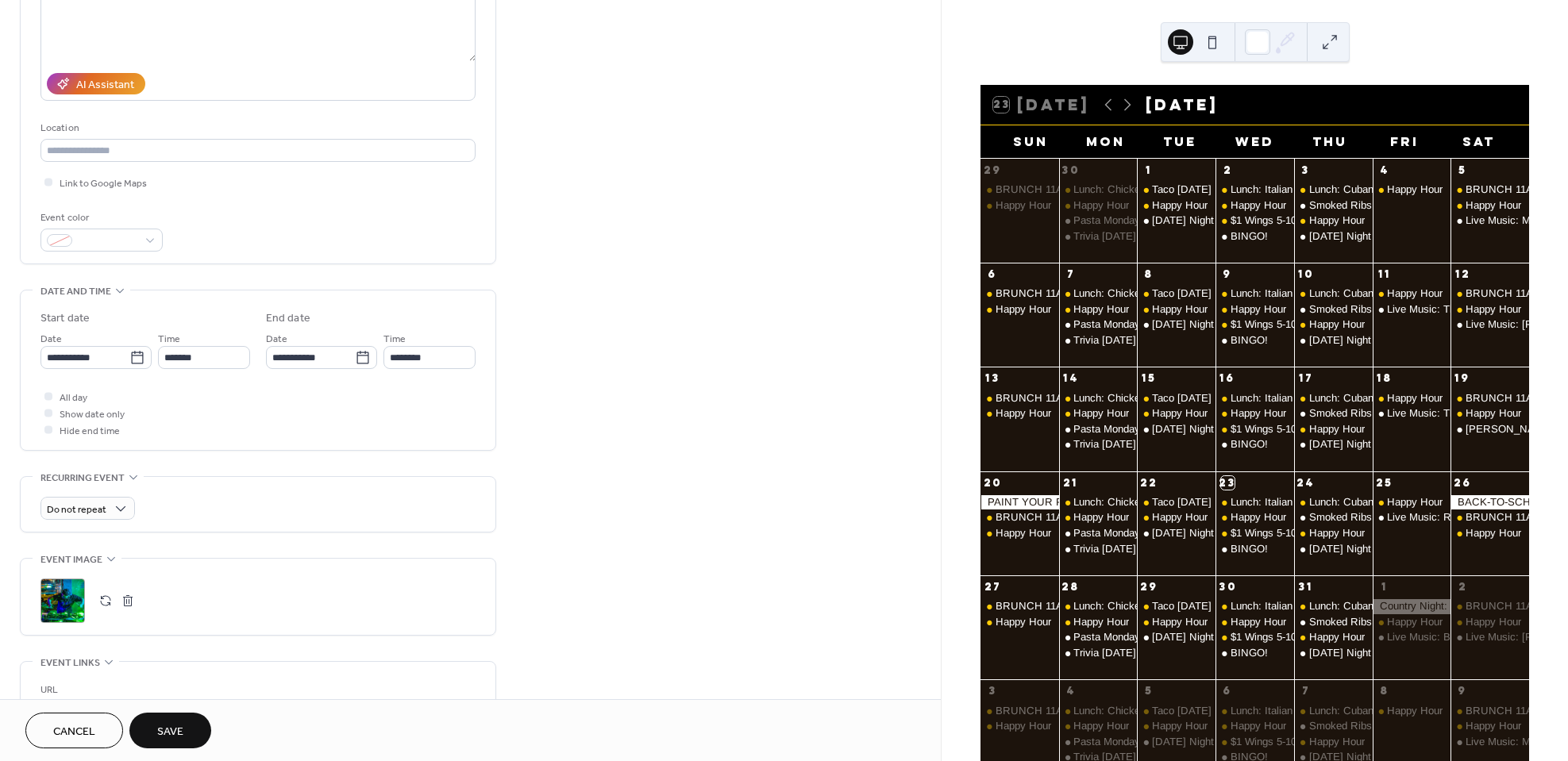 scroll, scrollTop: 238, scrollLeft: 0, axis: vertical 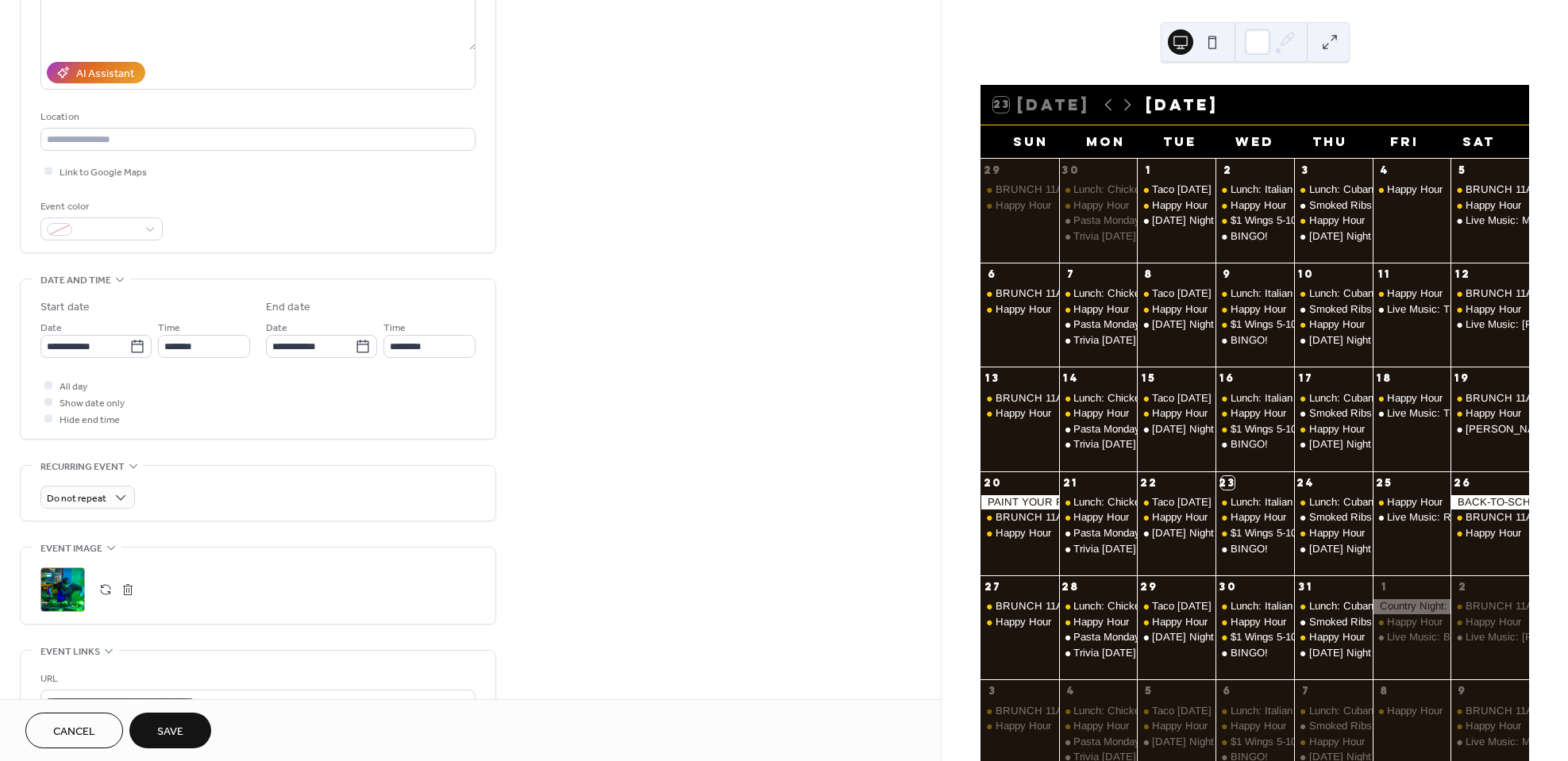 click at bounding box center [128, 590] 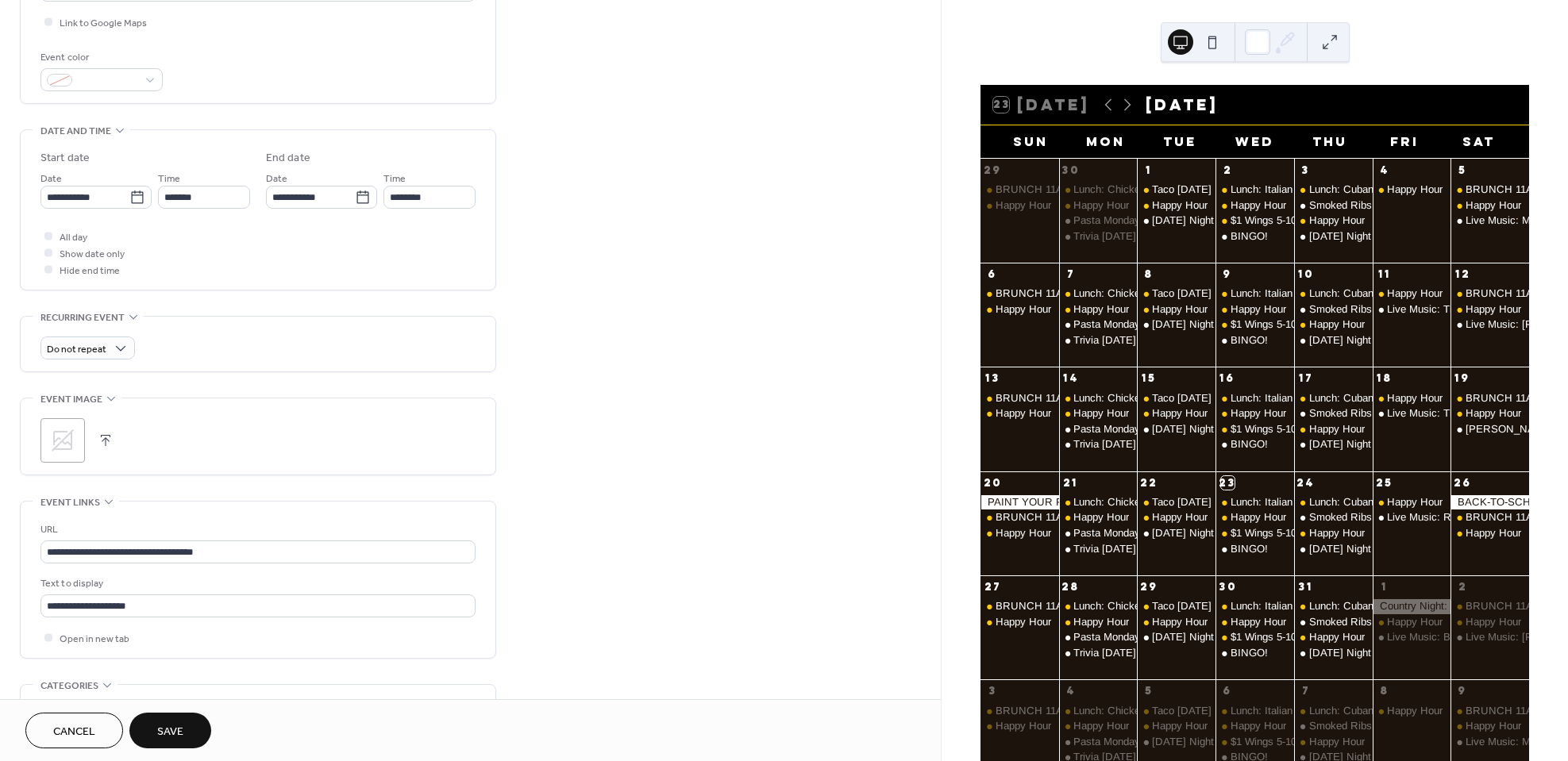 scroll, scrollTop: 397, scrollLeft: 0, axis: vertical 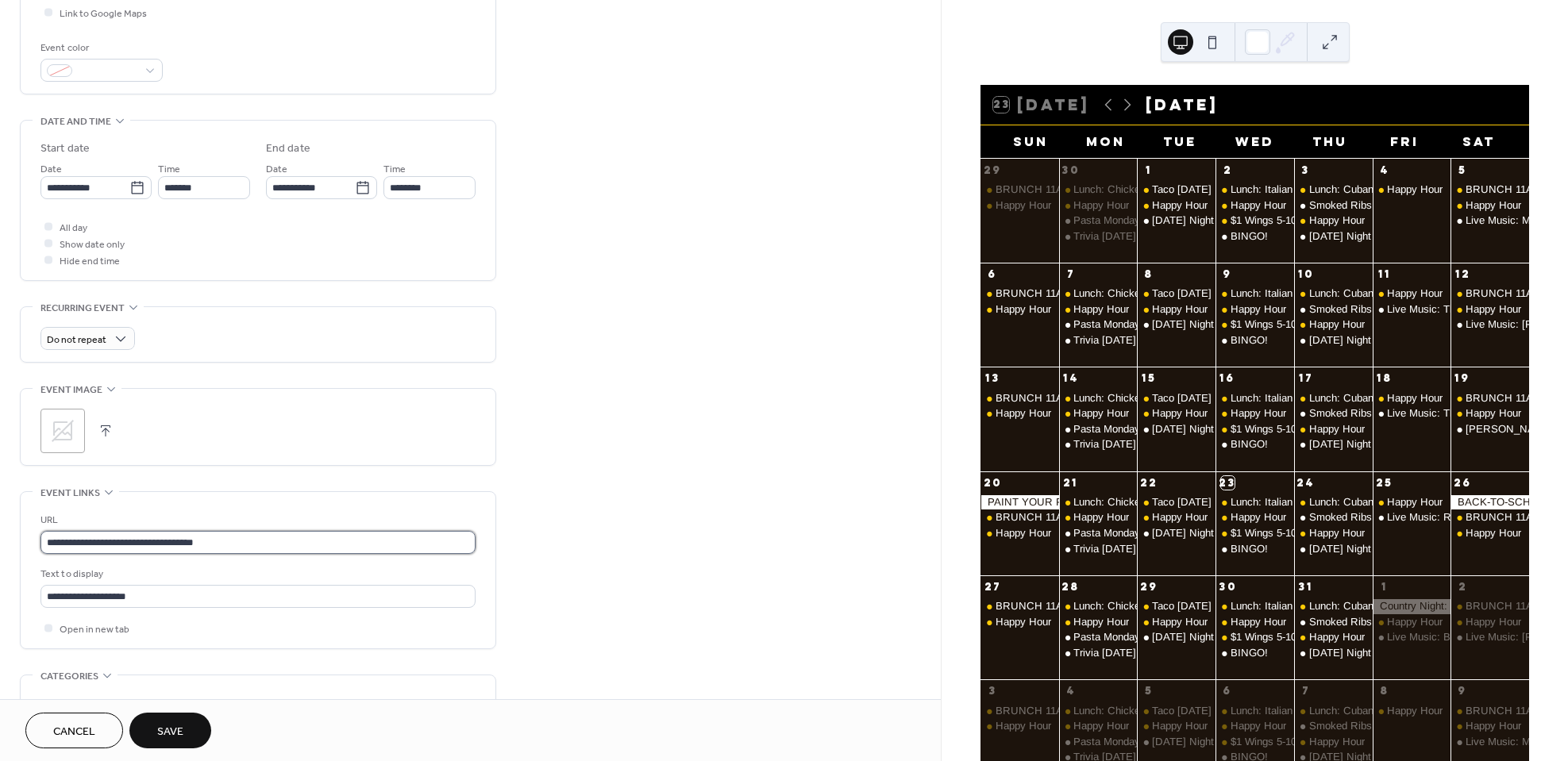 click on "**********" at bounding box center [258, 542] 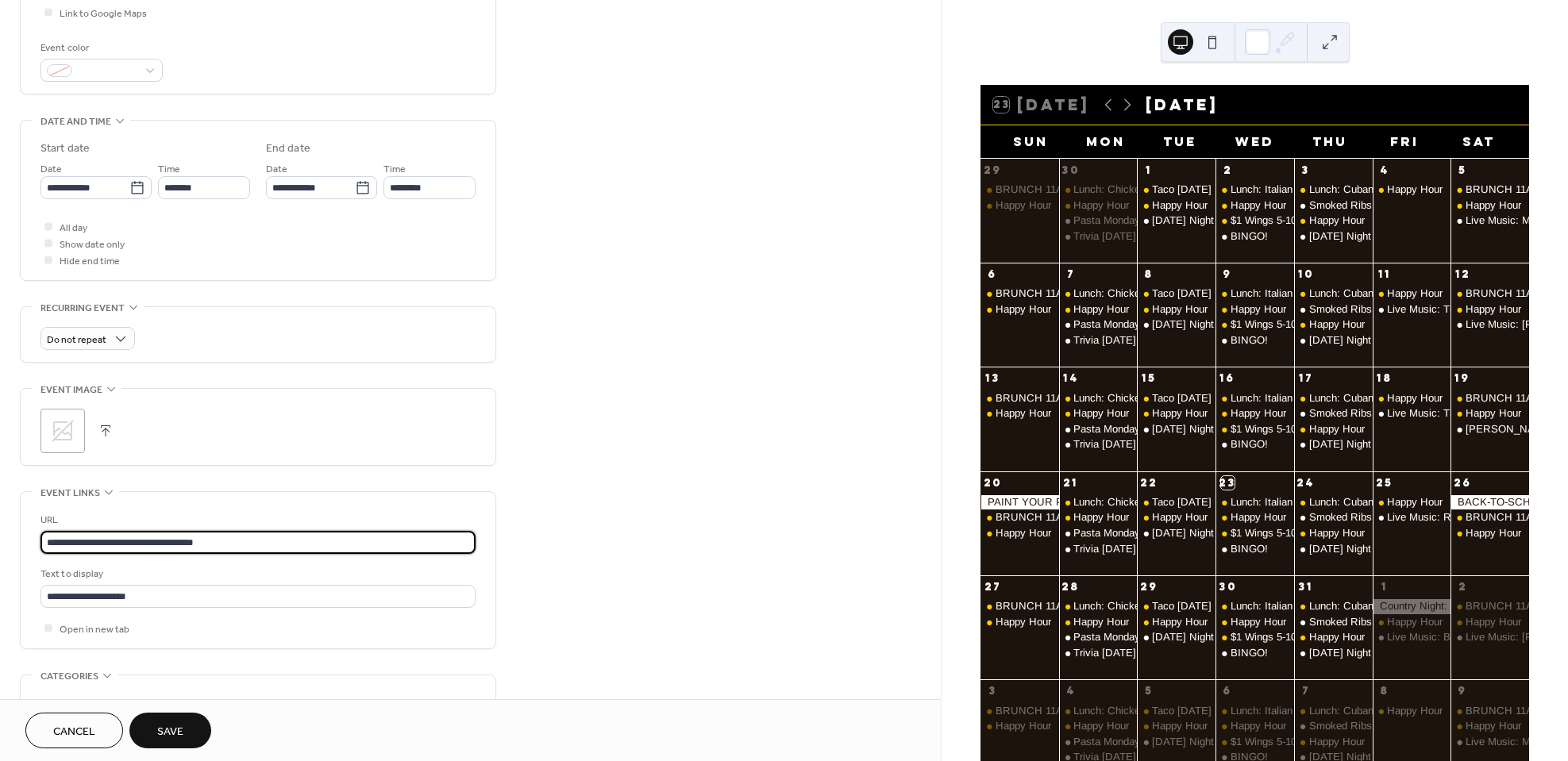 paste 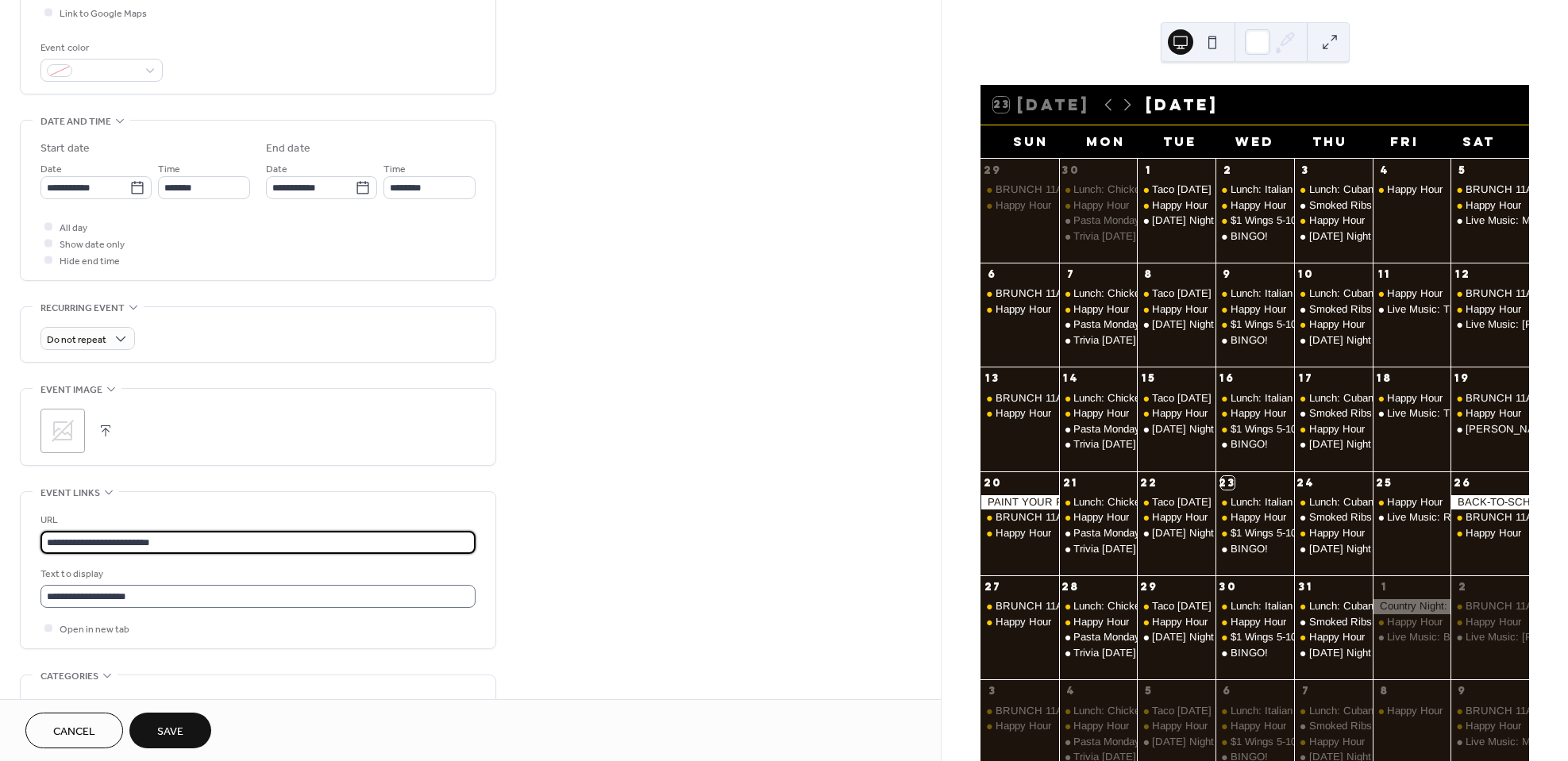 type on "**********" 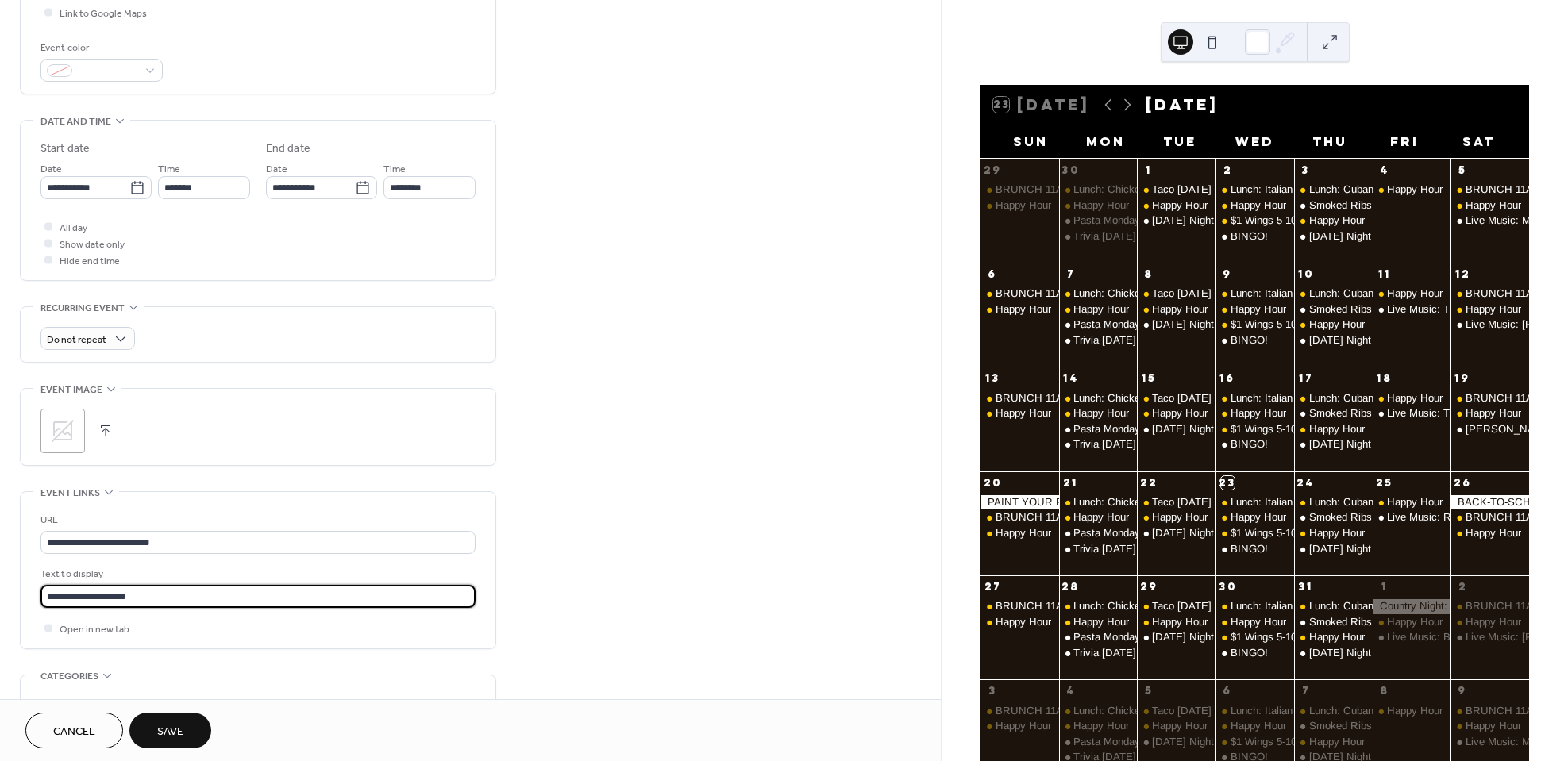 click on "**********" at bounding box center (258, 596) 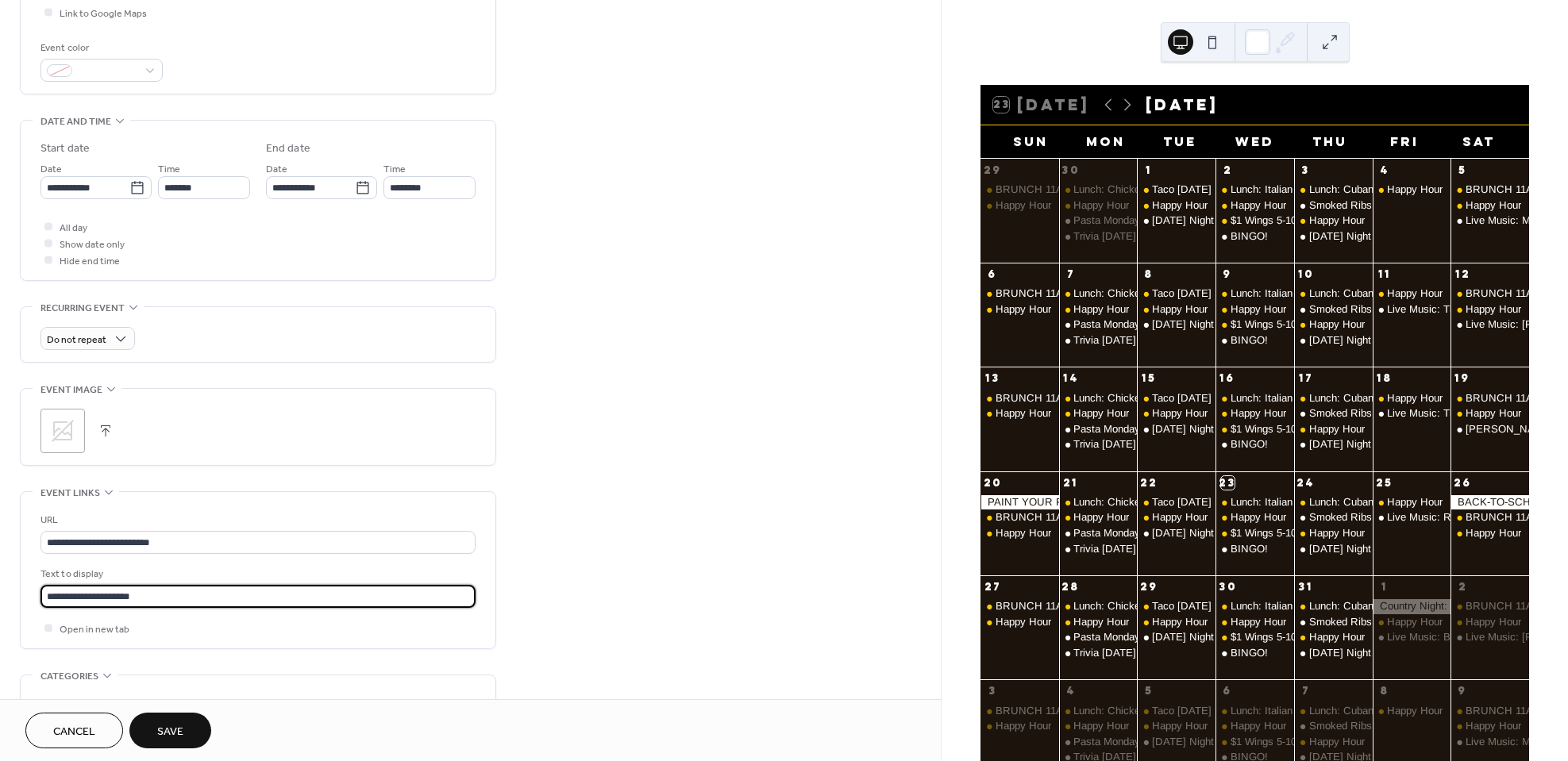 type on "**********" 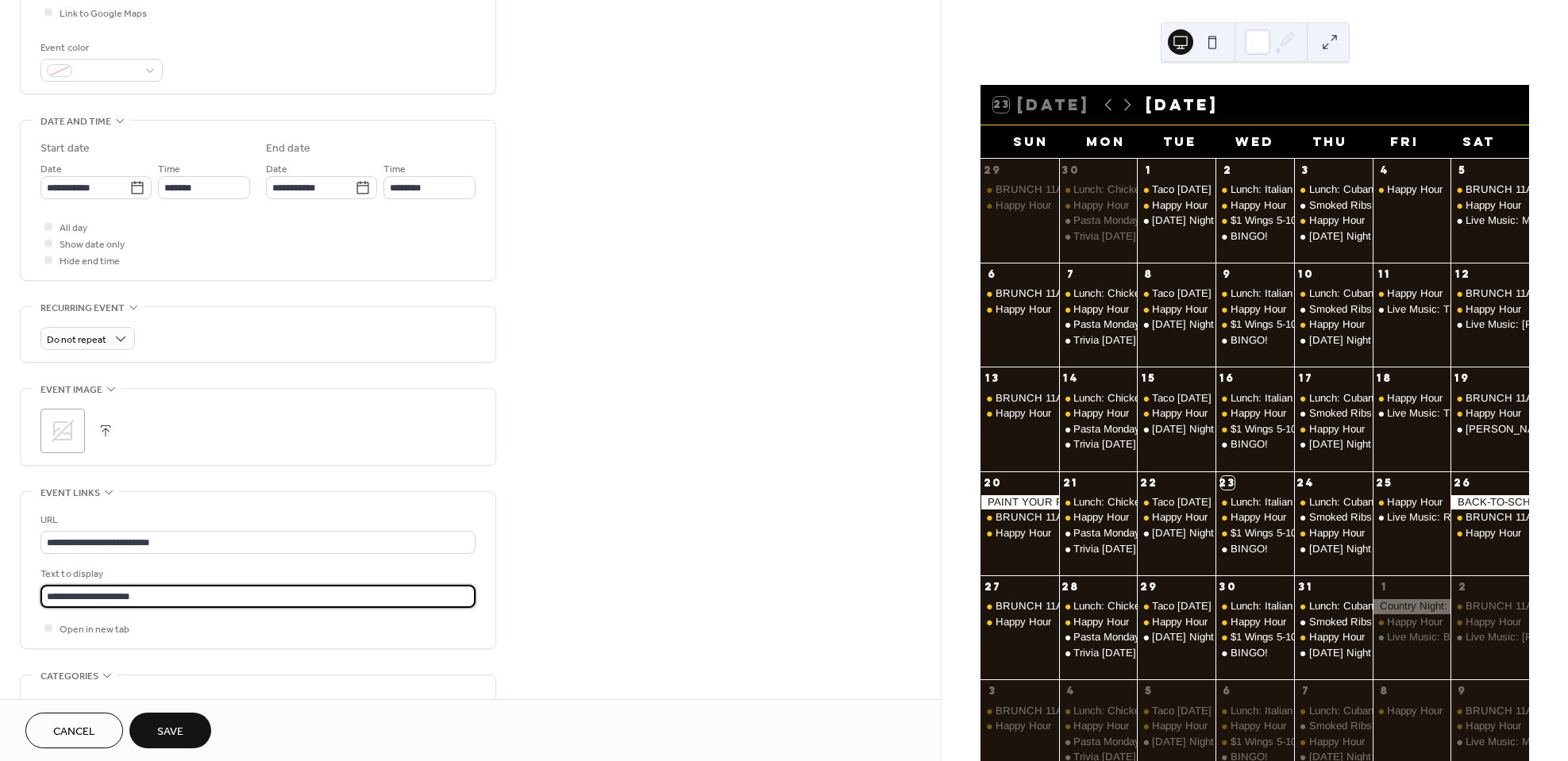 click at bounding box center [106, 431] 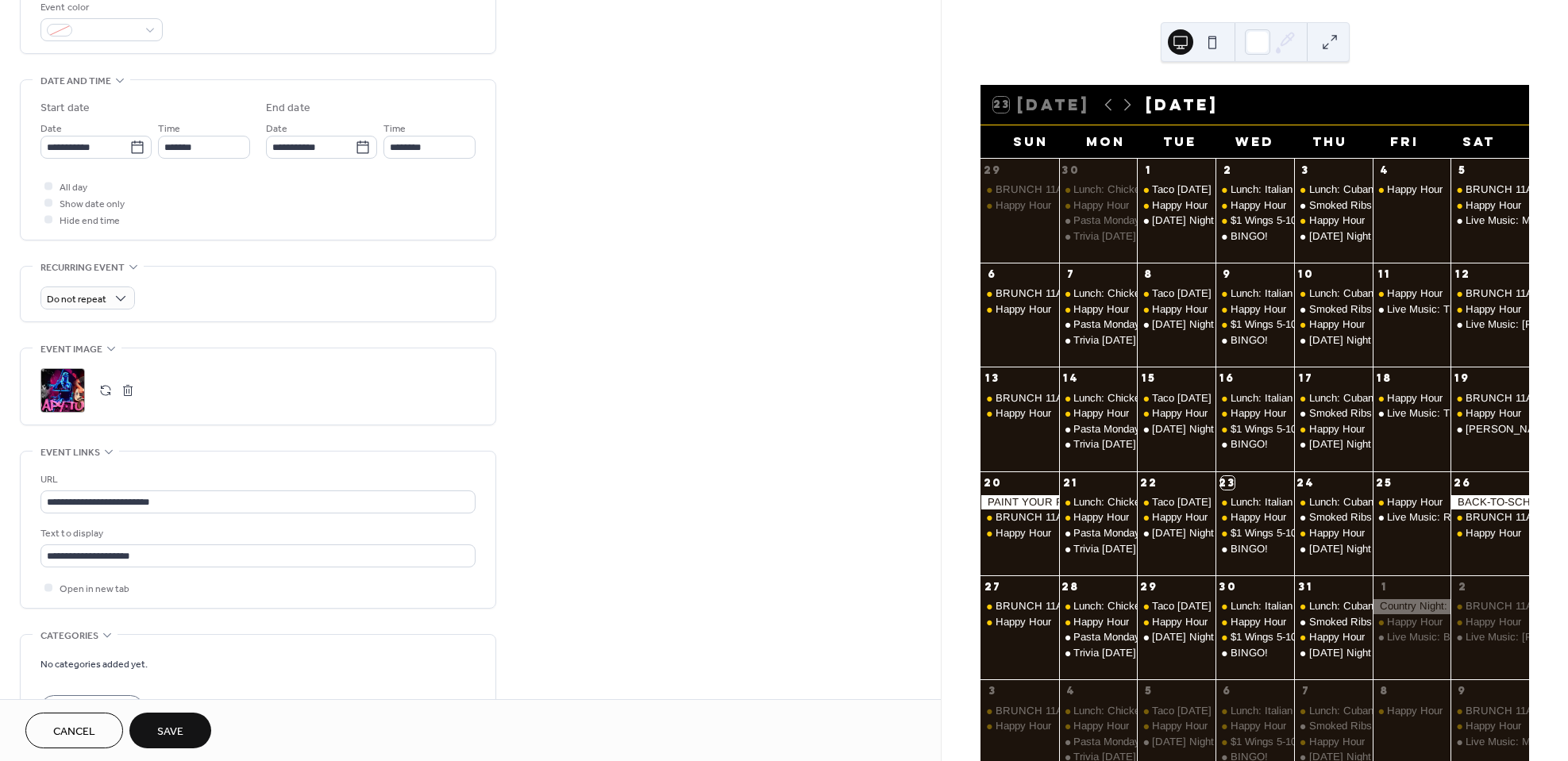 scroll, scrollTop: 542, scrollLeft: 0, axis: vertical 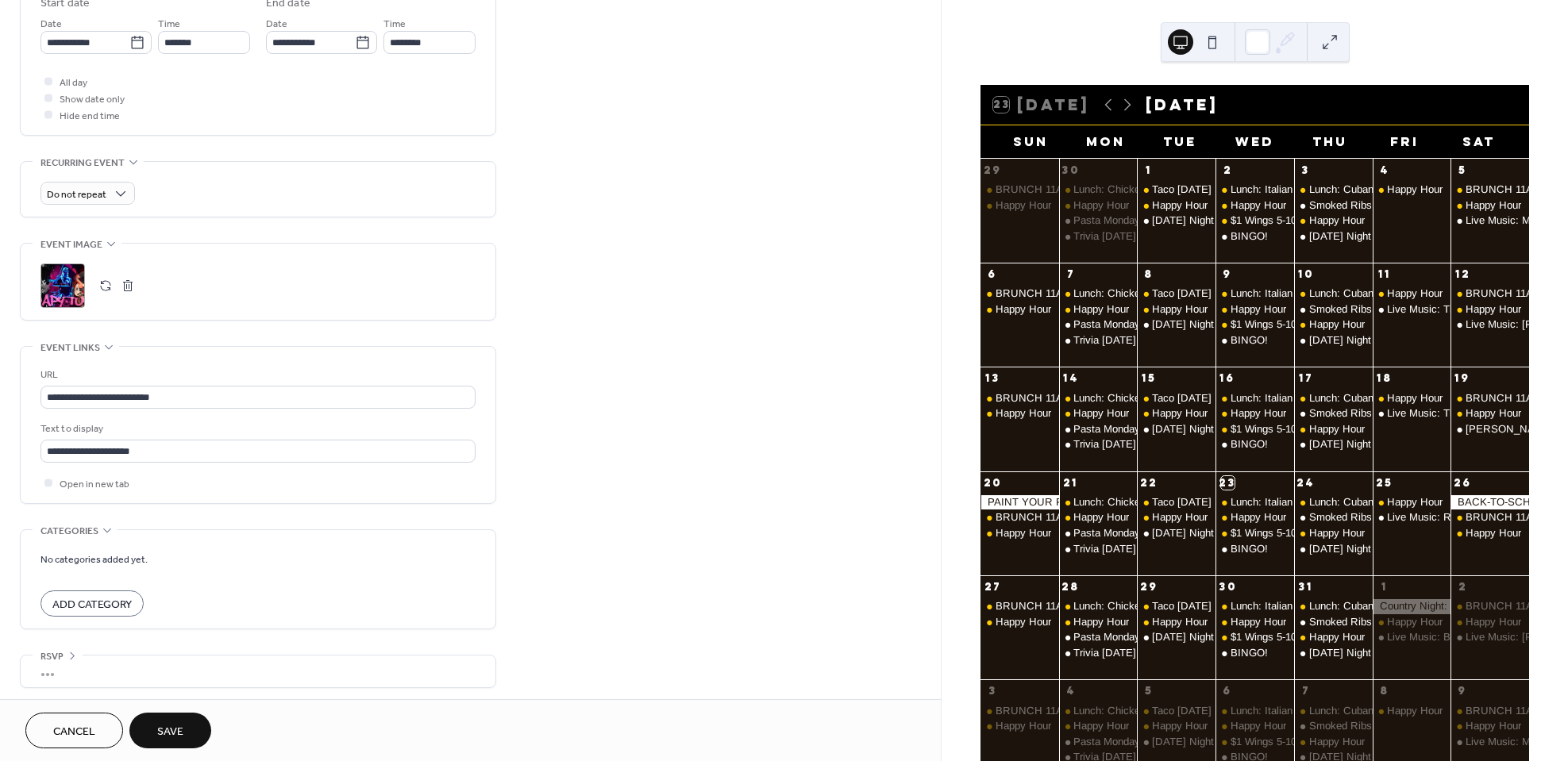 click on "Save" at bounding box center (170, 732) 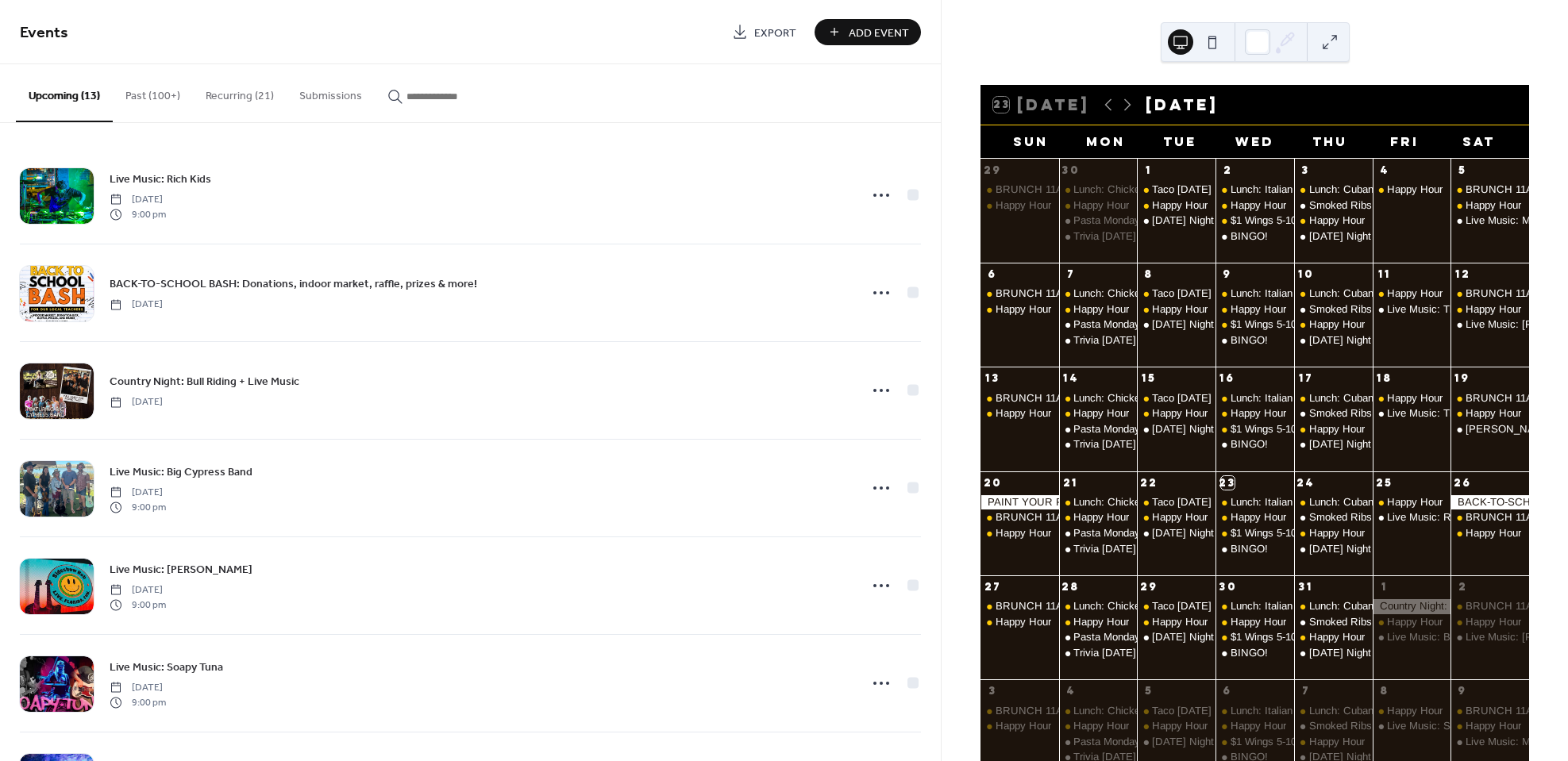 click at bounding box center (454, 96) 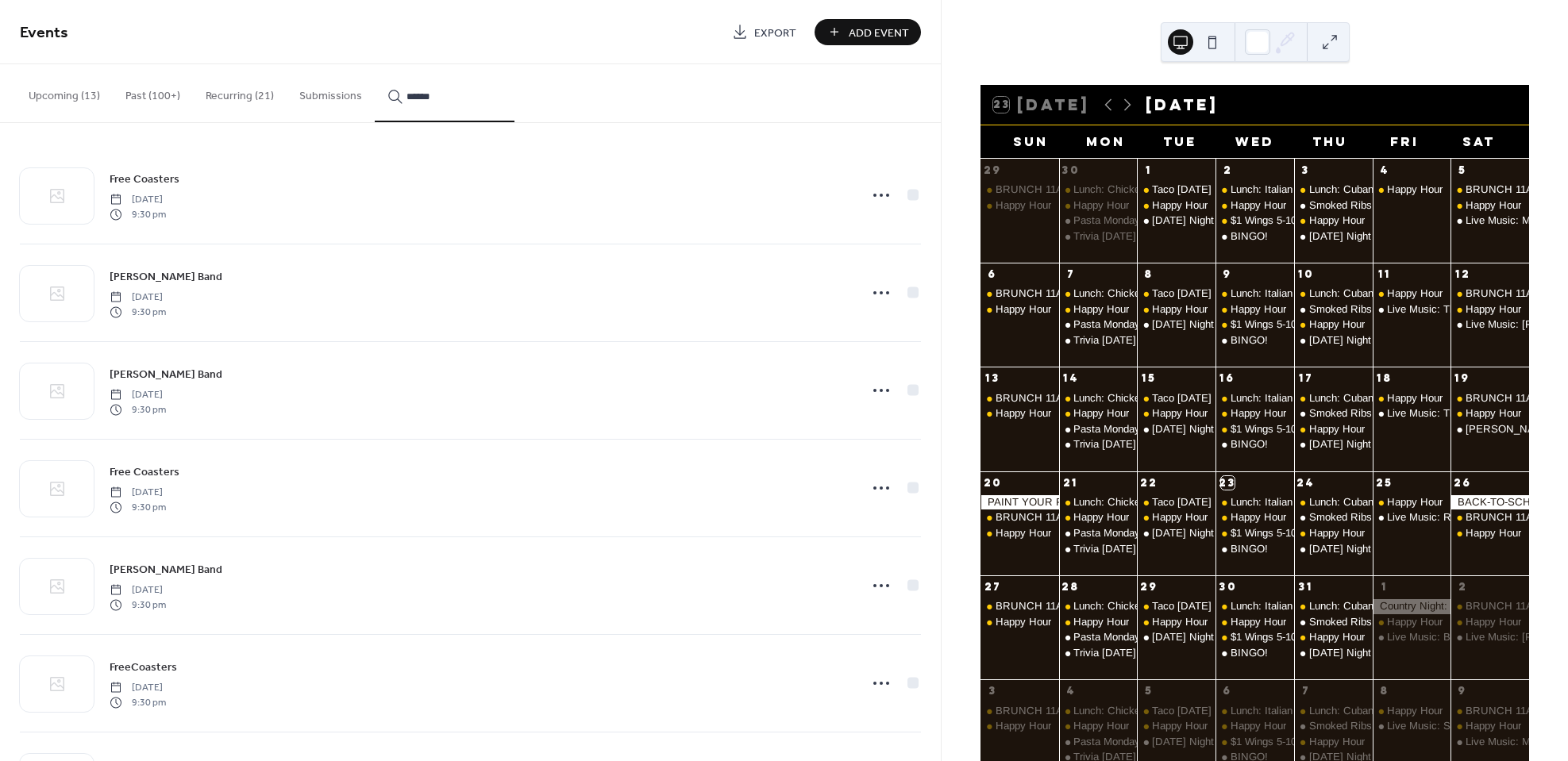 click on "******" at bounding box center (445, 93) 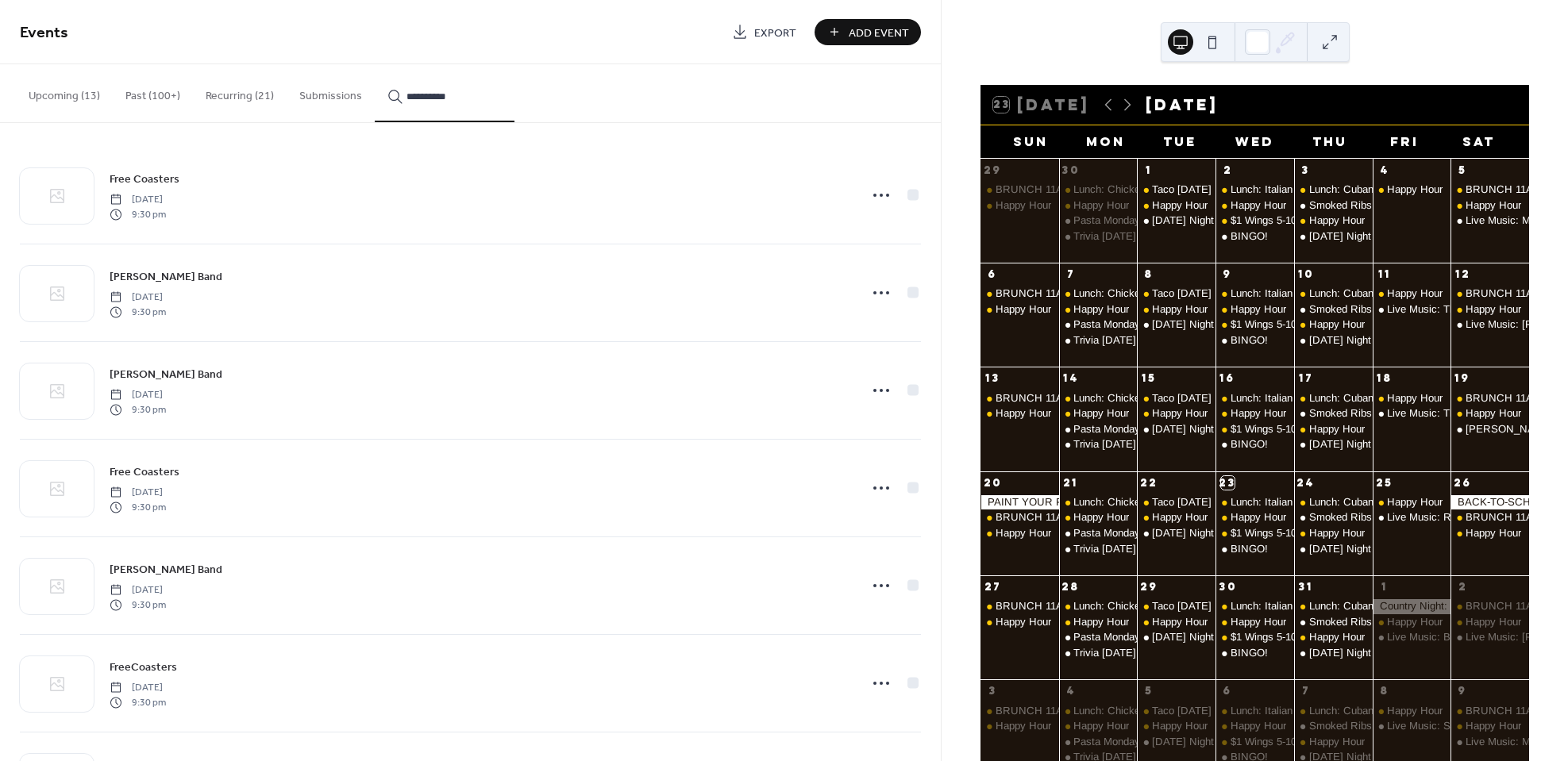 type on "**********" 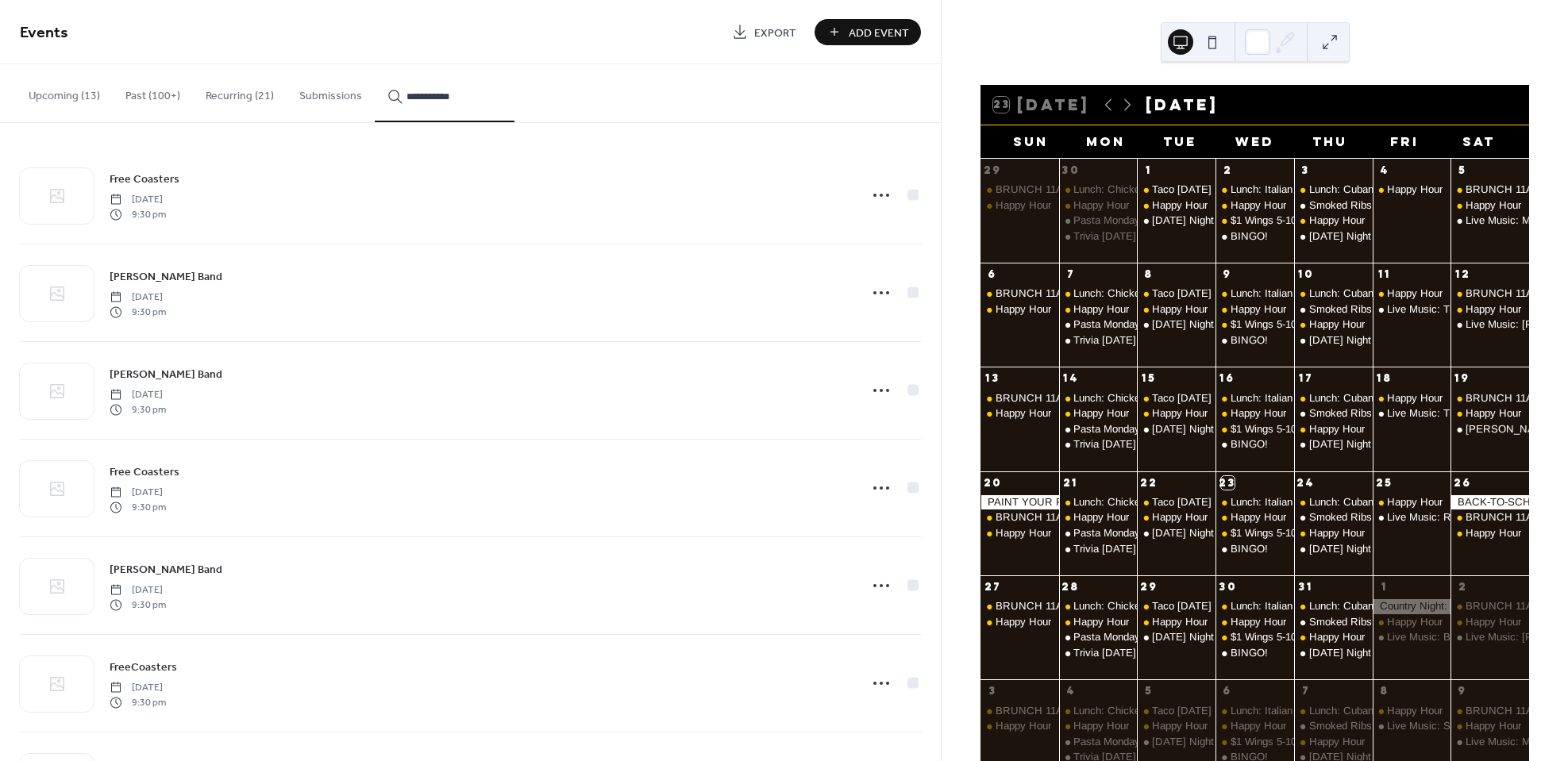 type 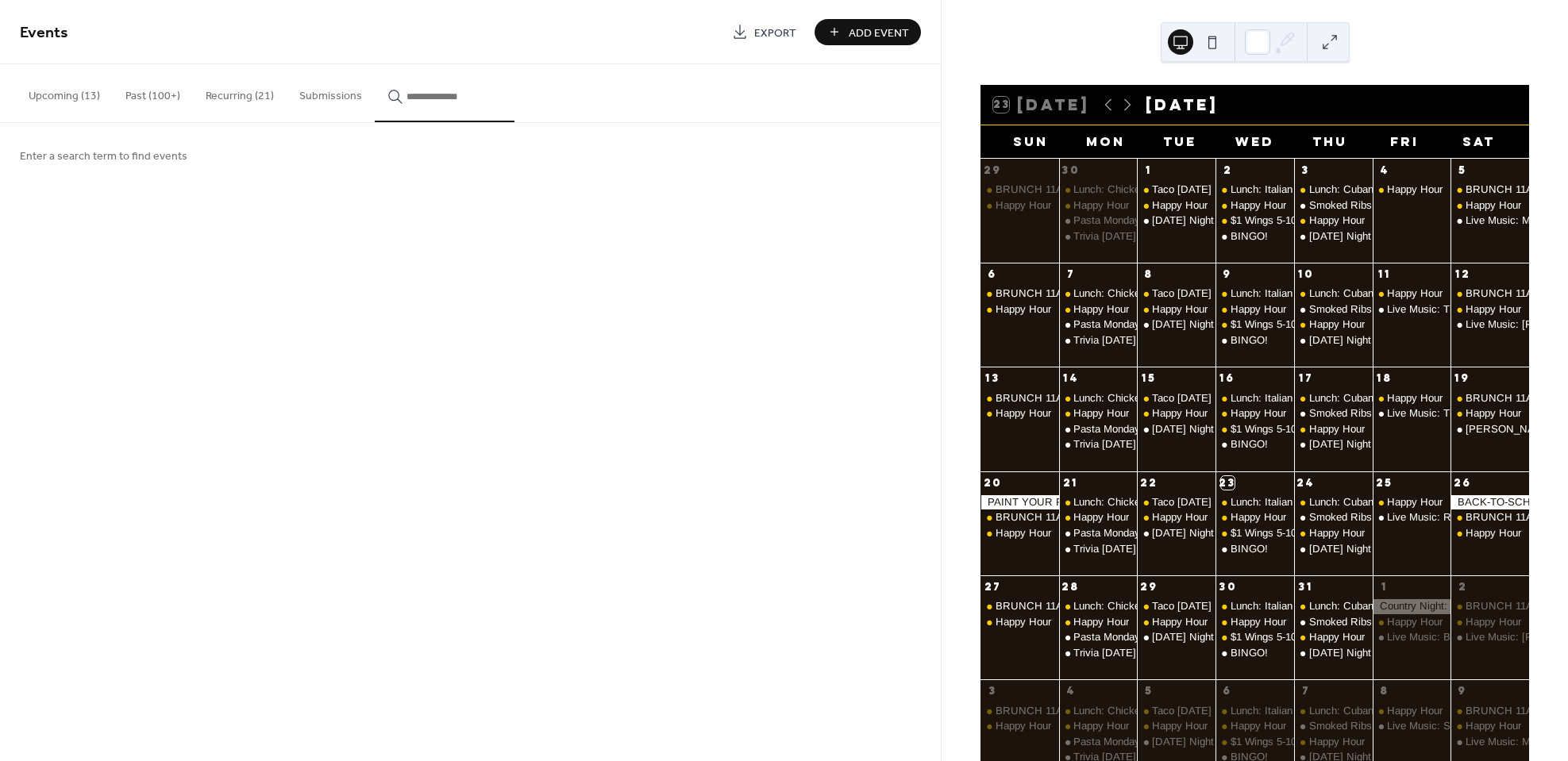 click on "Upcoming (13)" at bounding box center (64, 92) 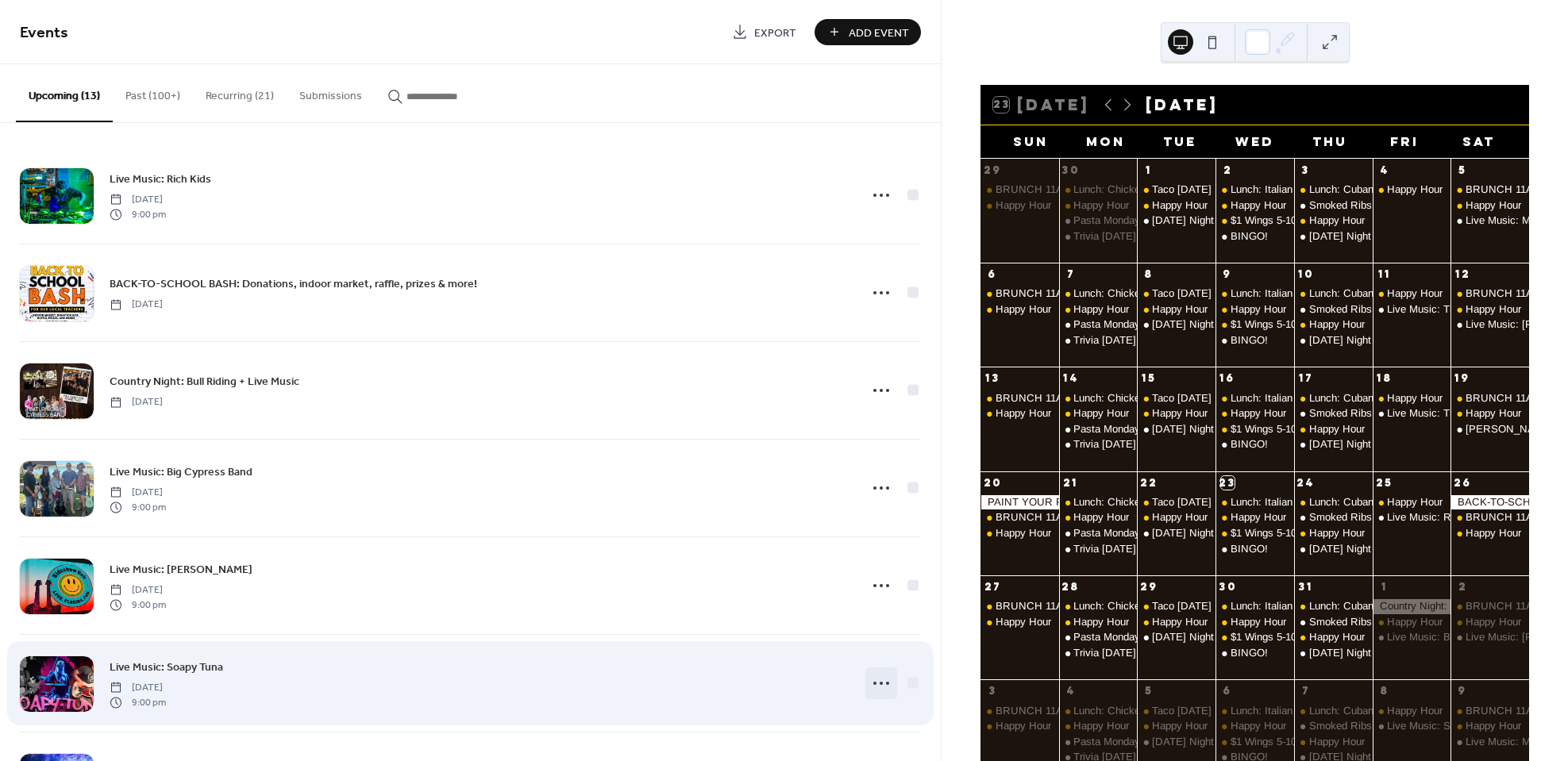click 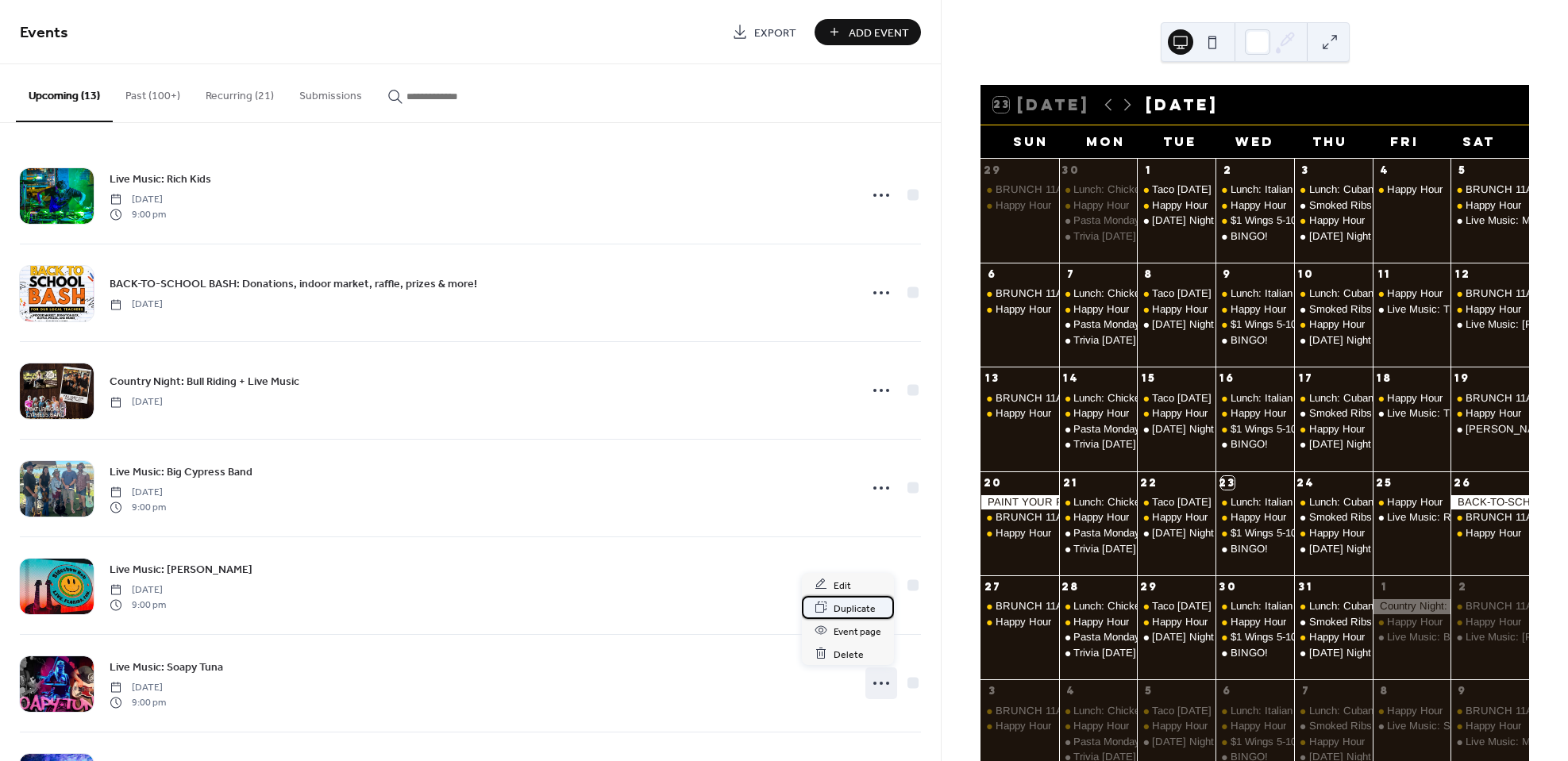 click on "Duplicate" at bounding box center [854, 608] 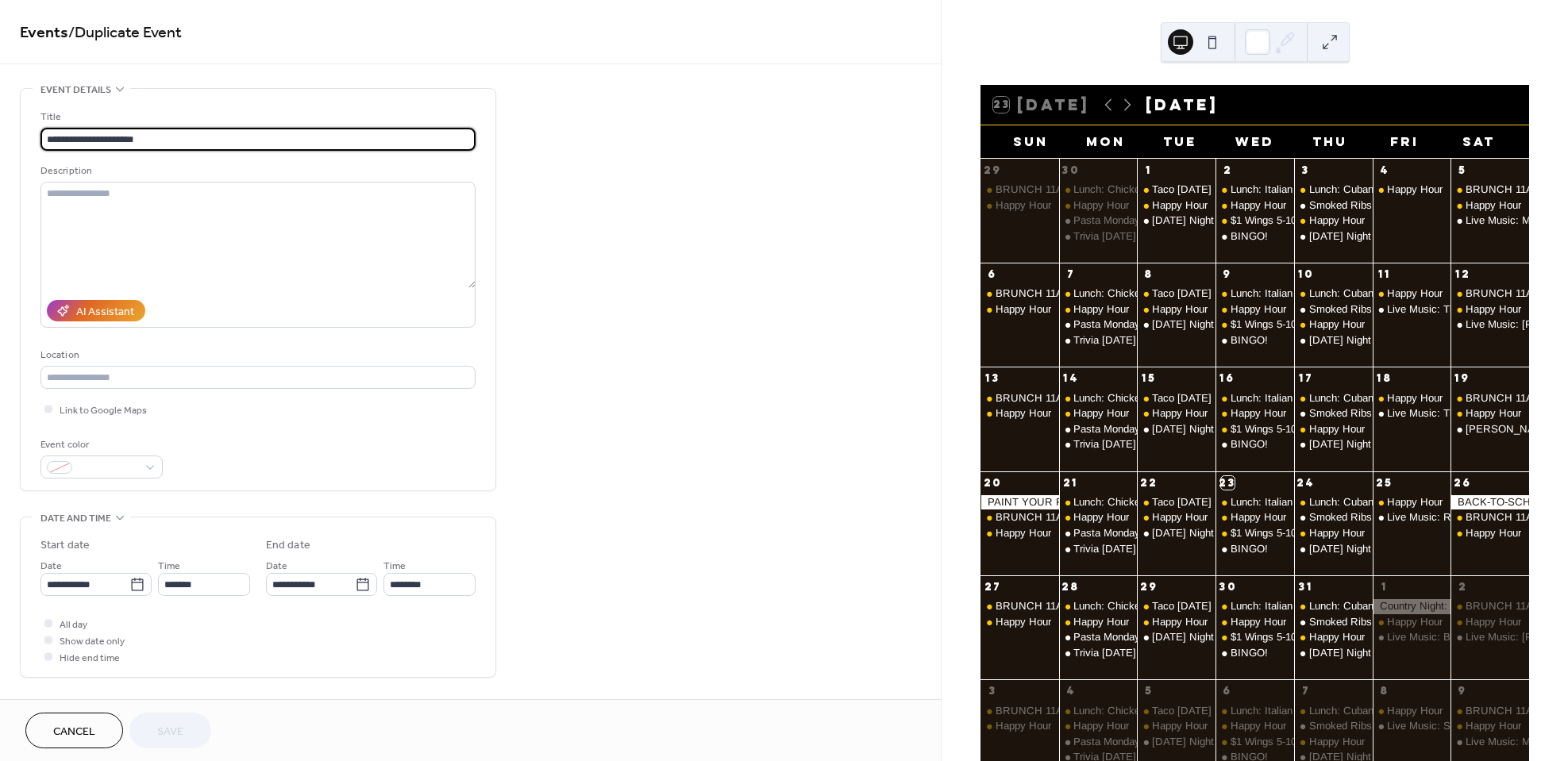 scroll, scrollTop: 0, scrollLeft: 0, axis: both 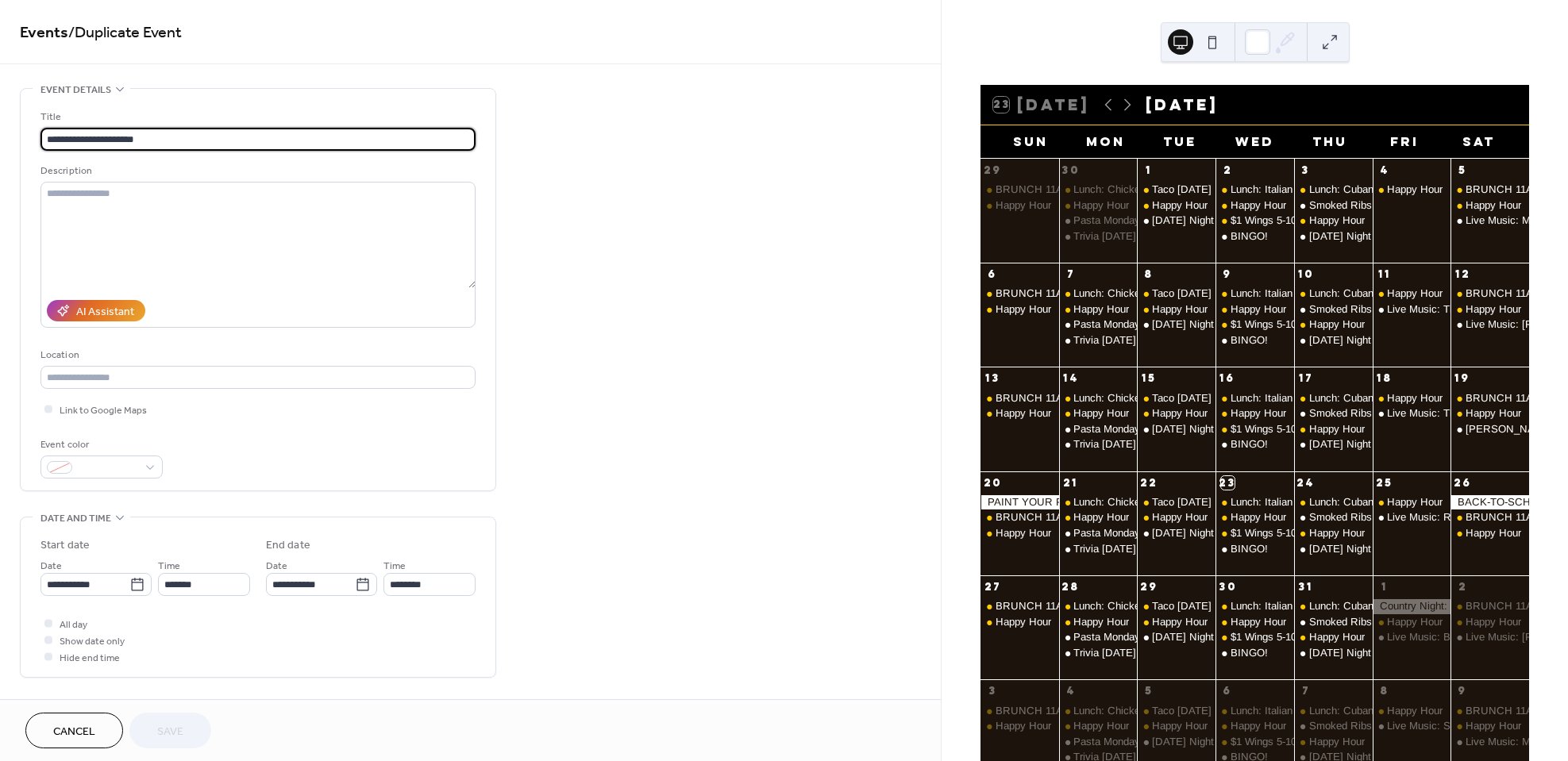 drag, startPoint x: 170, startPoint y: 140, endPoint x: 96, endPoint y: 138, distance: 74.02702 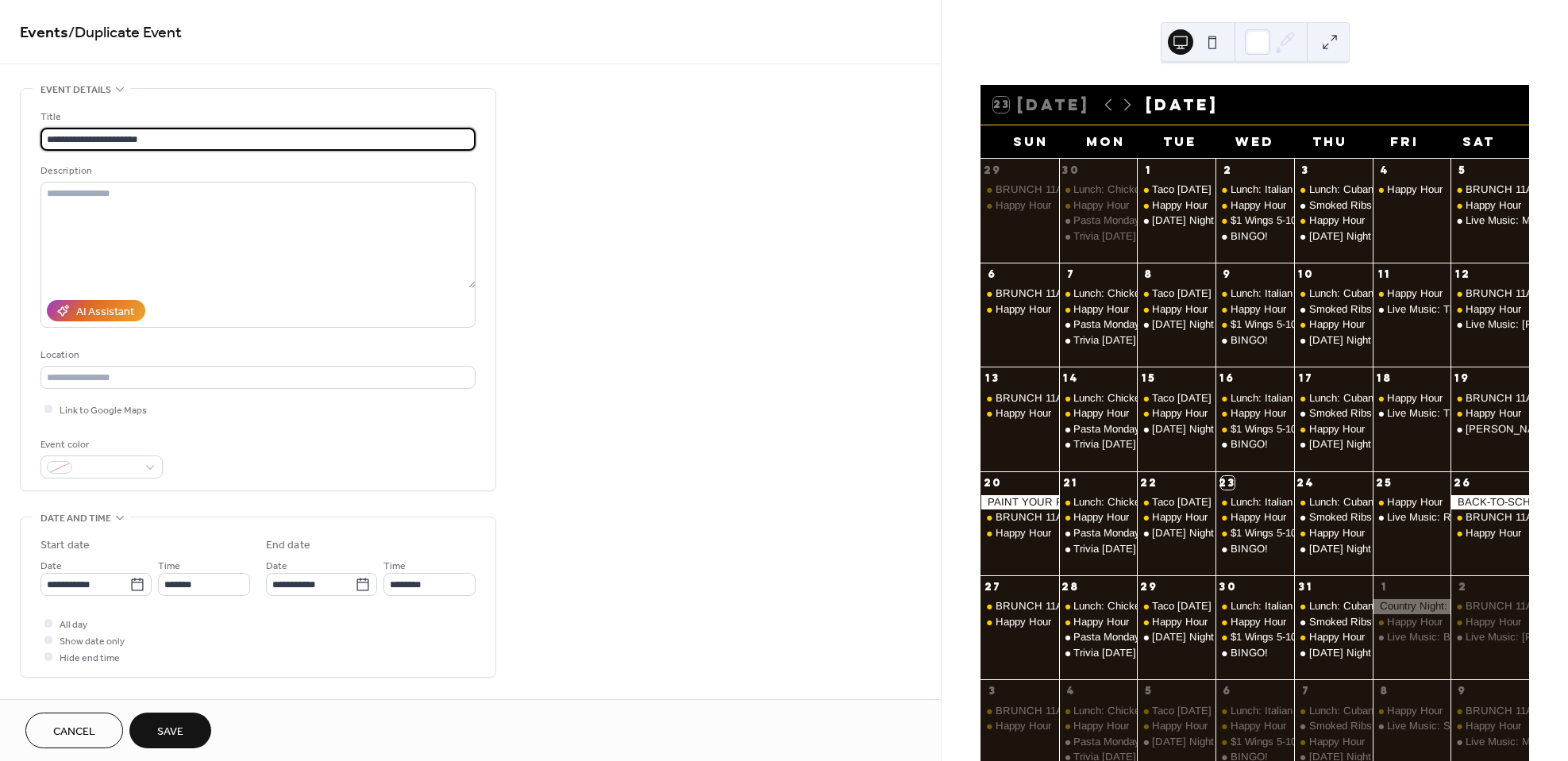 type on "**********" 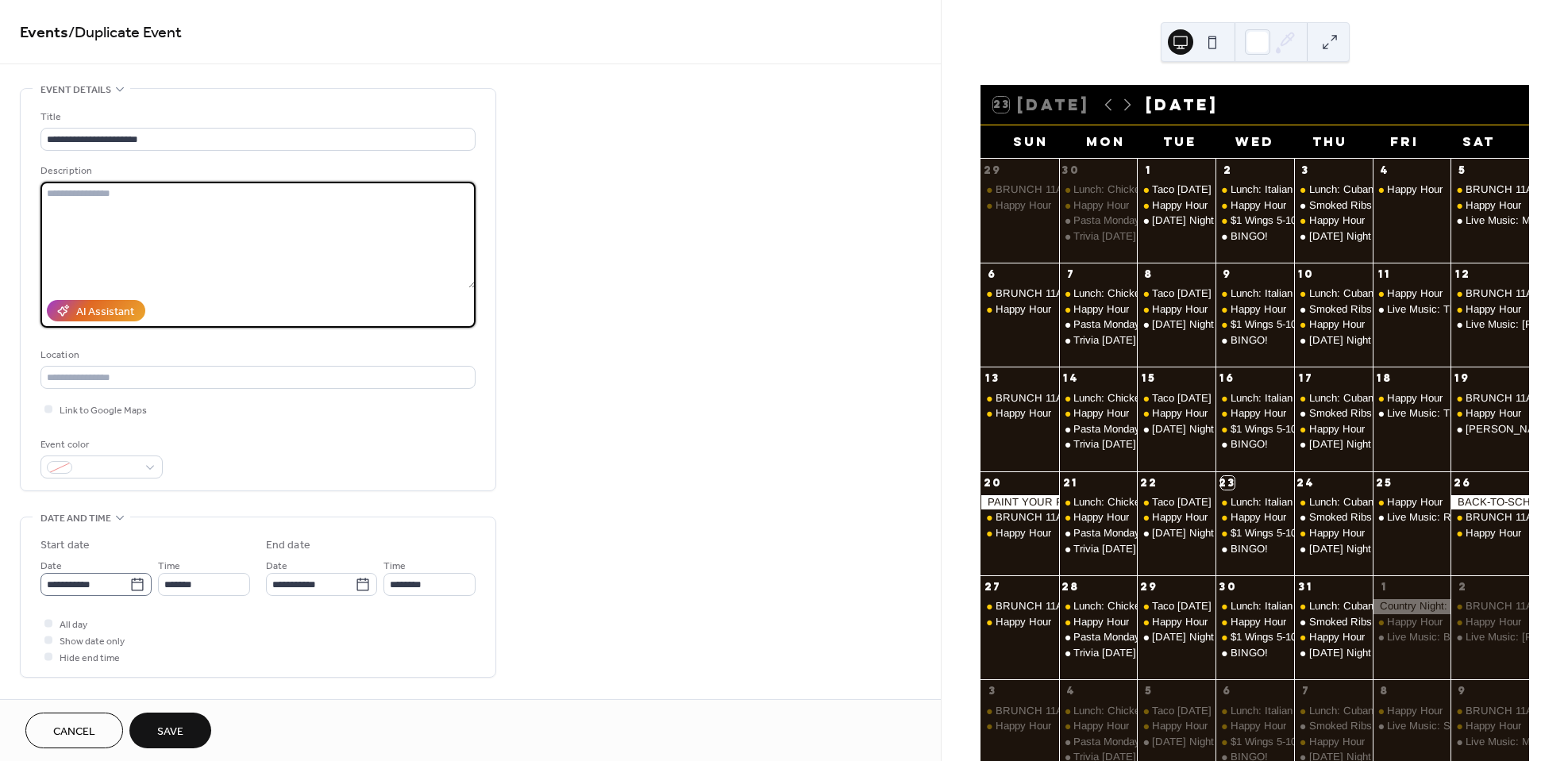 click 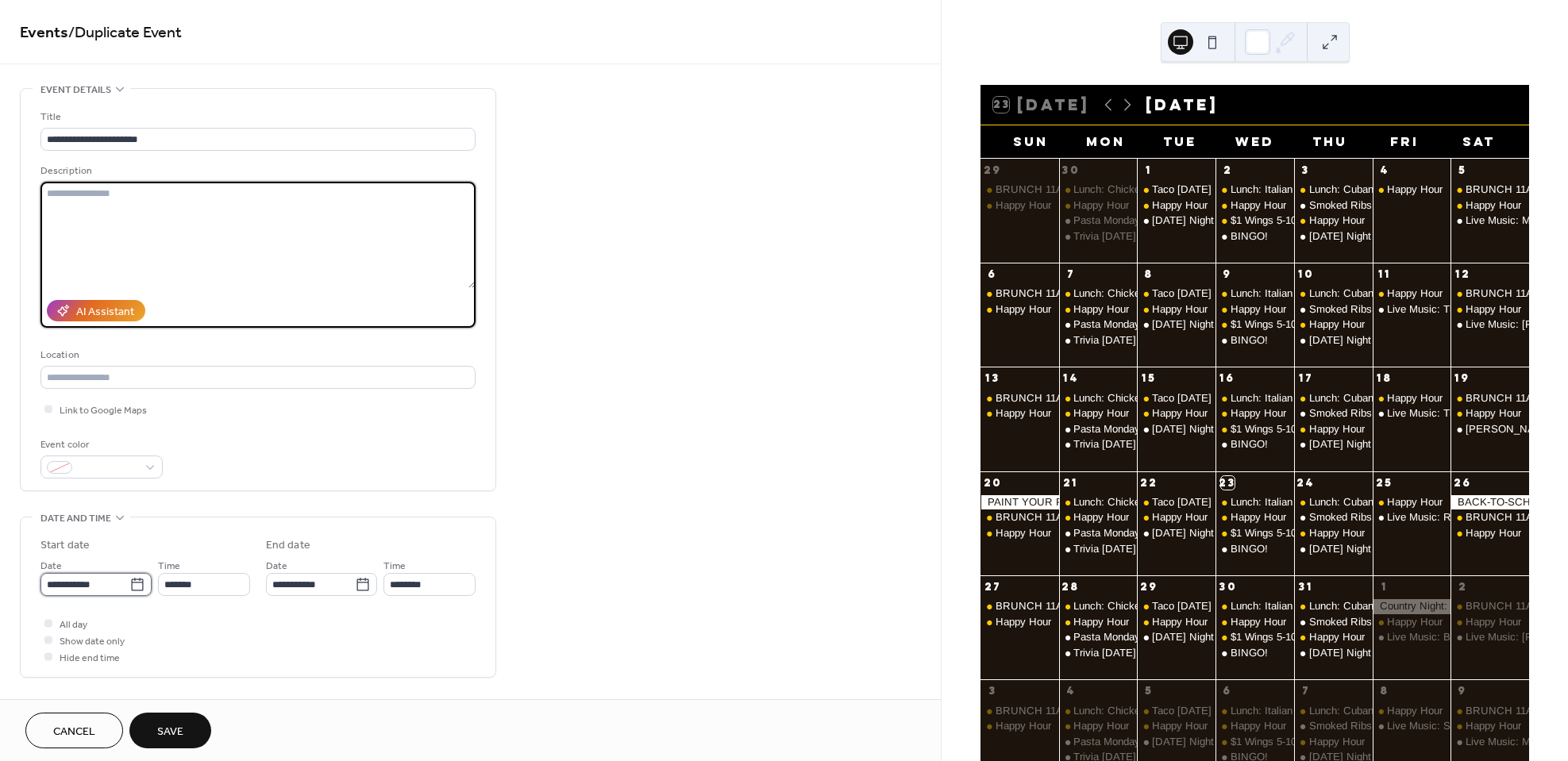 click on "**********" at bounding box center [85, 584] 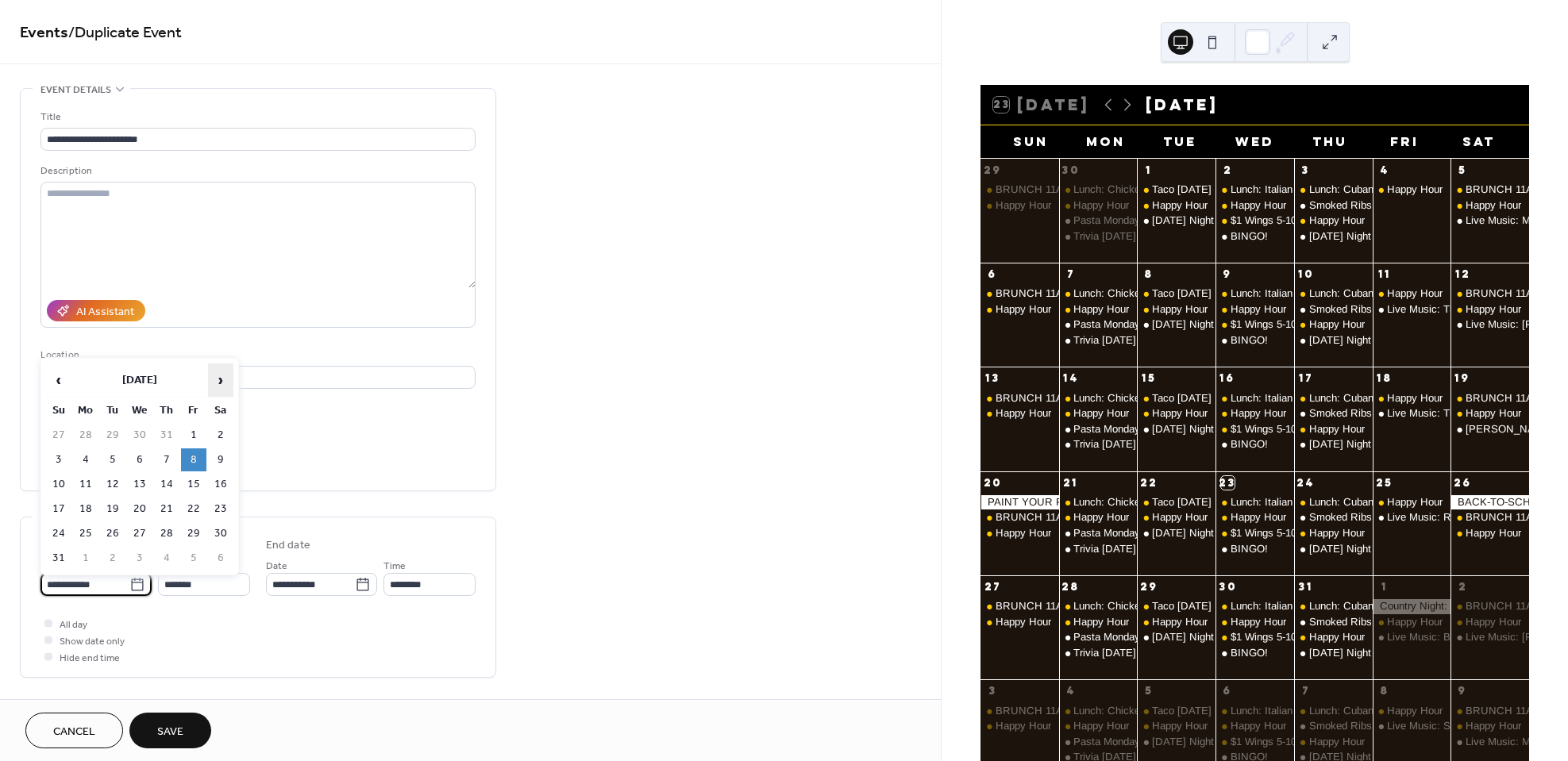 click on "›" at bounding box center [221, 380] 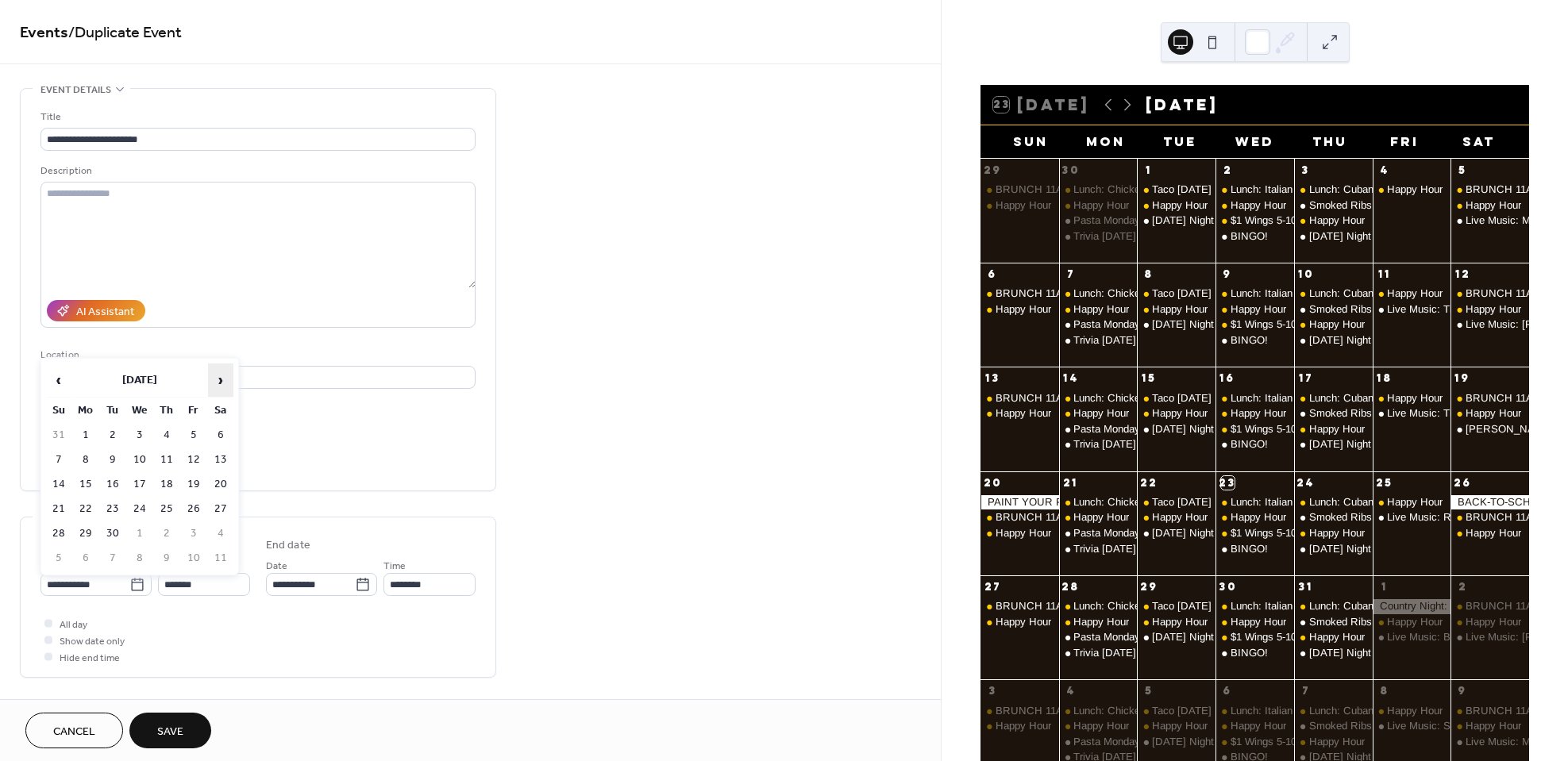 click on "›" at bounding box center [221, 380] 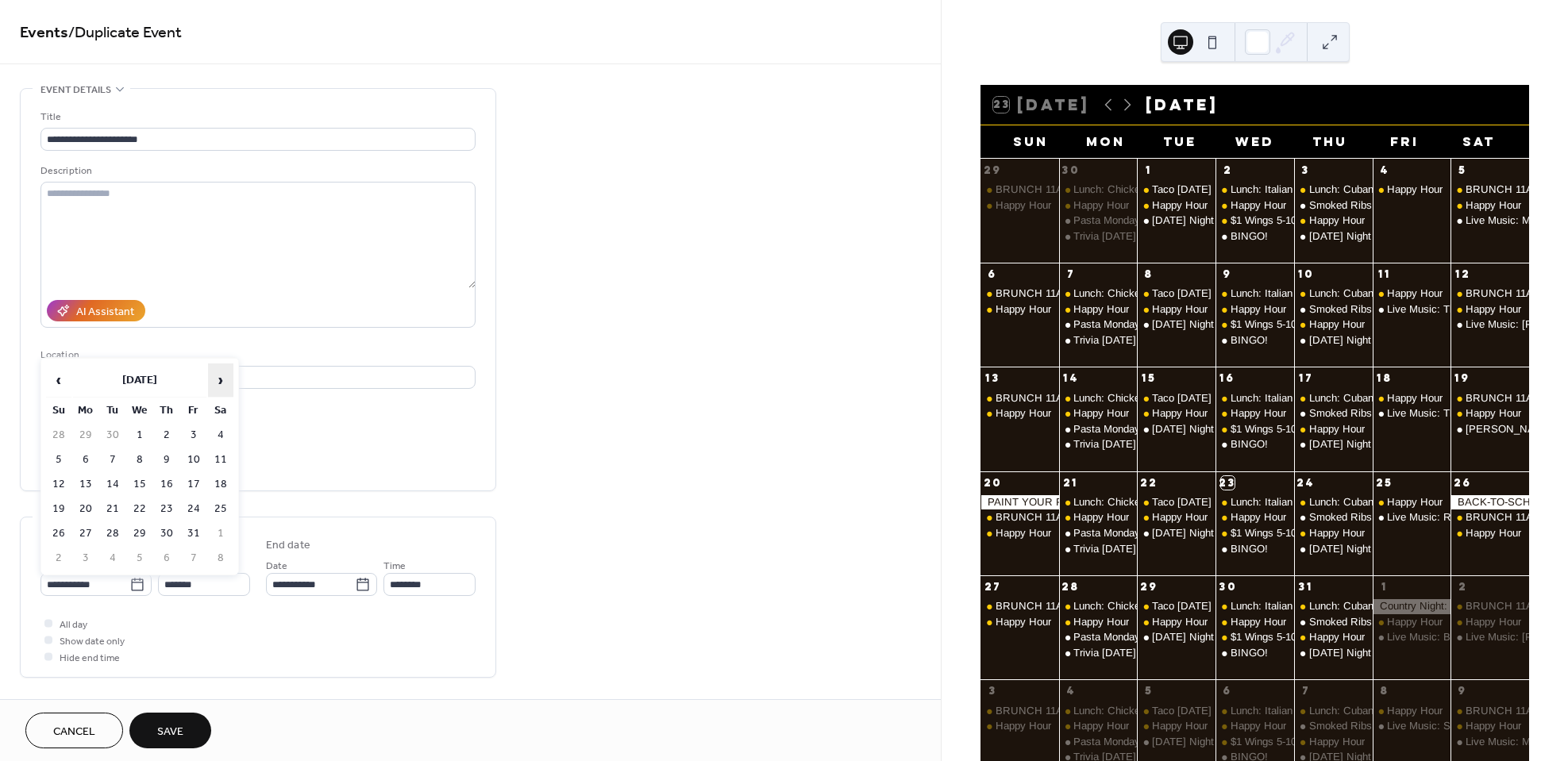 click on "›" at bounding box center (221, 380) 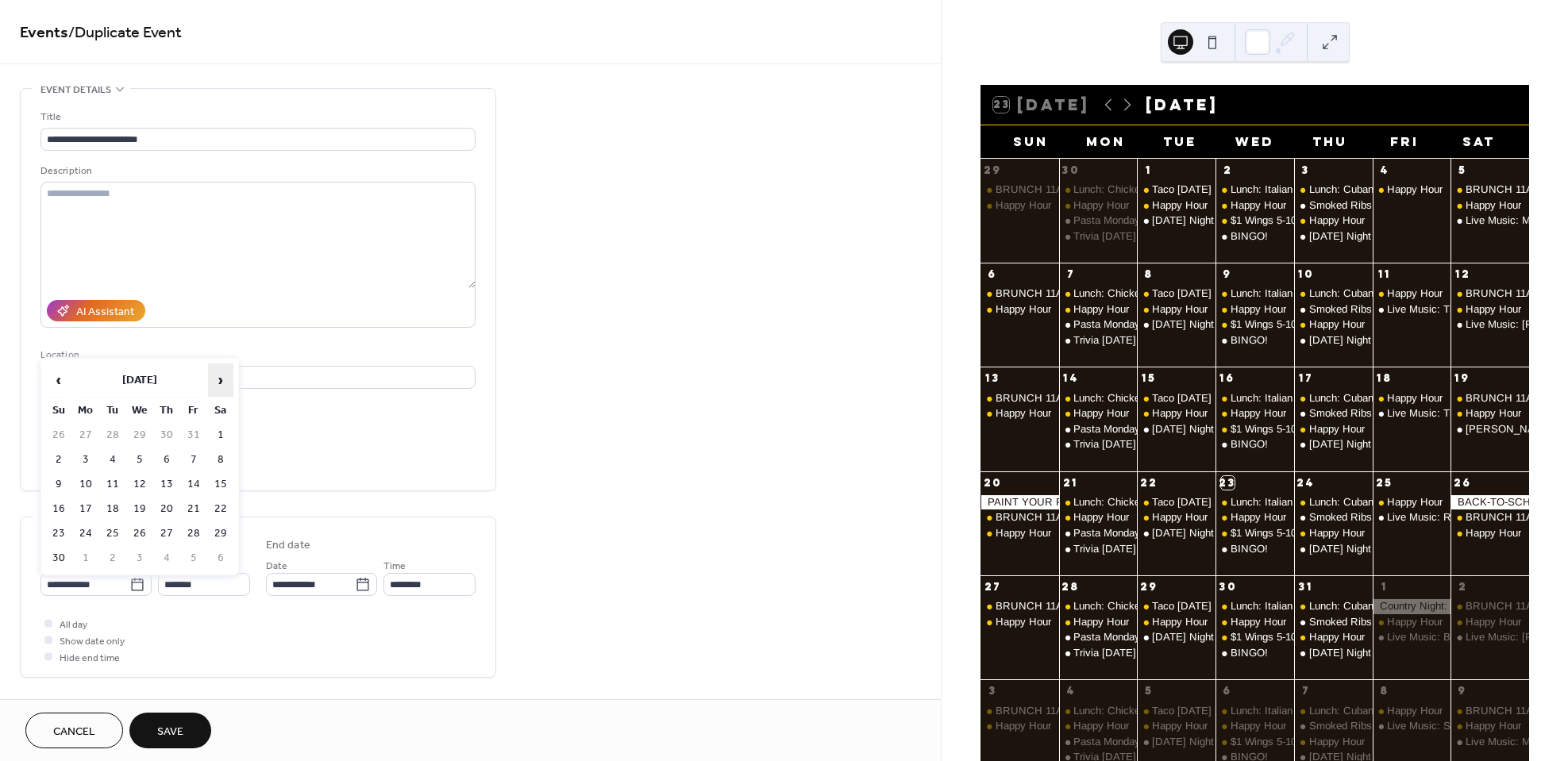 click on "›" at bounding box center (221, 380) 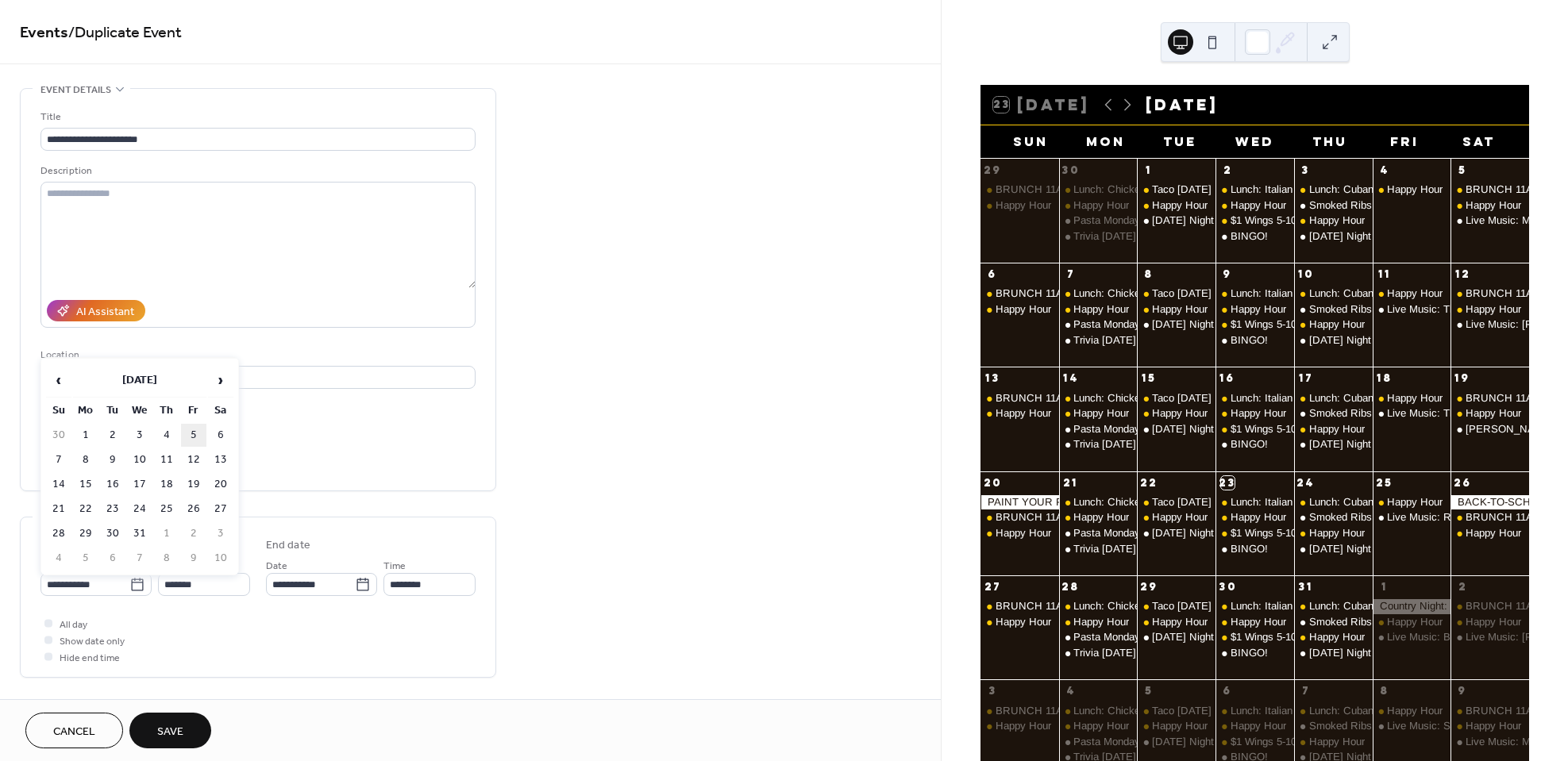 click on "5" at bounding box center [194, 435] 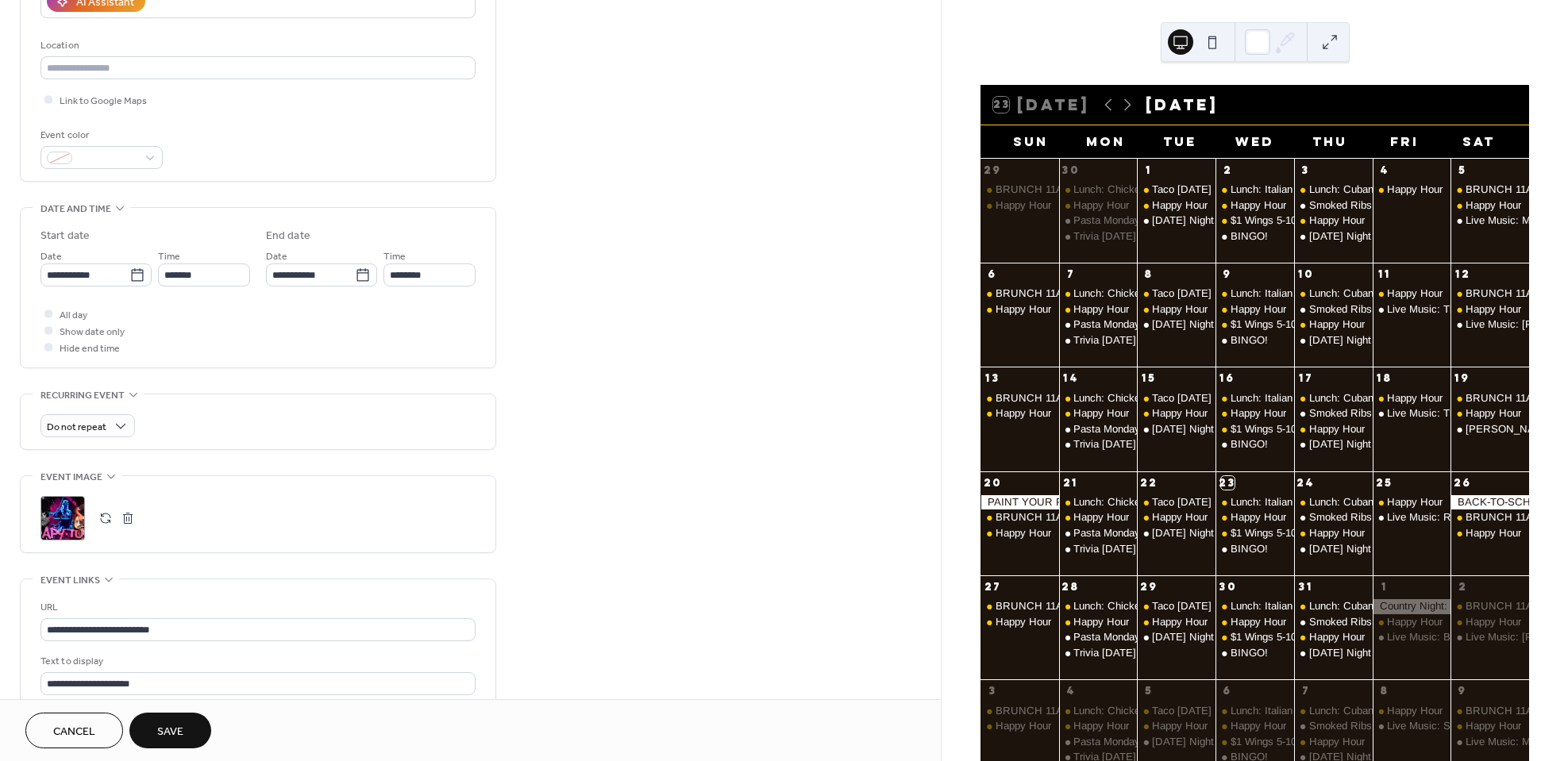 scroll, scrollTop: 317, scrollLeft: 0, axis: vertical 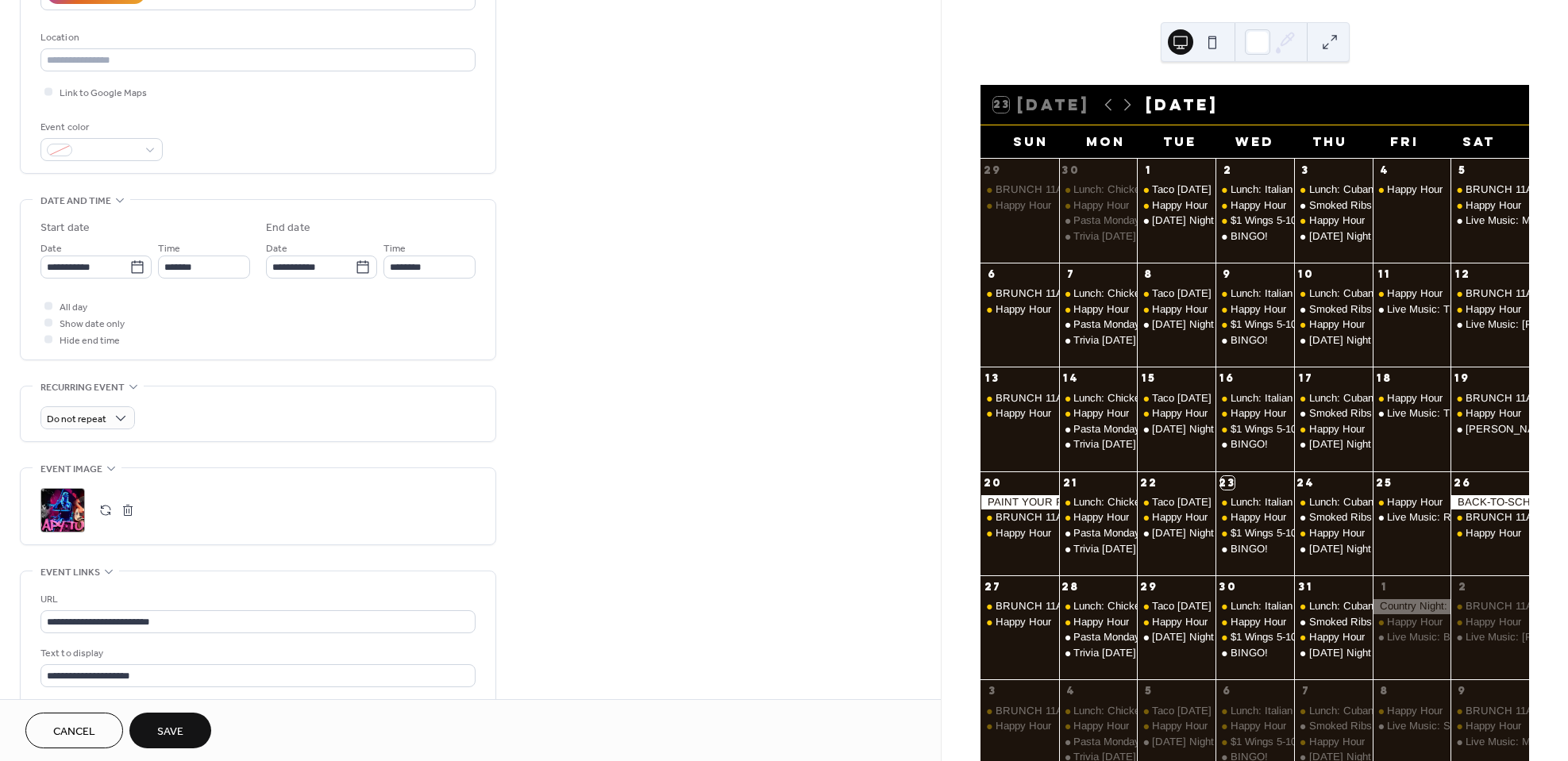 click at bounding box center (128, 510) 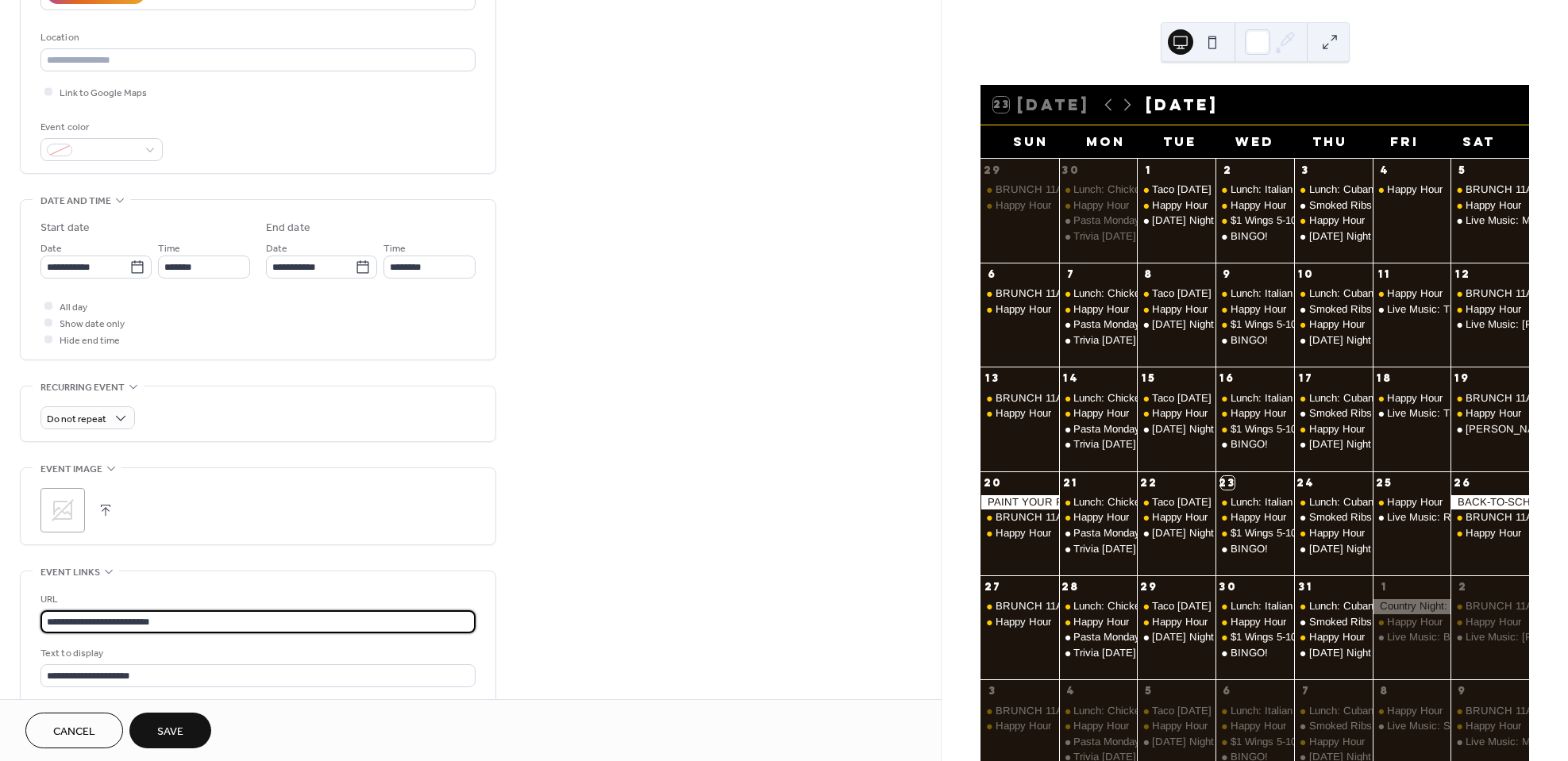 click on "**********" at bounding box center [258, 621] 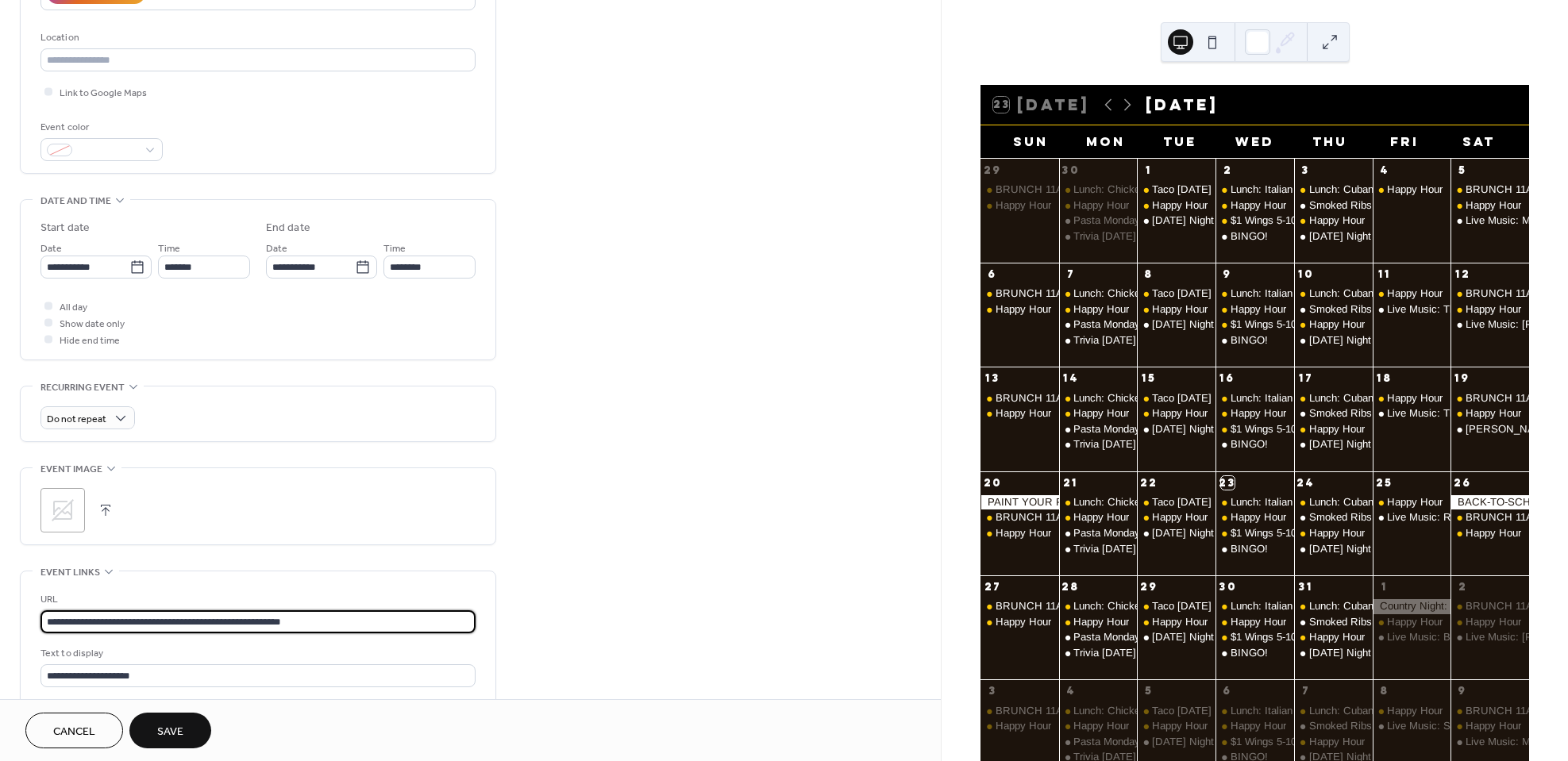 type on "**********" 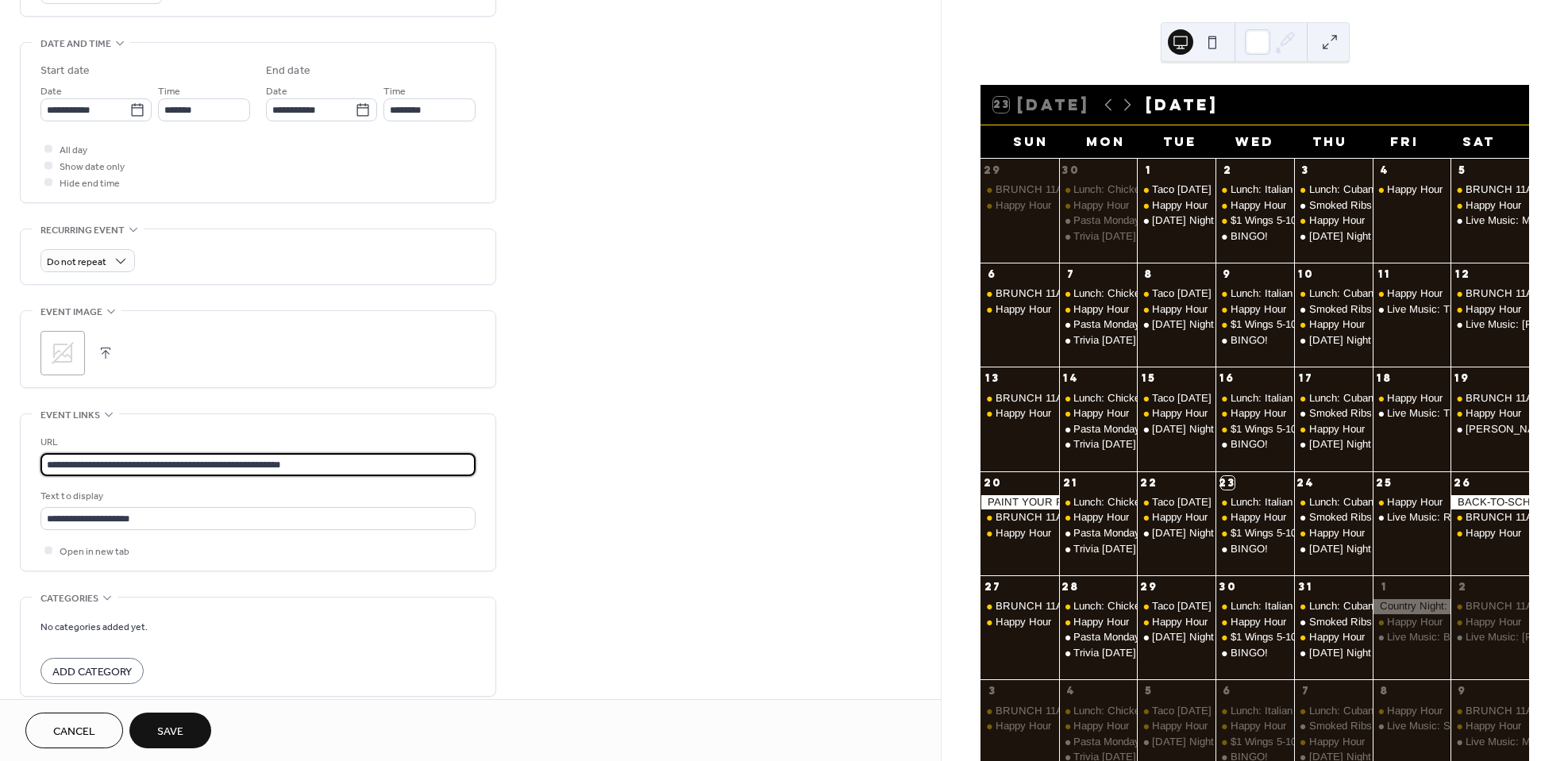 scroll, scrollTop: 476, scrollLeft: 0, axis: vertical 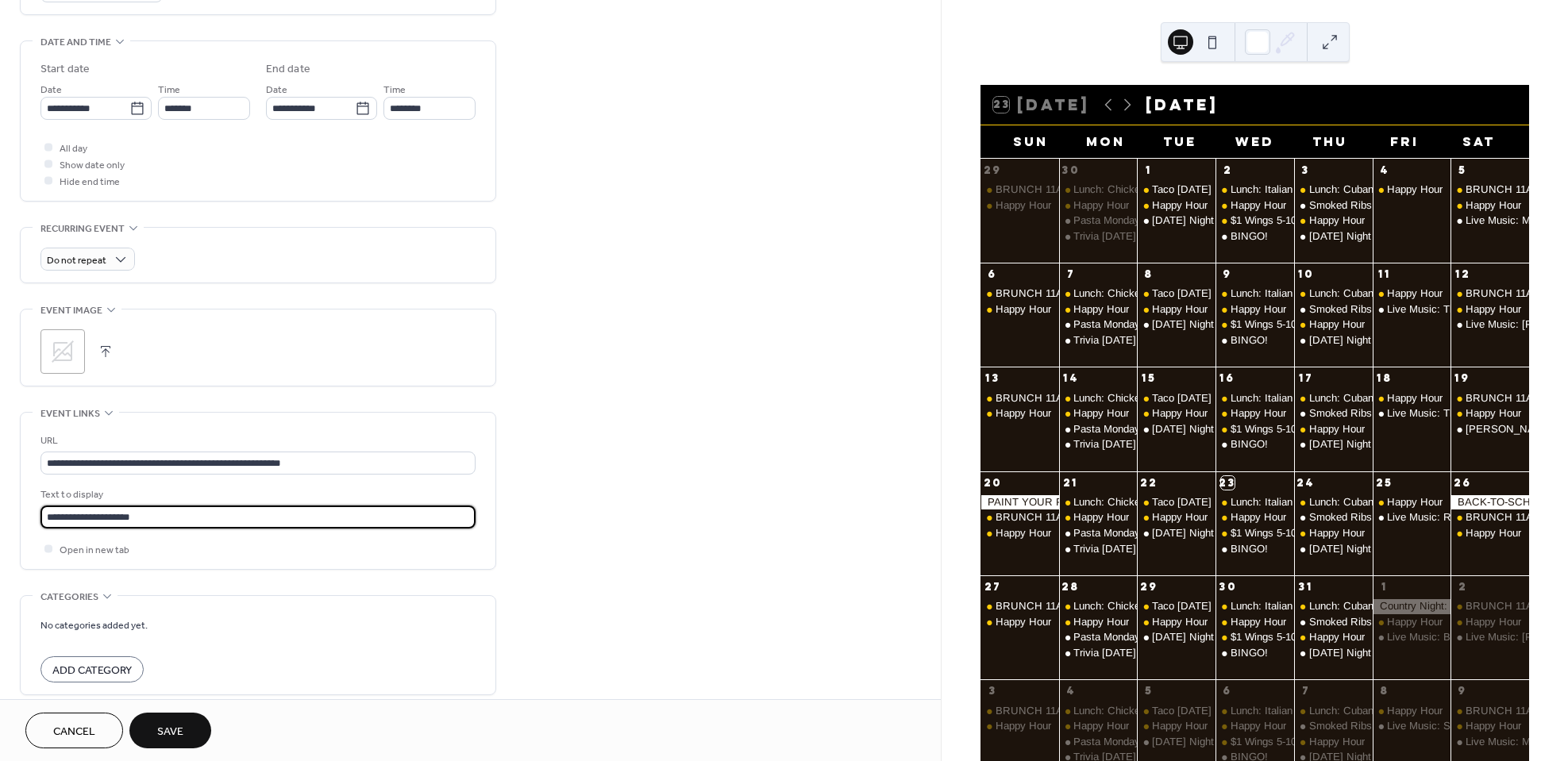 drag, startPoint x: 159, startPoint y: 509, endPoint x: 91, endPoint y: 513, distance: 68.117545 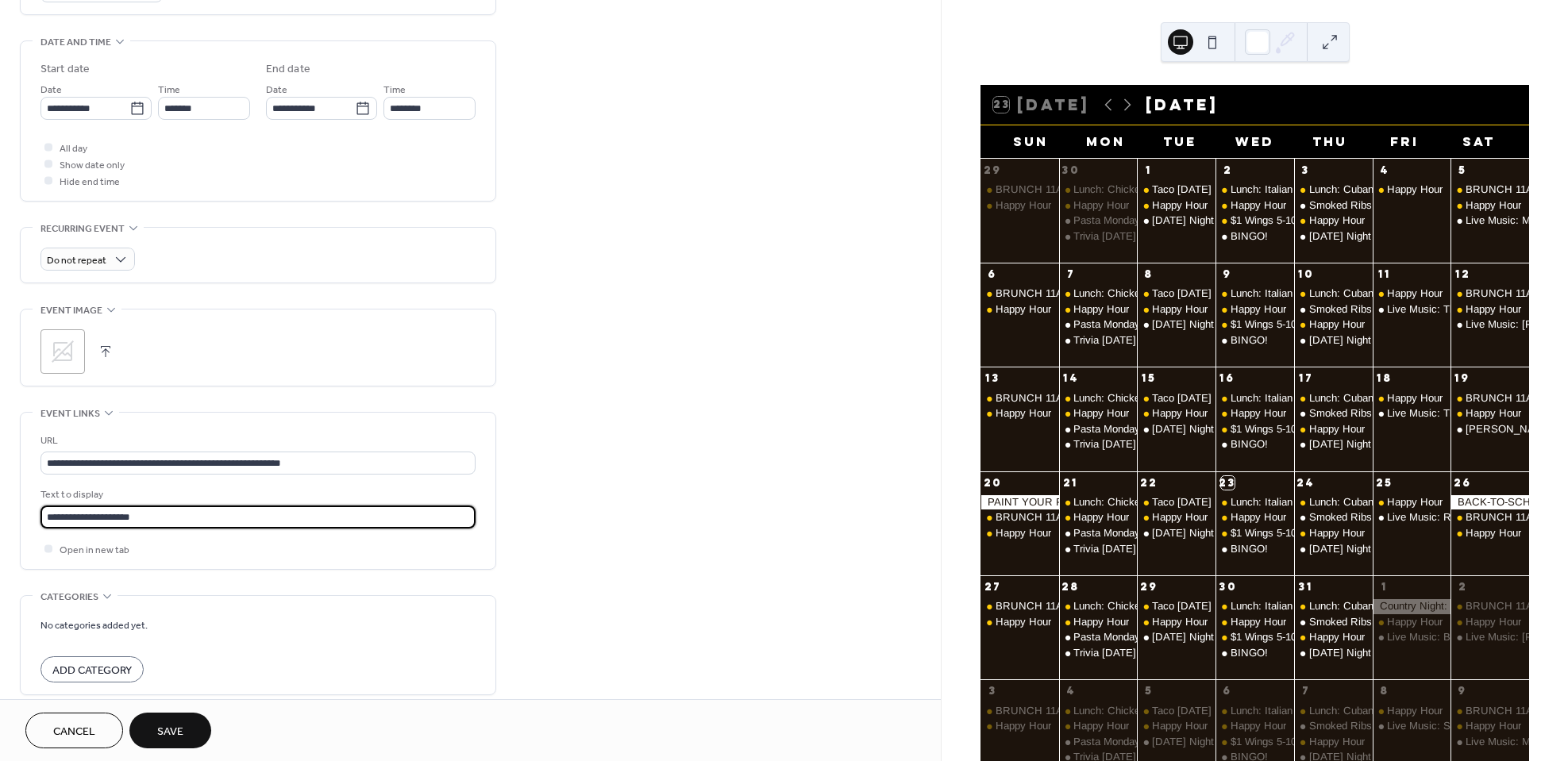 click on "**********" at bounding box center (258, 517) 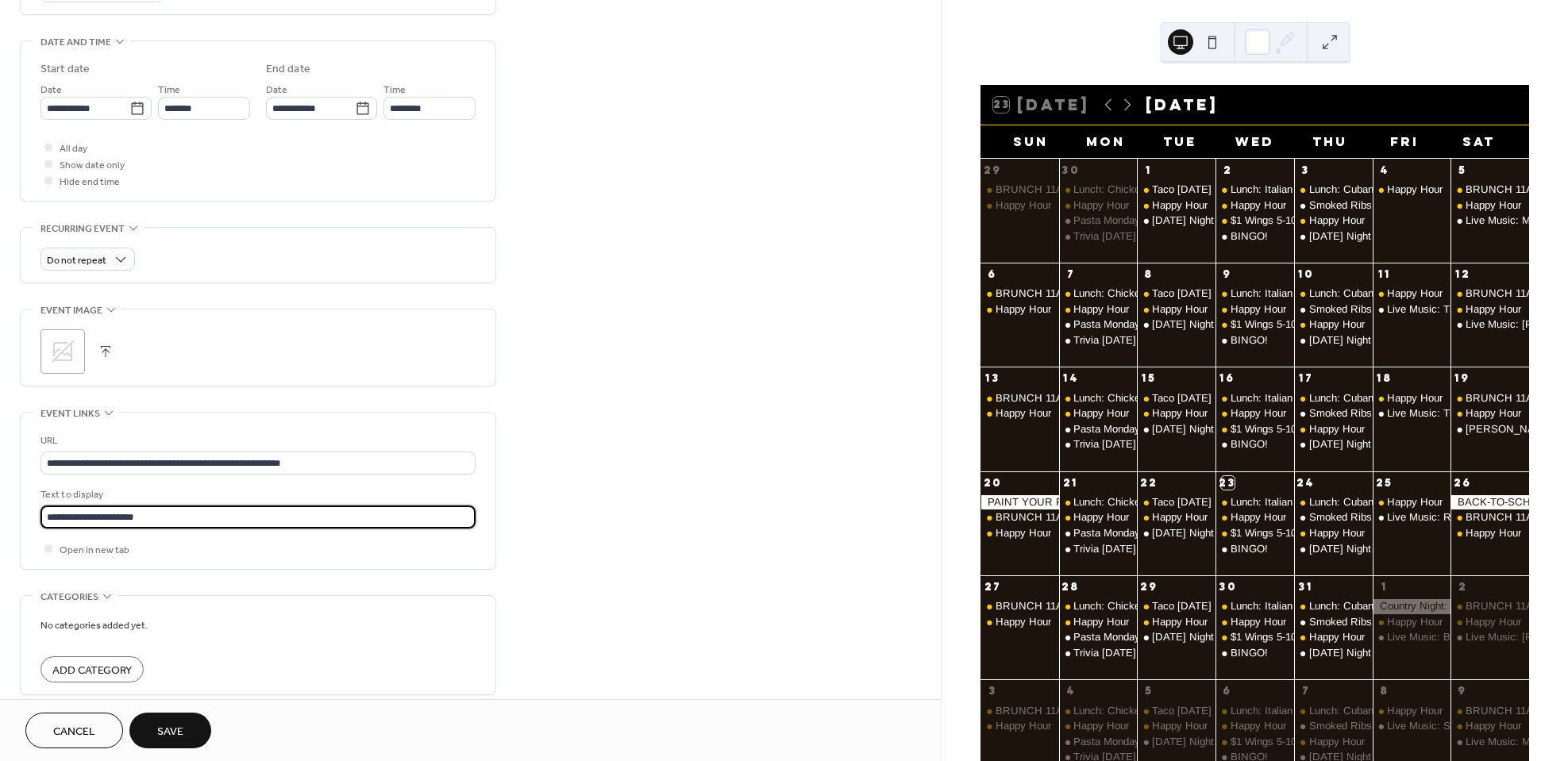 type on "**********" 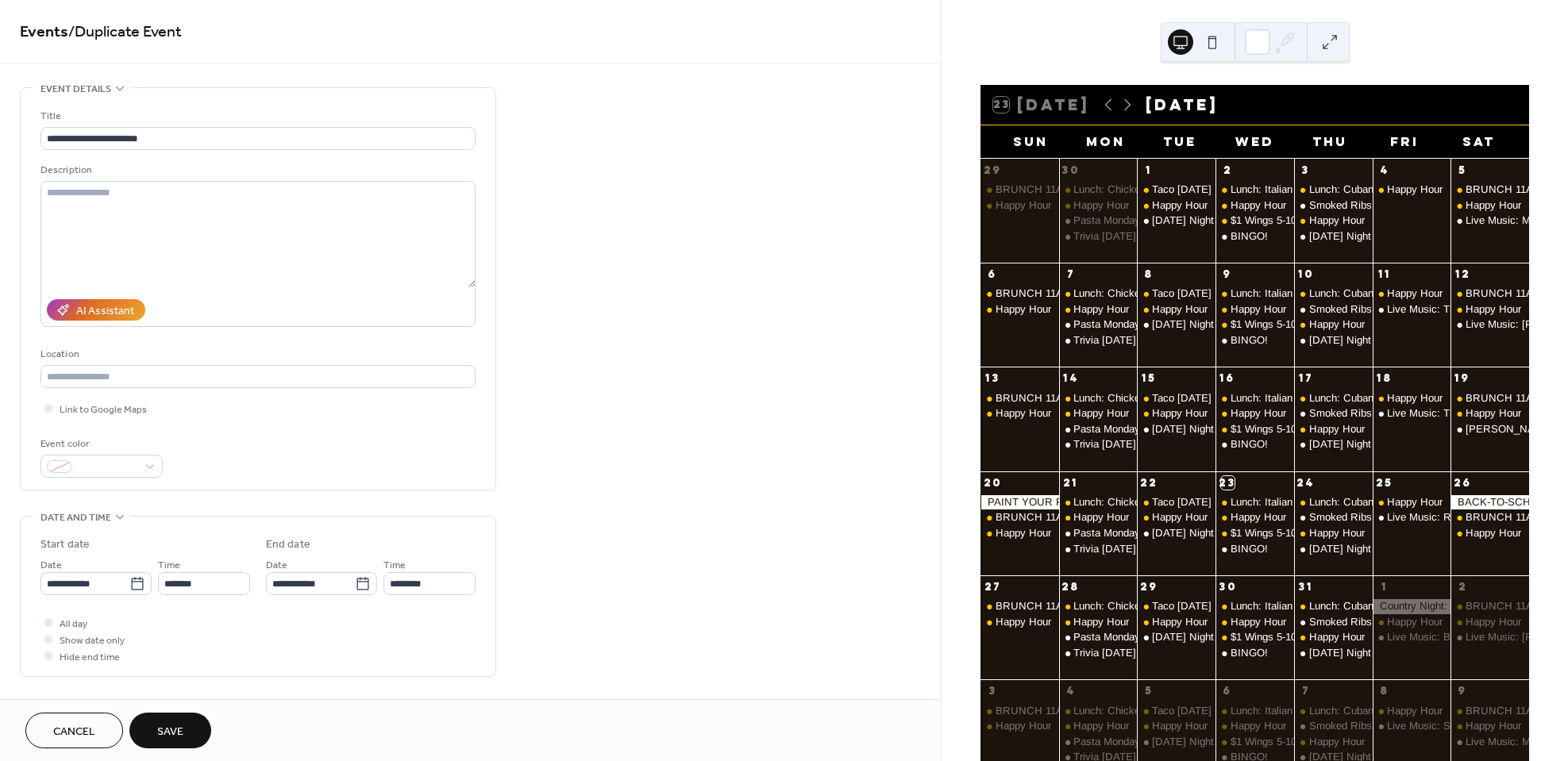 scroll, scrollTop: 0, scrollLeft: 0, axis: both 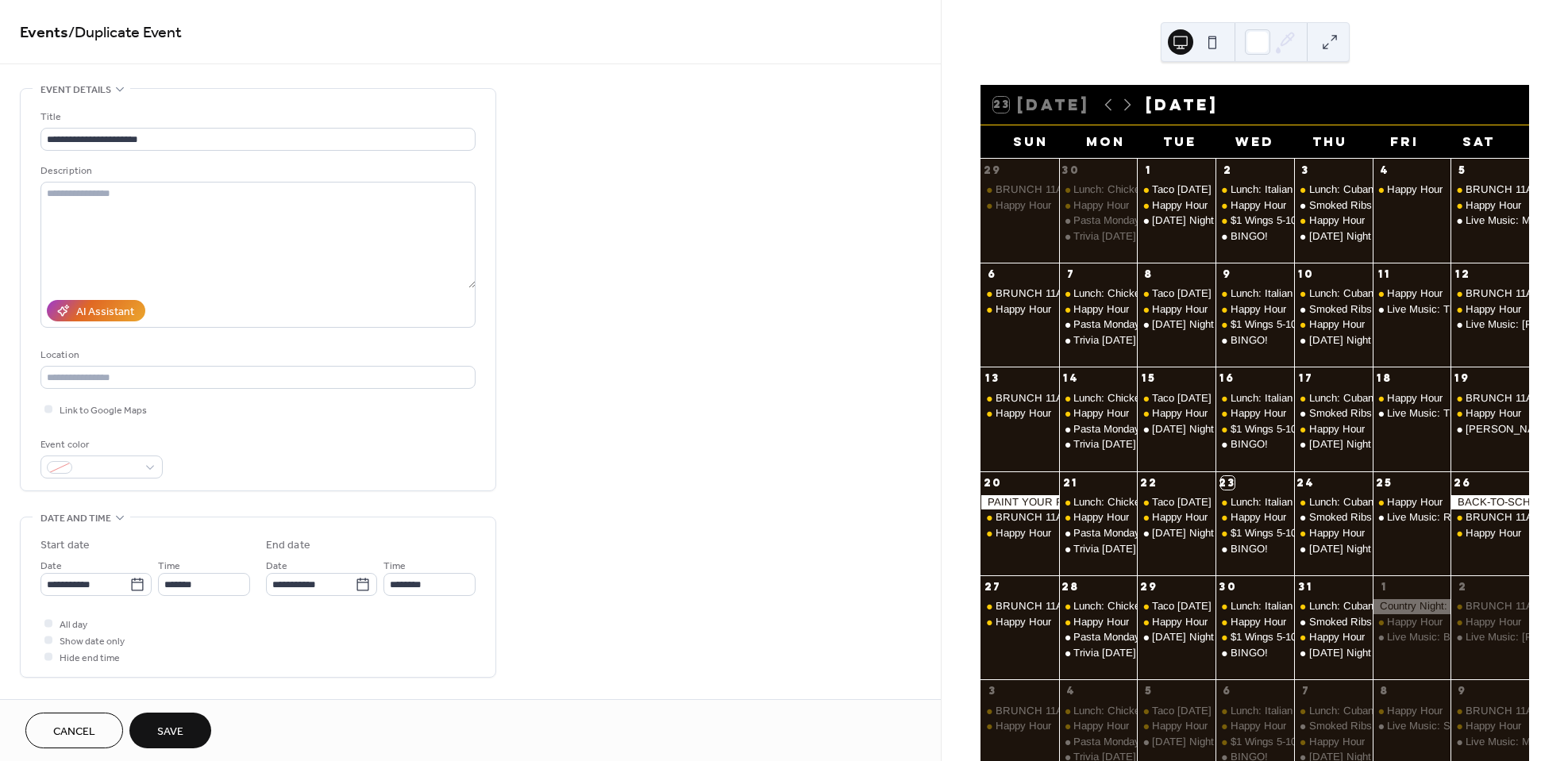 click on "Save" at bounding box center [170, 732] 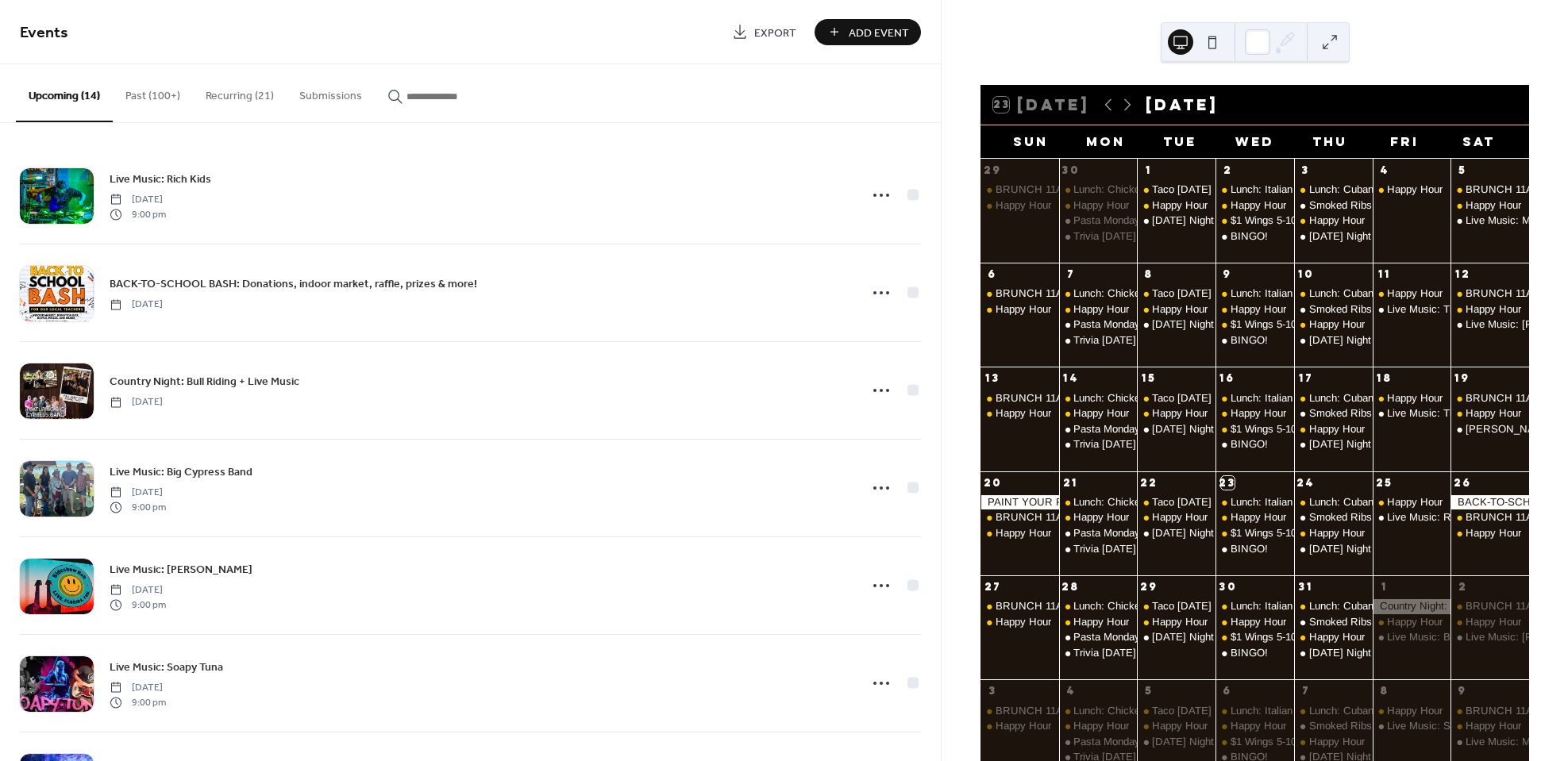 click at bounding box center (454, 96) 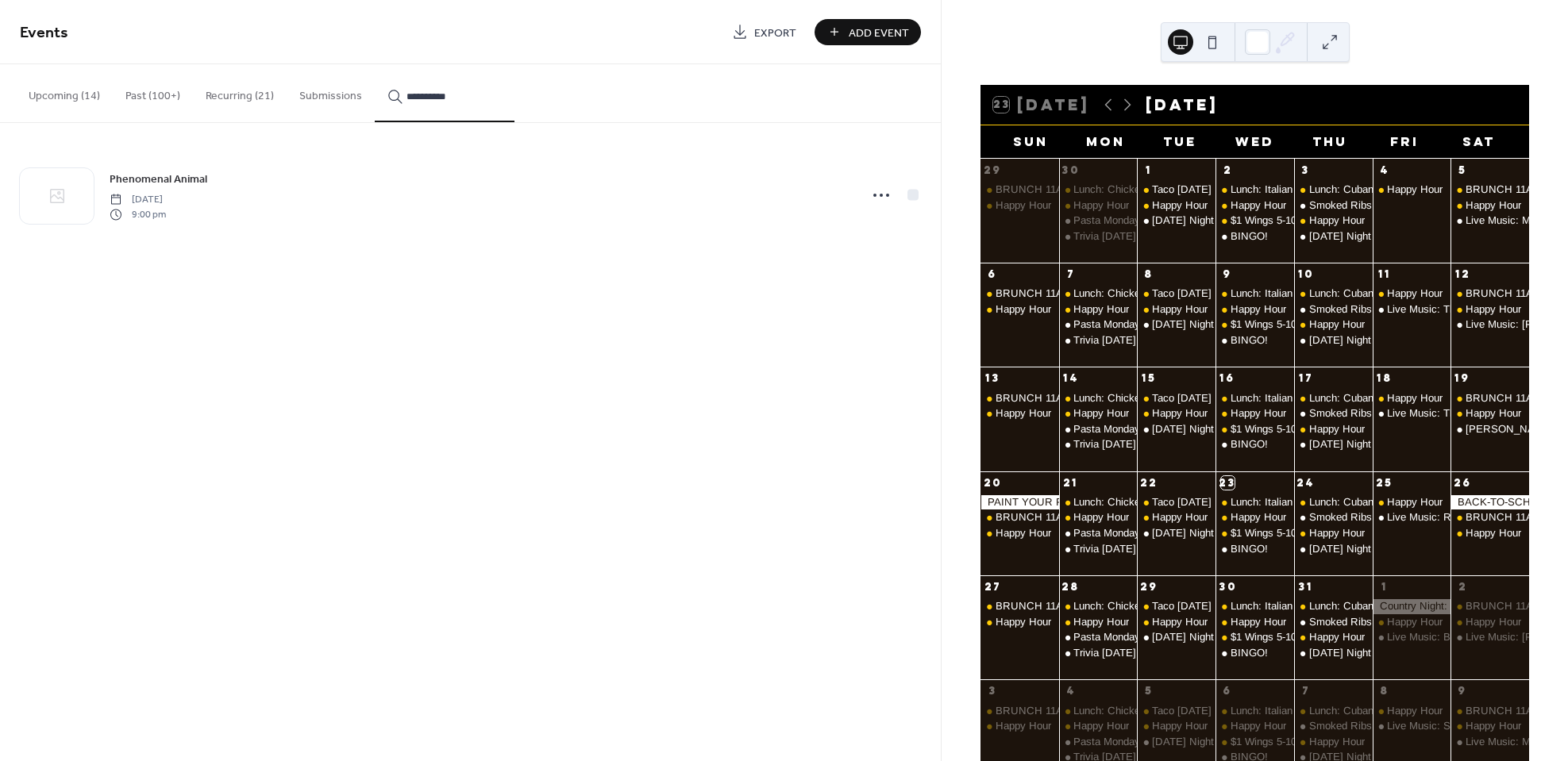 type on "**********" 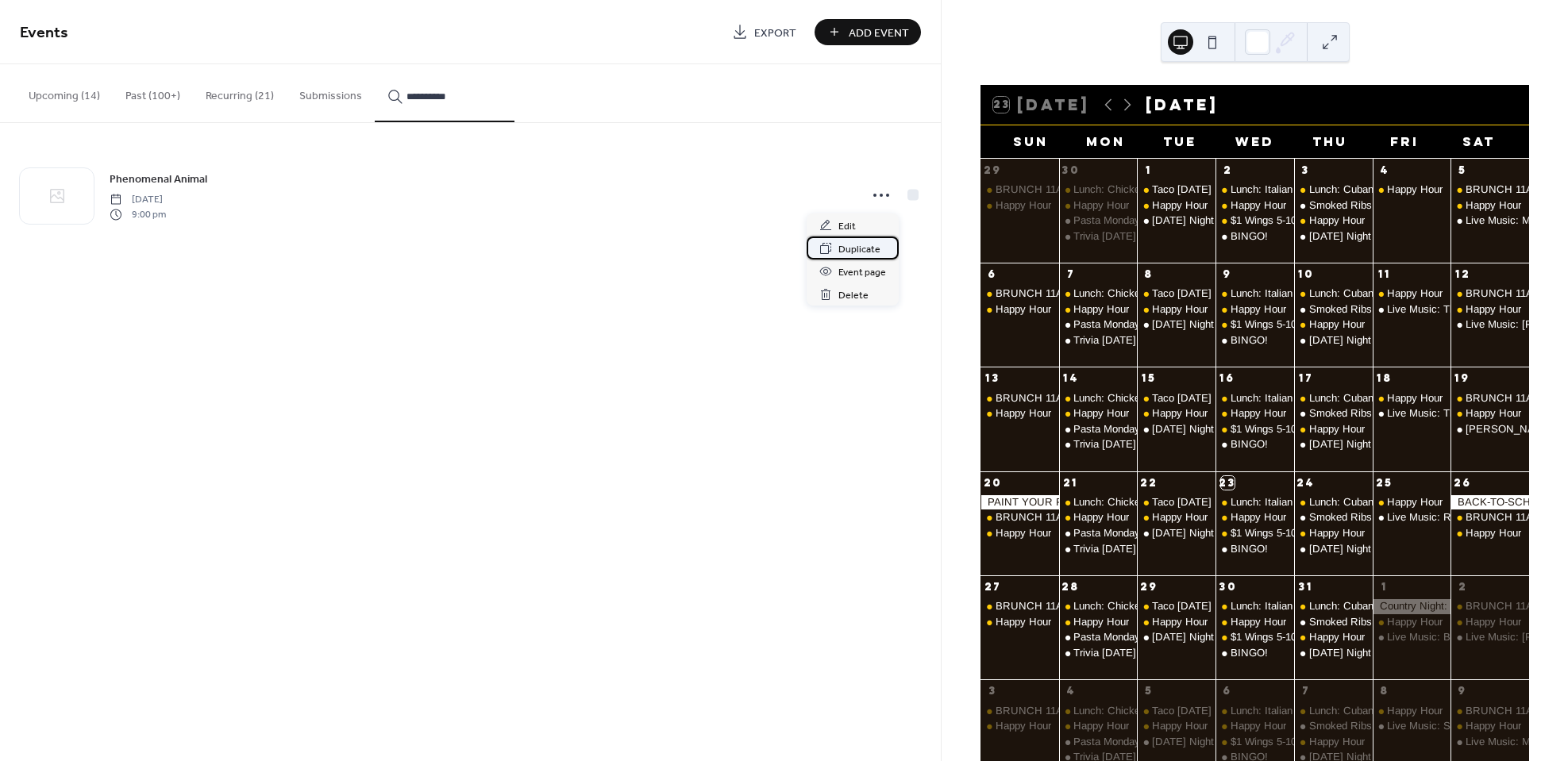 click on "Duplicate" at bounding box center [859, 249] 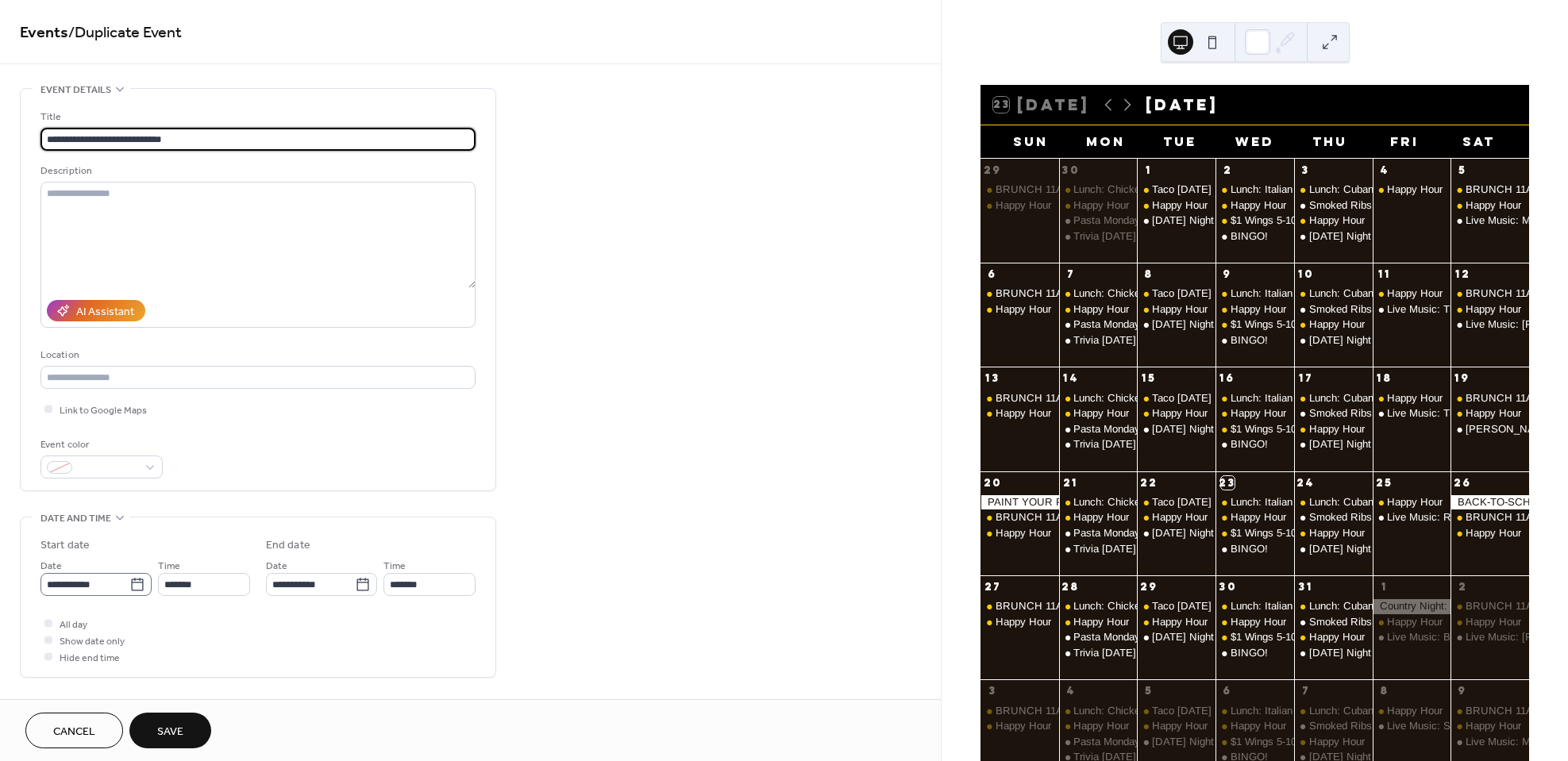 type on "**********" 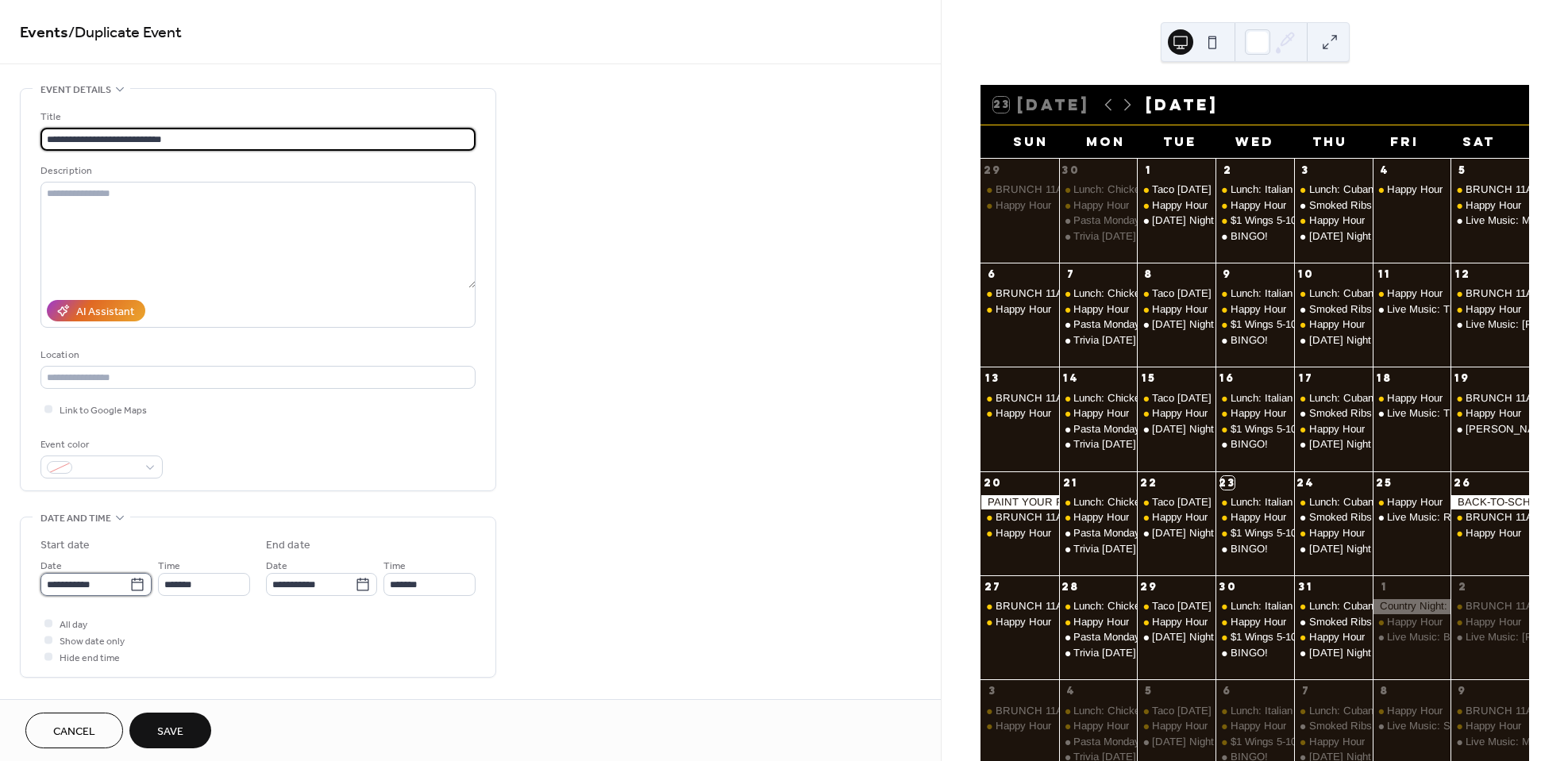 click on "**********" at bounding box center [85, 584] 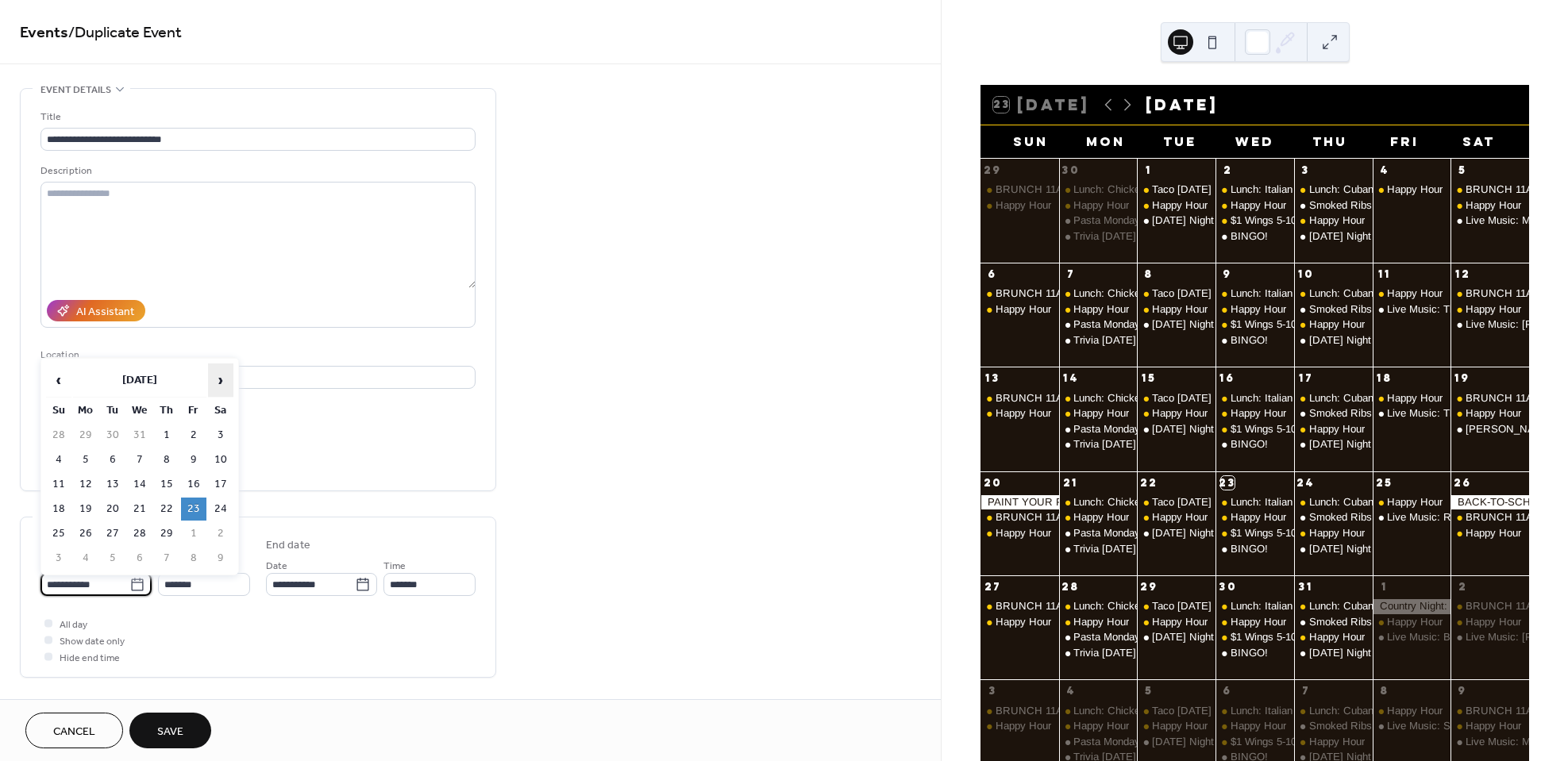 click on "›" at bounding box center (221, 380) 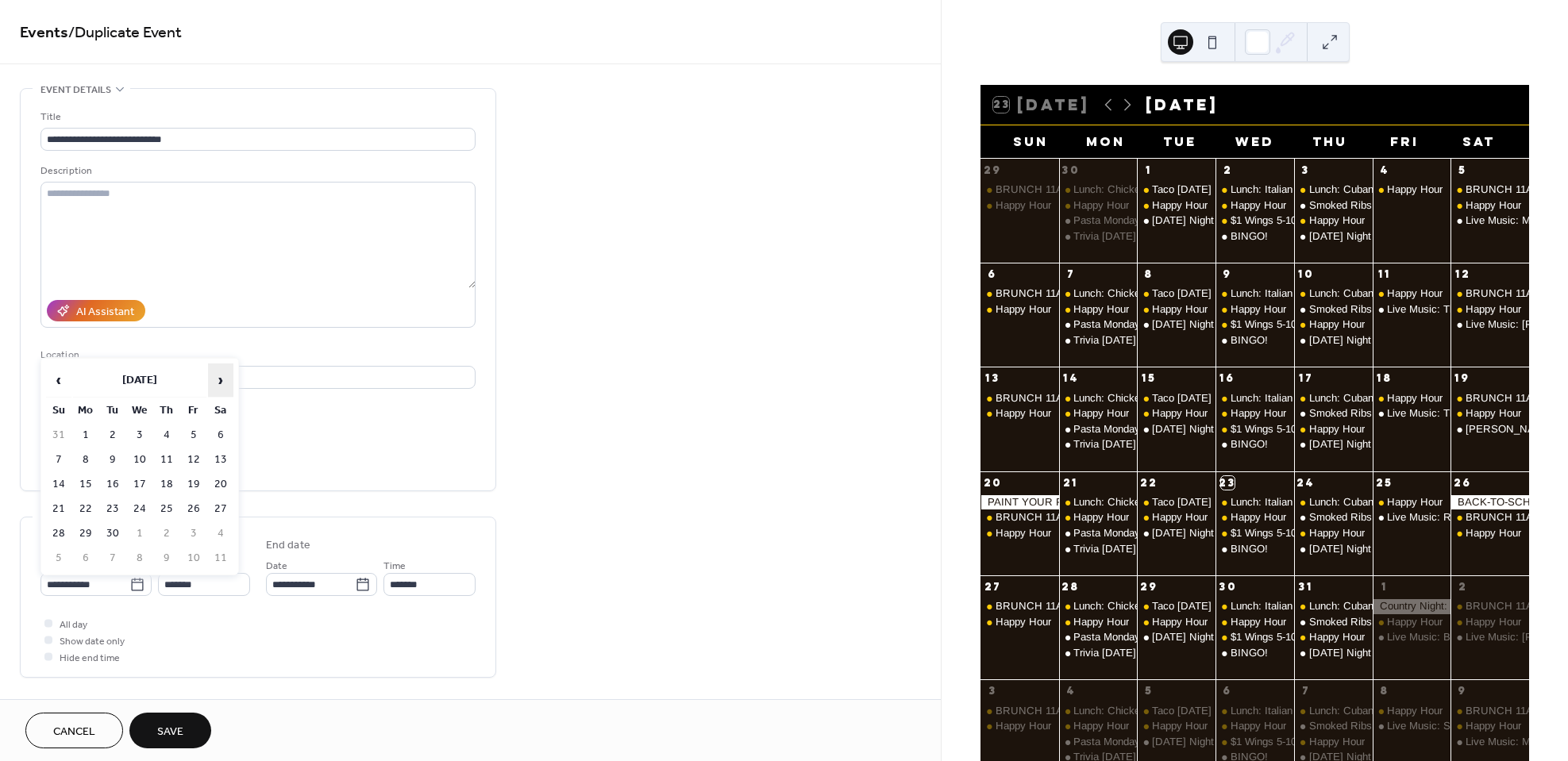 click on "›" at bounding box center (221, 380) 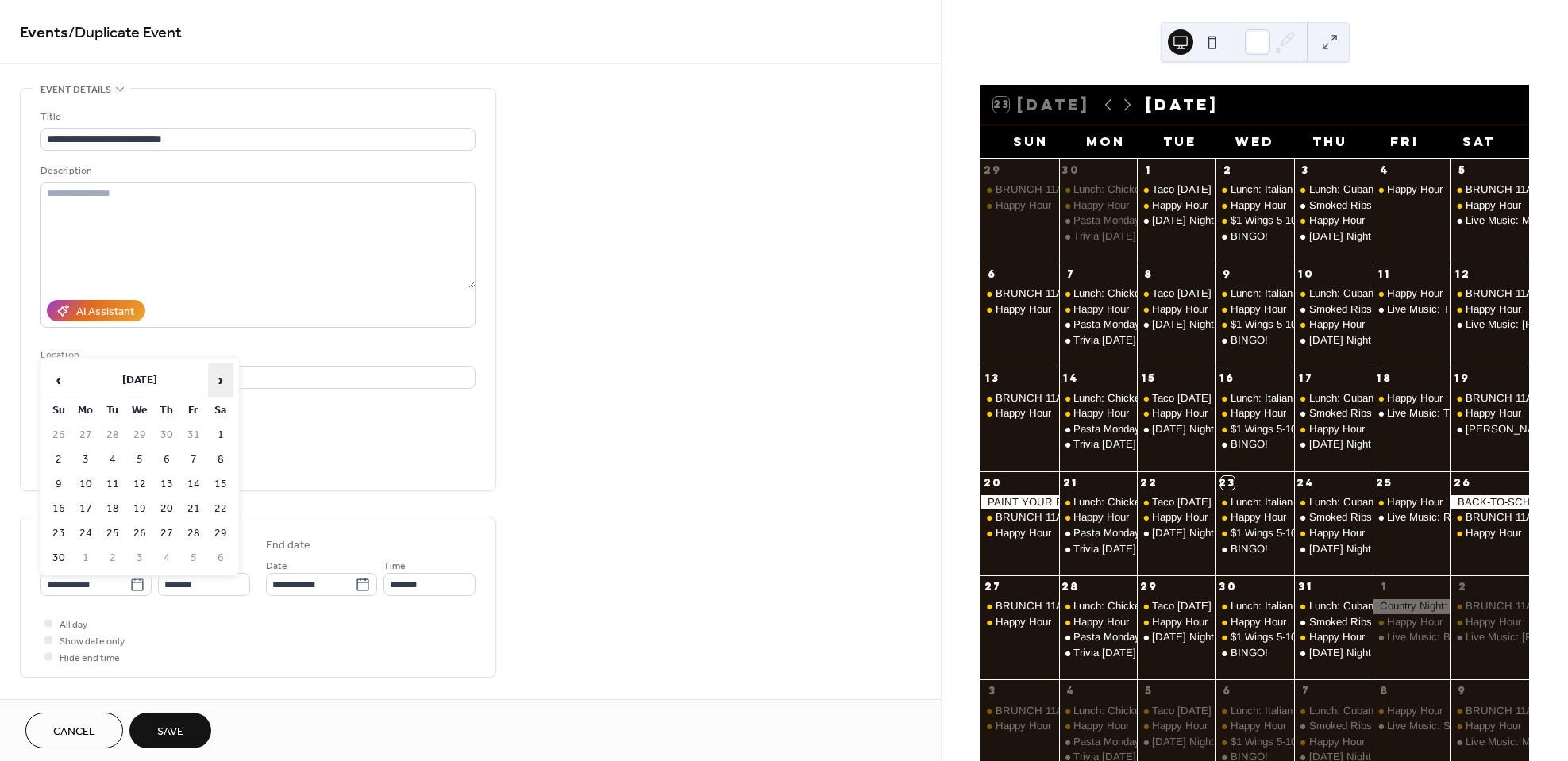 click on "›" at bounding box center [221, 380] 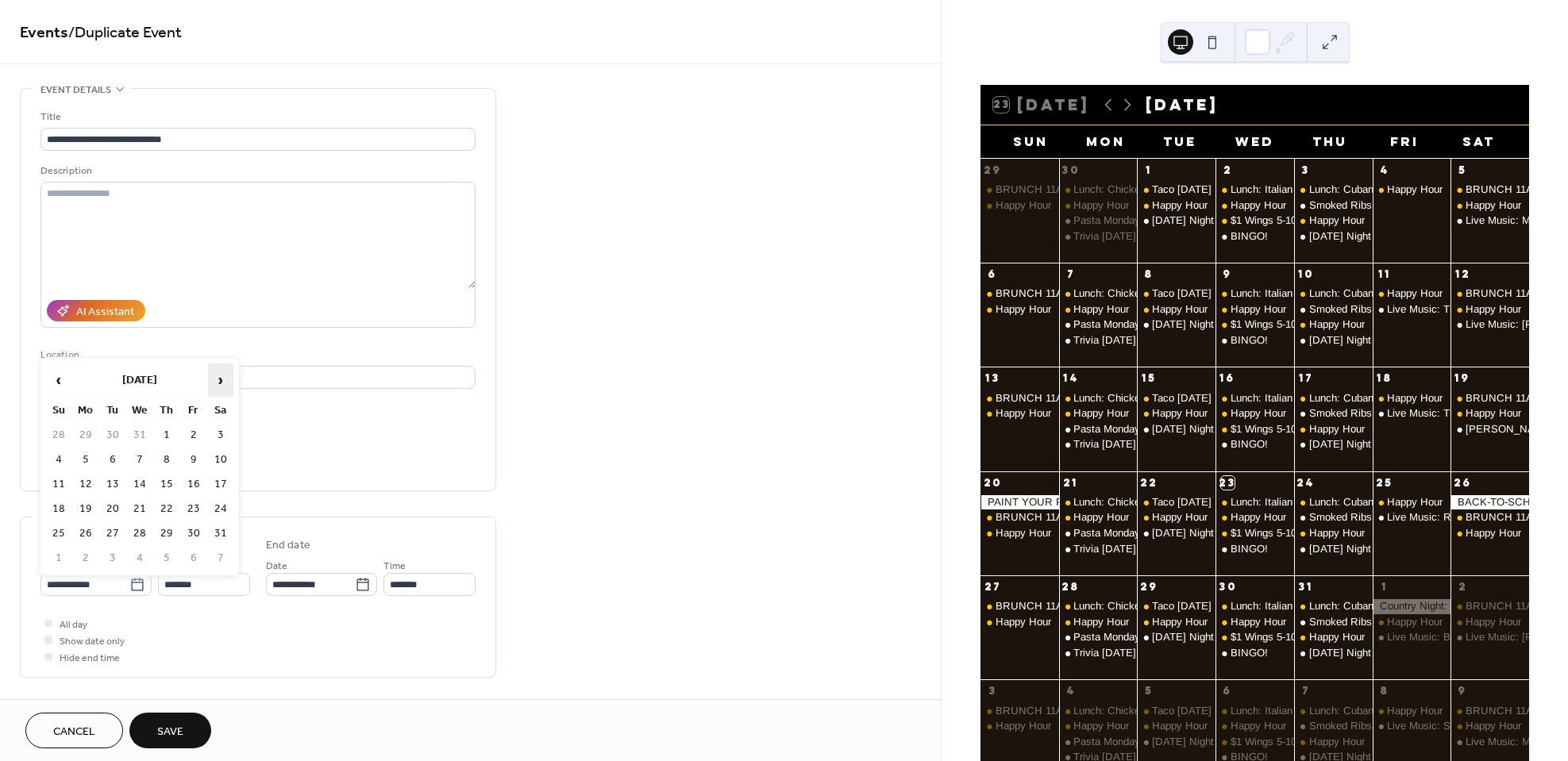 click on "›" at bounding box center [221, 380] 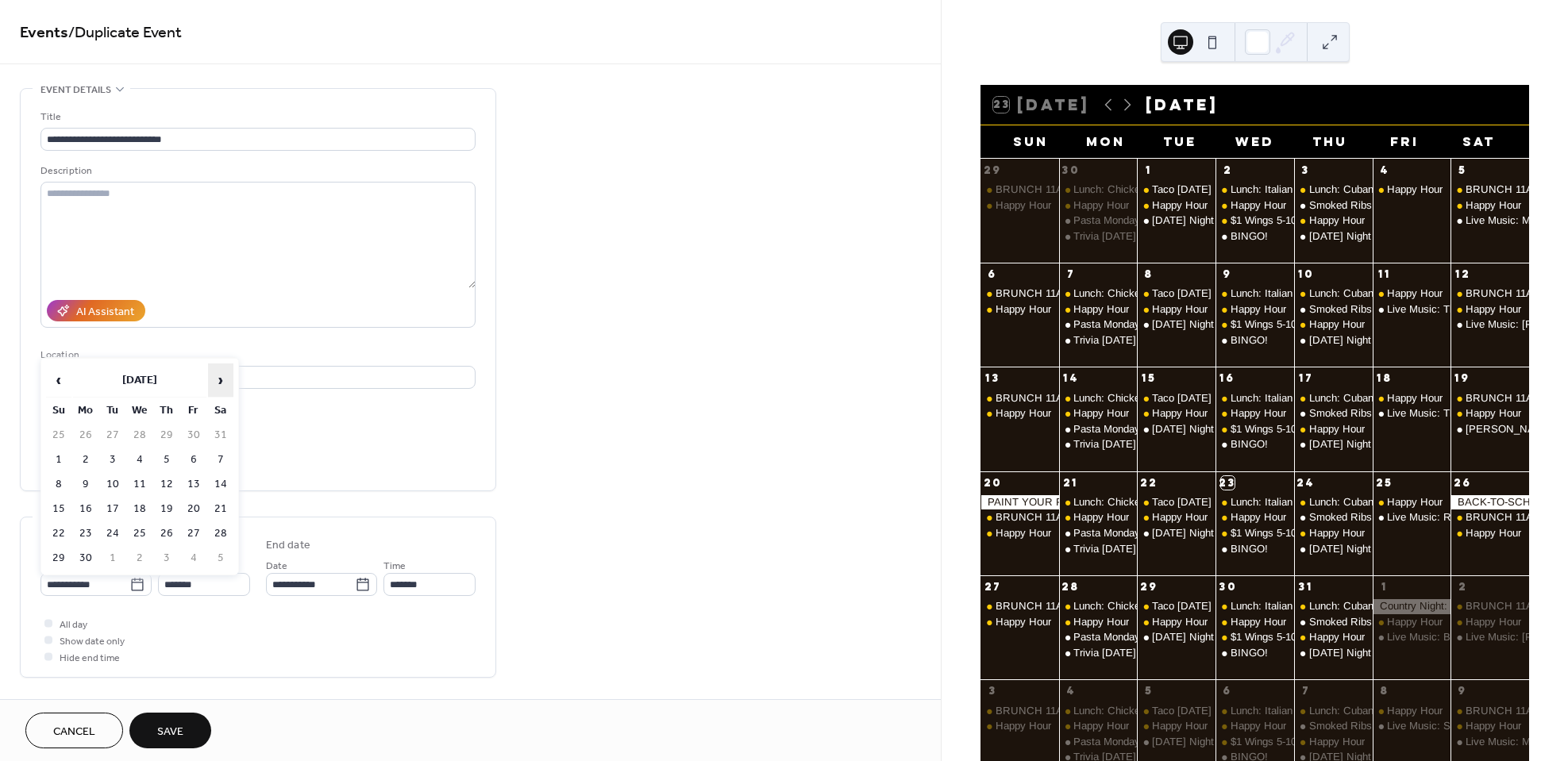 click on "›" at bounding box center (221, 380) 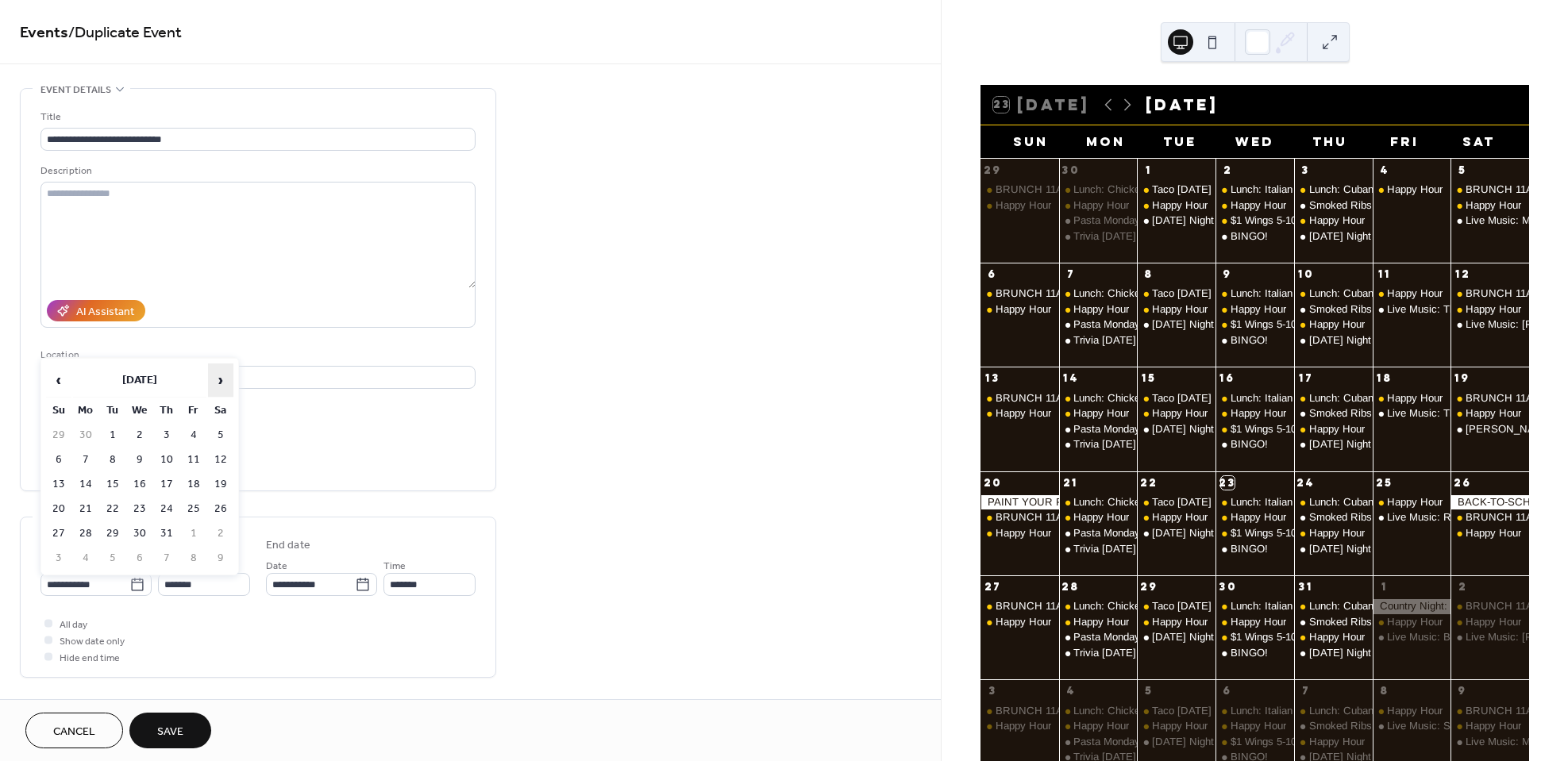 click on "›" at bounding box center (221, 380) 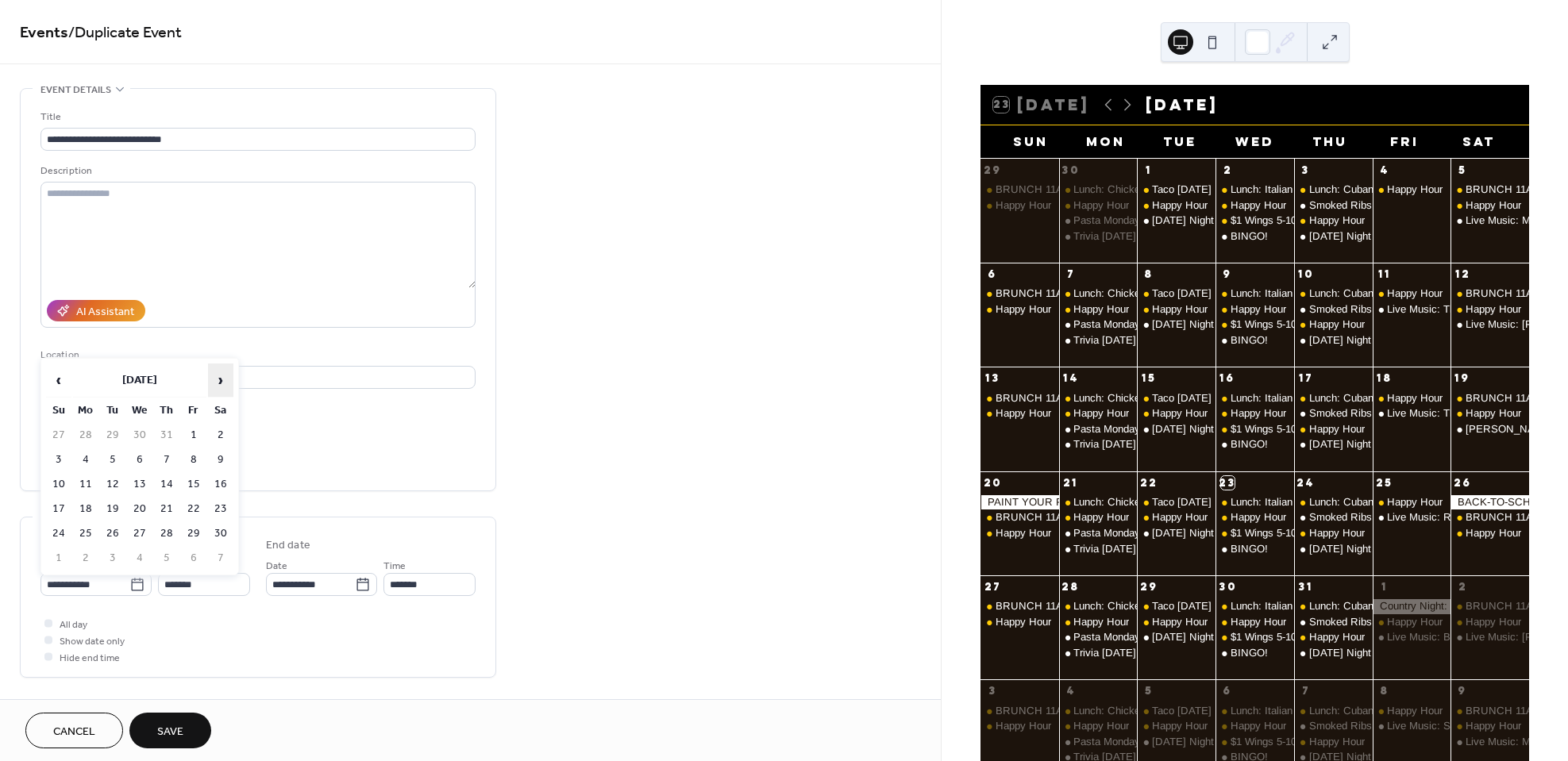 click on "›" at bounding box center (221, 380) 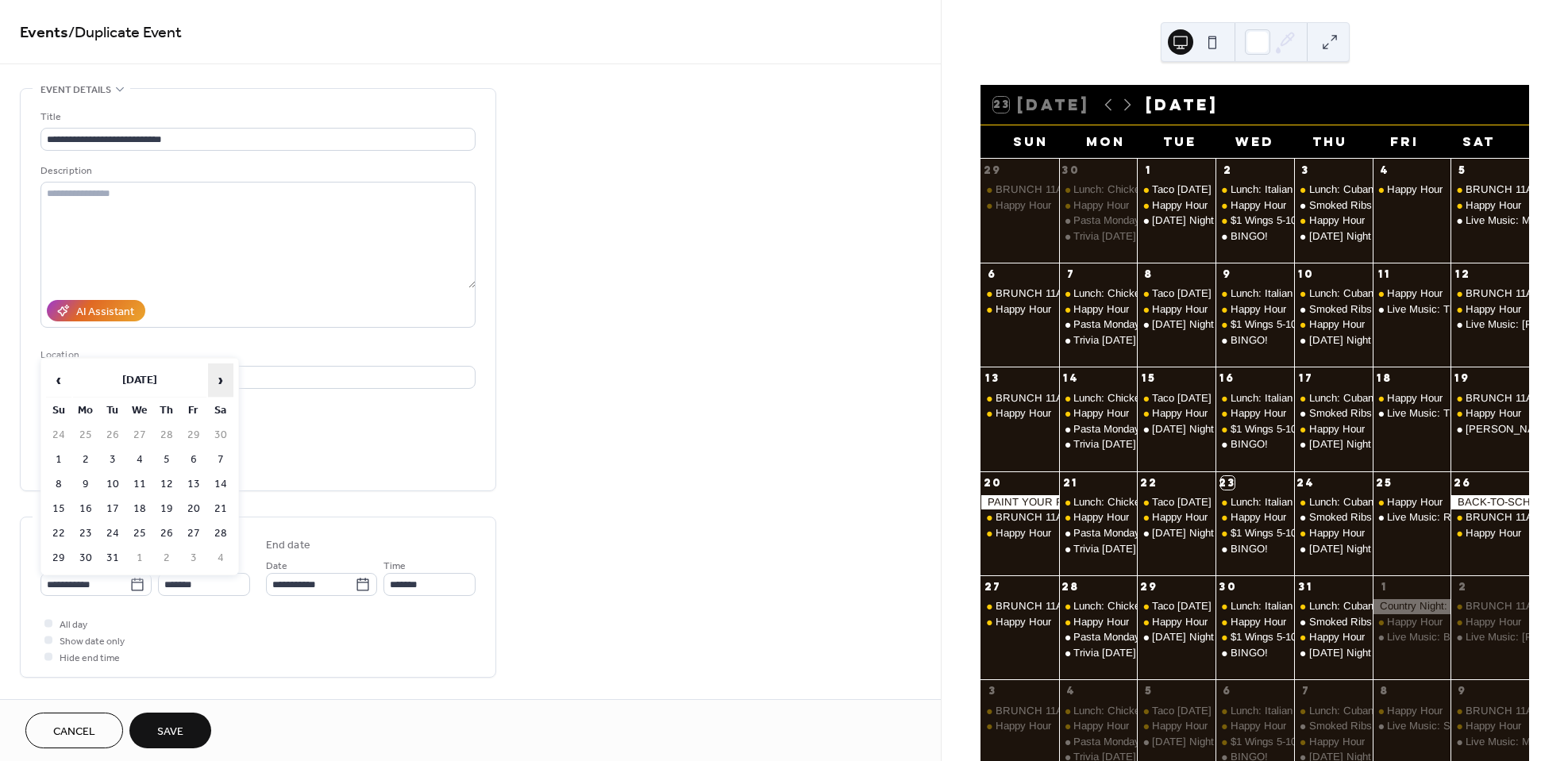 click on "›" at bounding box center (221, 380) 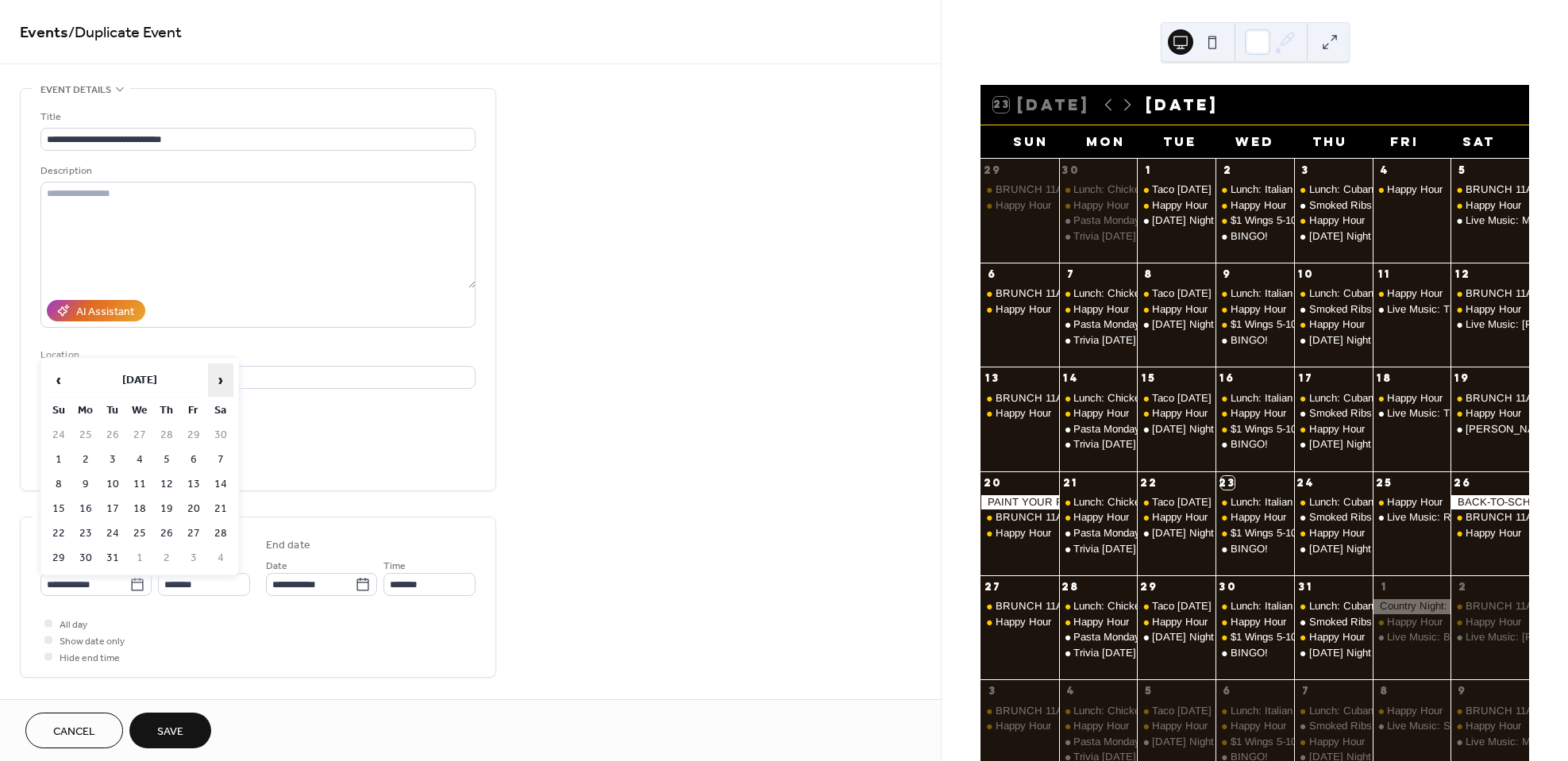 click on "›" at bounding box center (221, 380) 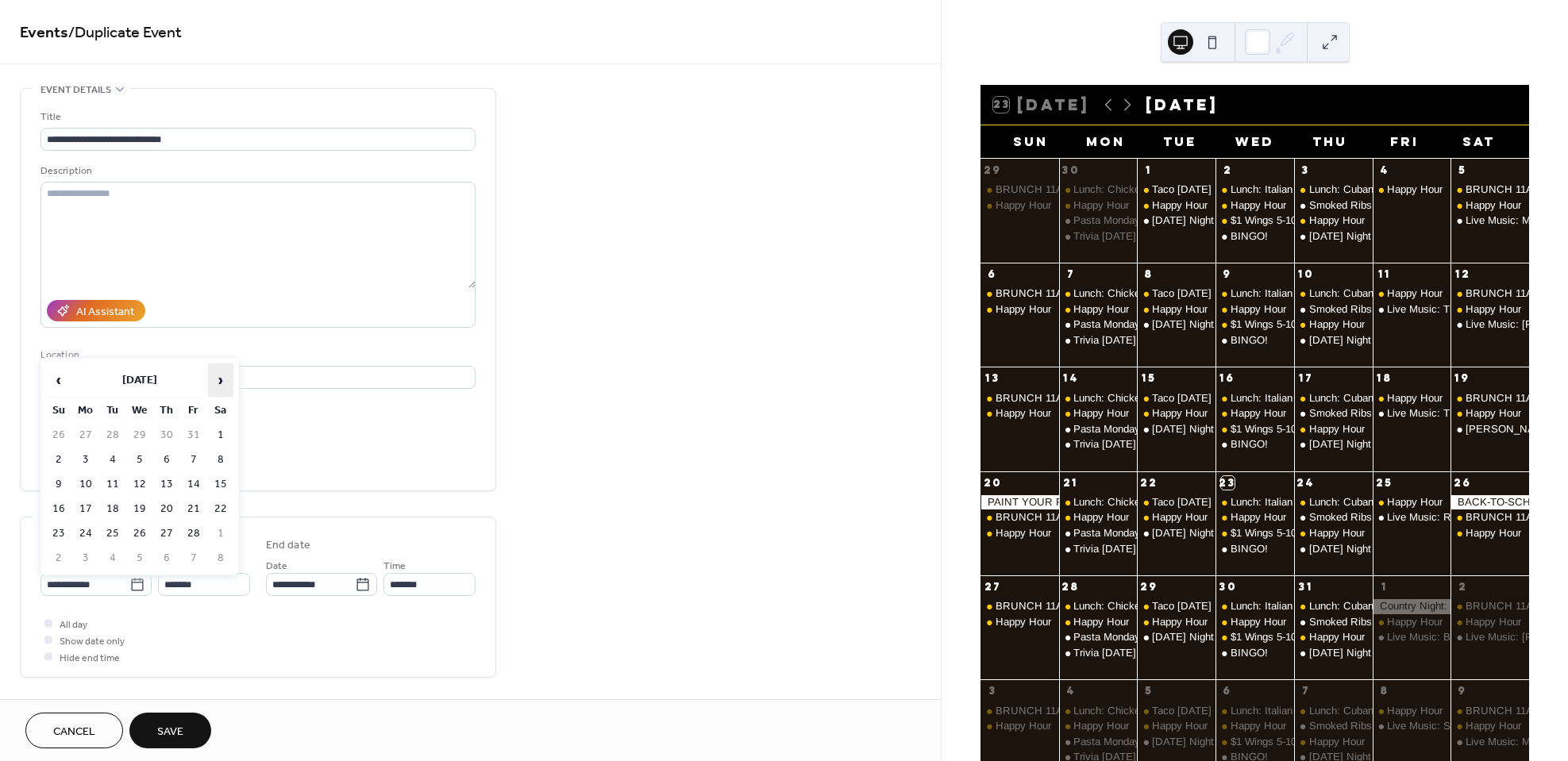 click on "›" at bounding box center (221, 380) 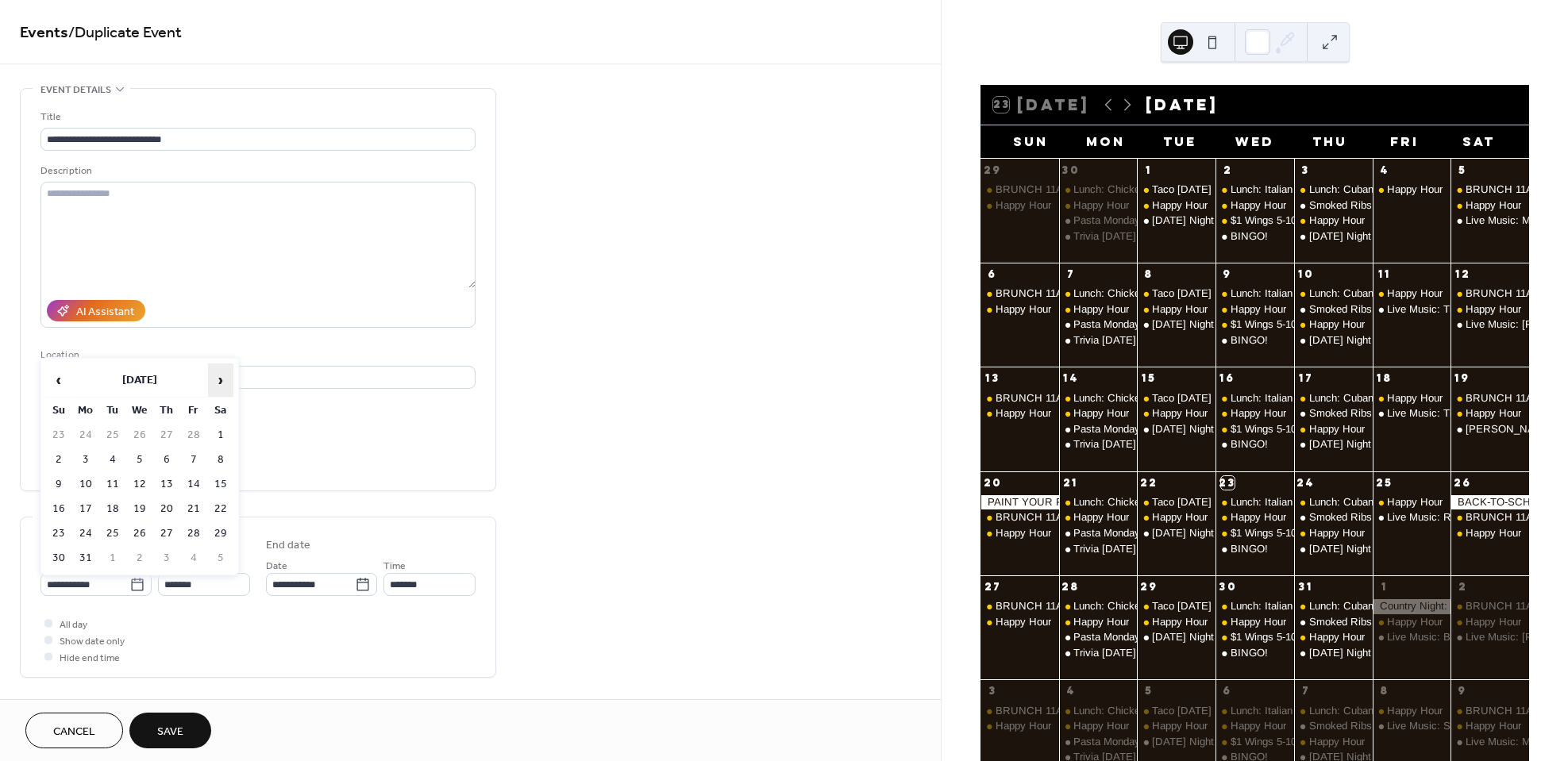 click on "›" at bounding box center [221, 380] 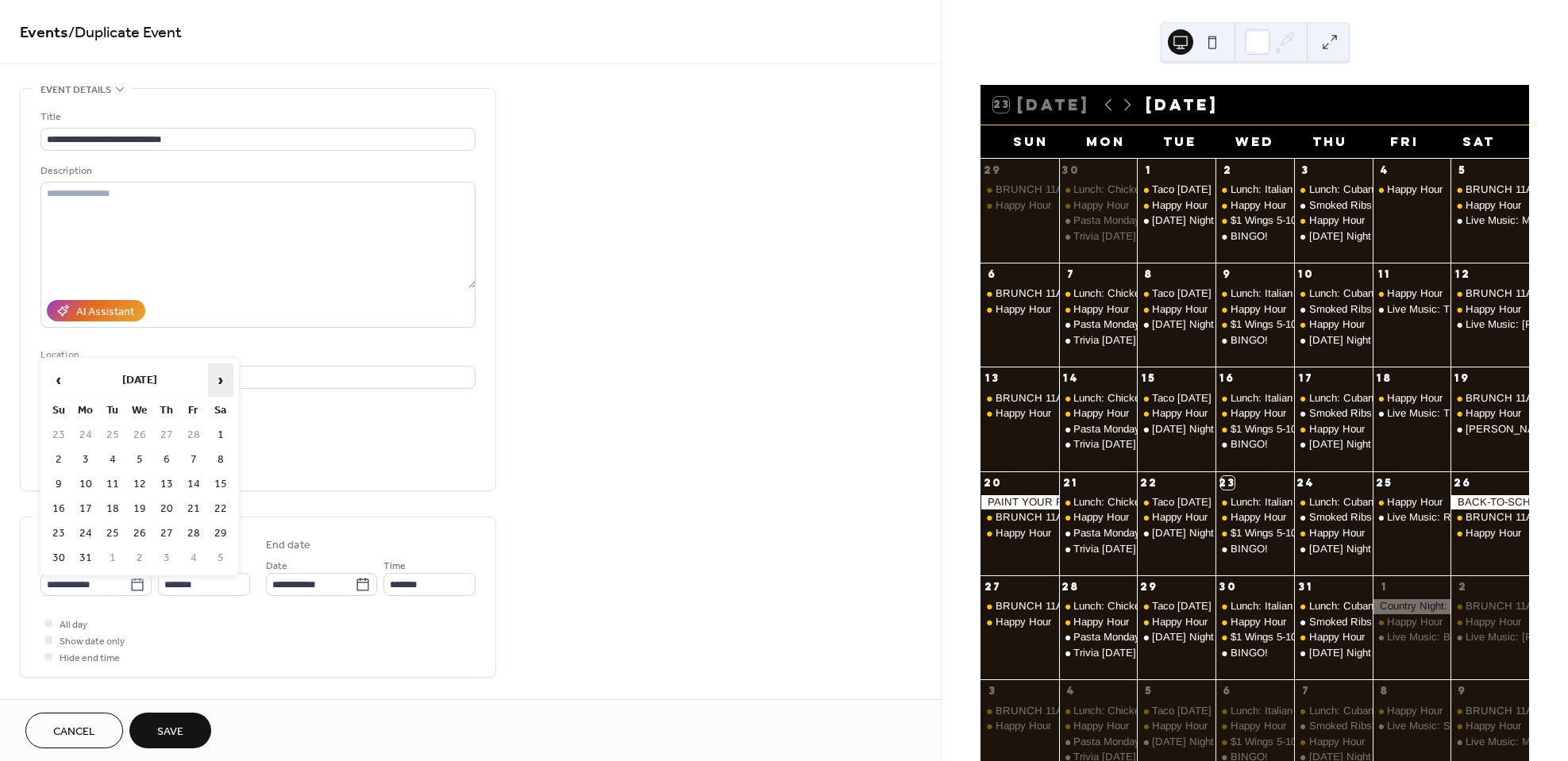 click on "›" at bounding box center [221, 380] 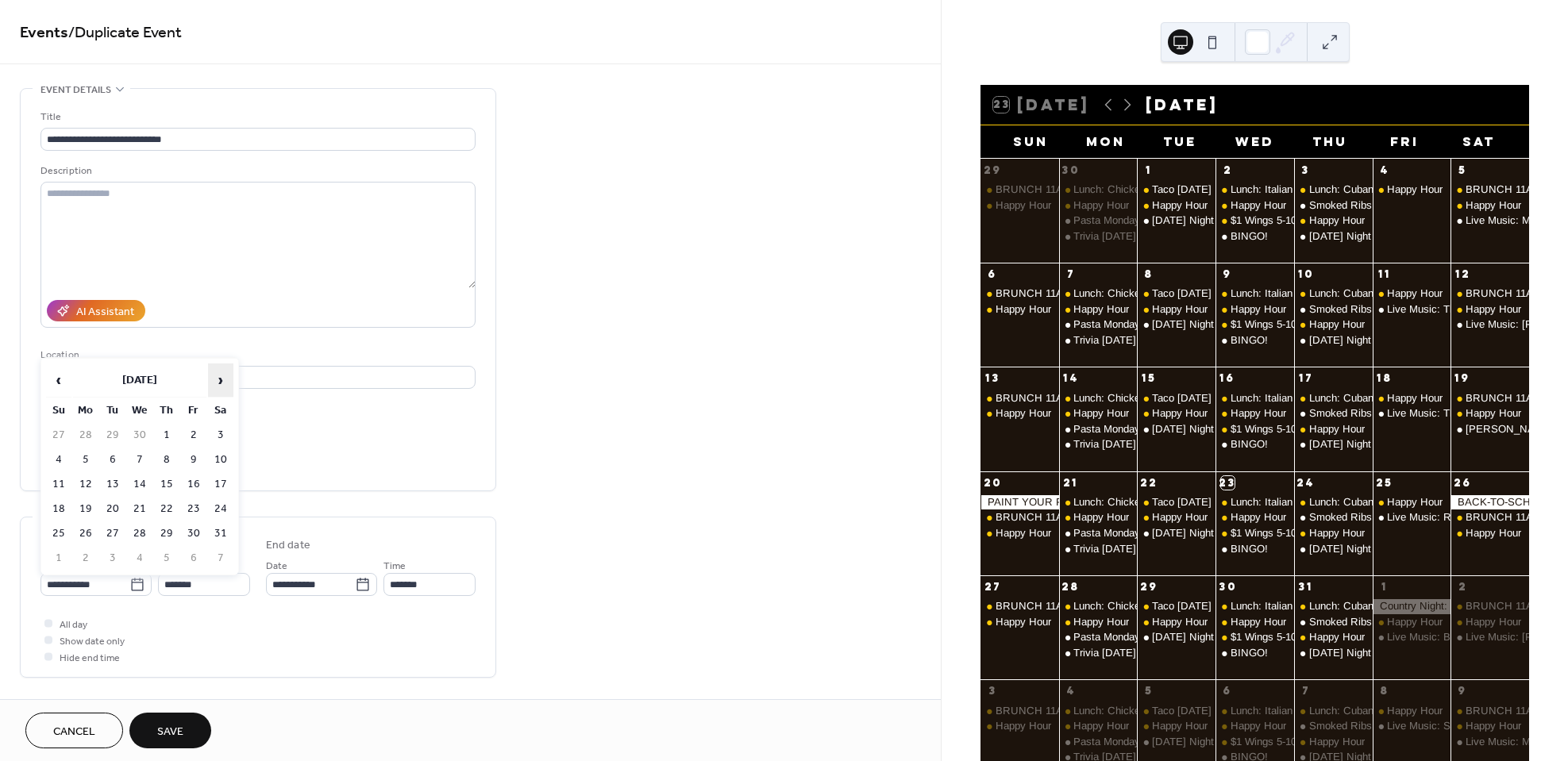 click on "›" at bounding box center (221, 380) 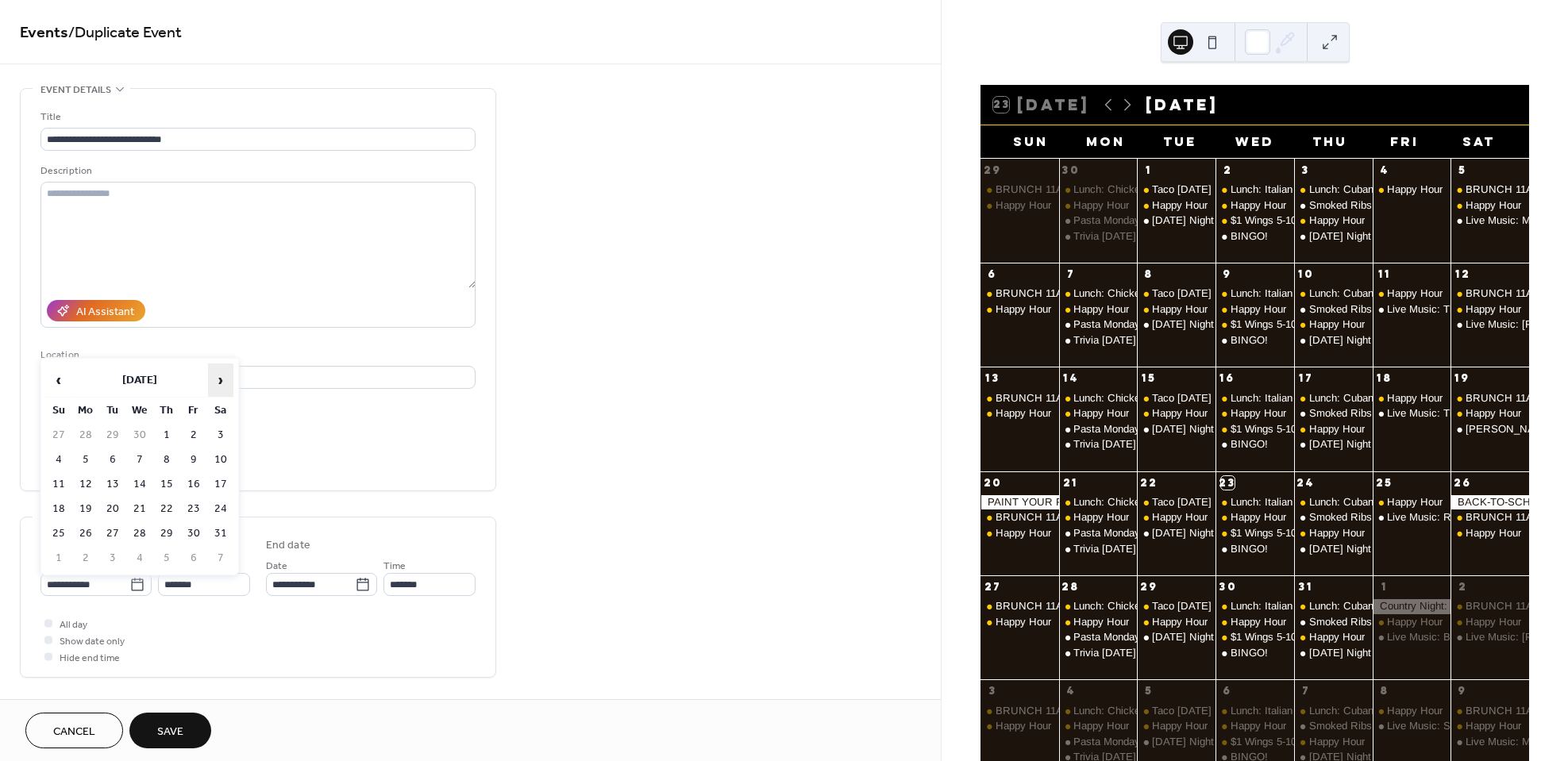 click on "›" at bounding box center (221, 380) 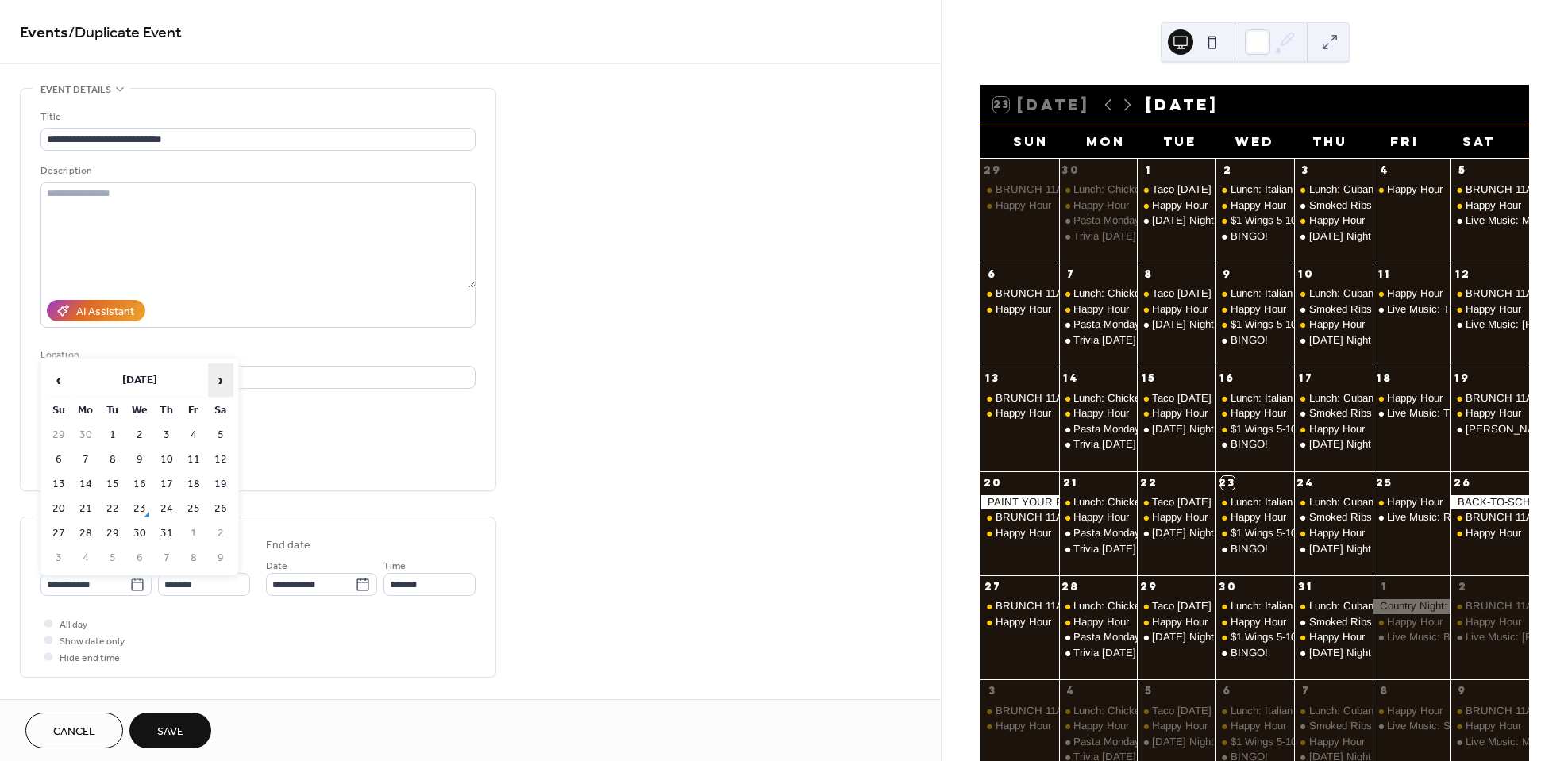 click on "›" at bounding box center [221, 380] 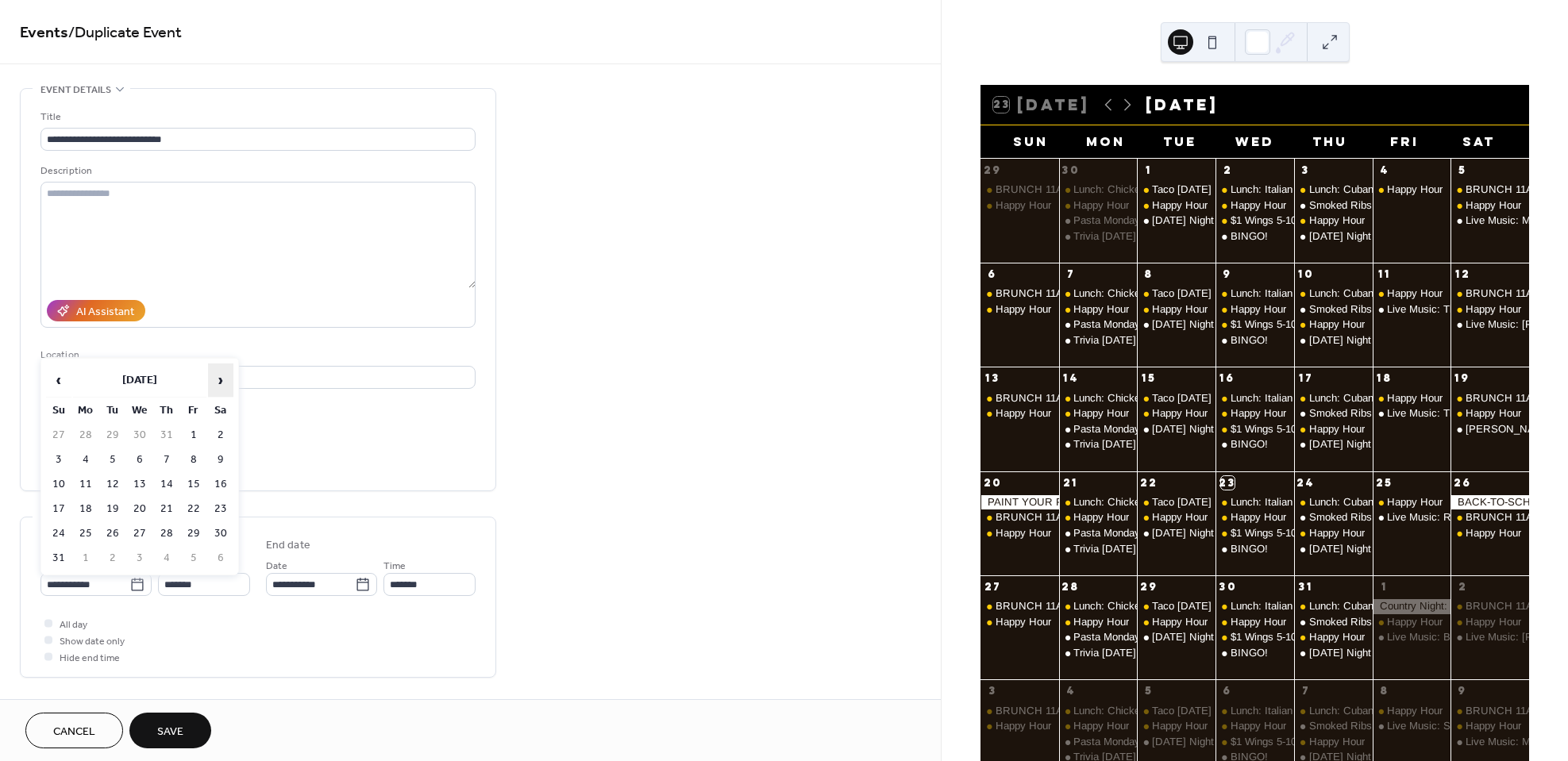 click on "›" at bounding box center [221, 380] 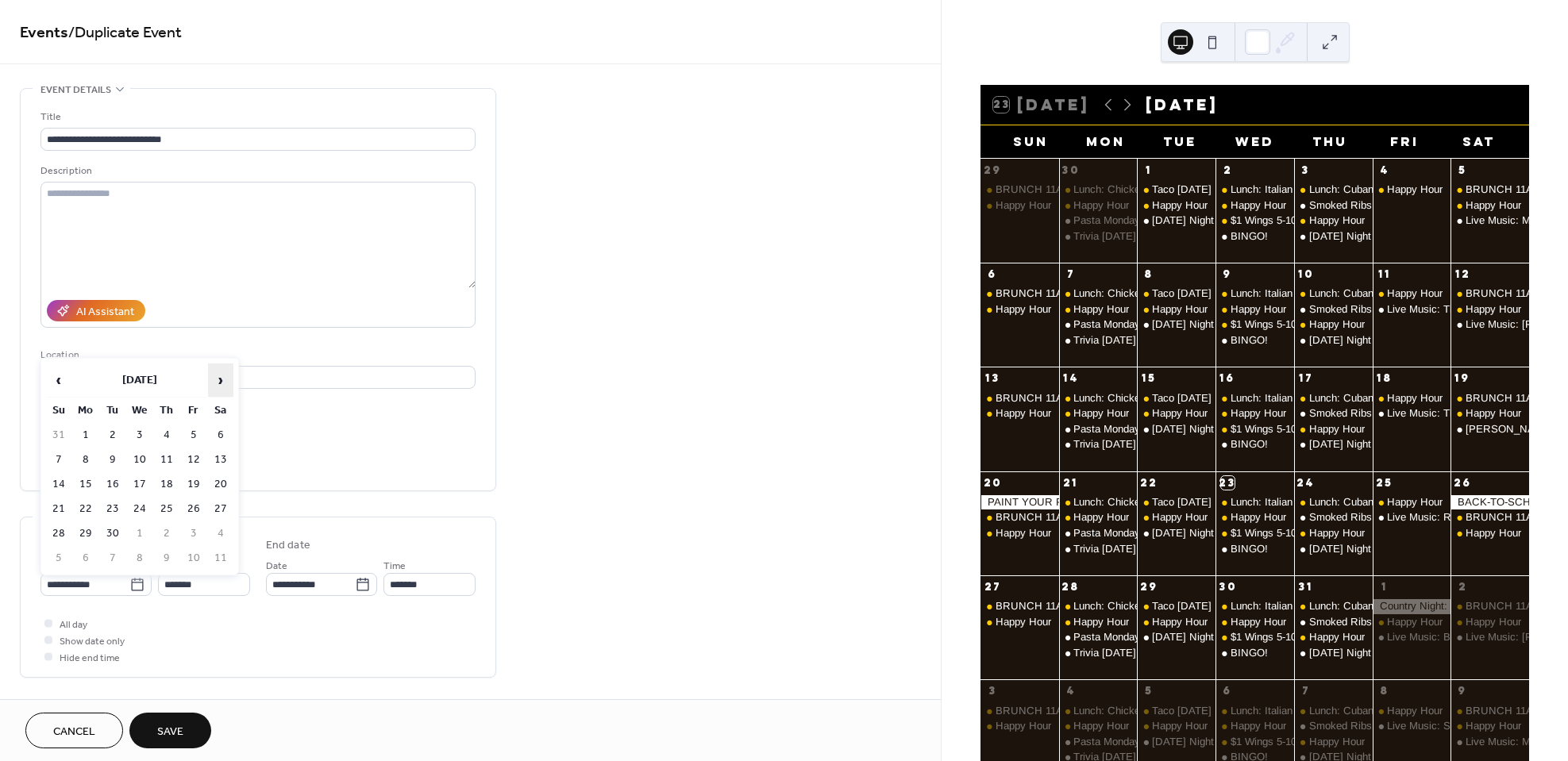 click on "›" at bounding box center (221, 380) 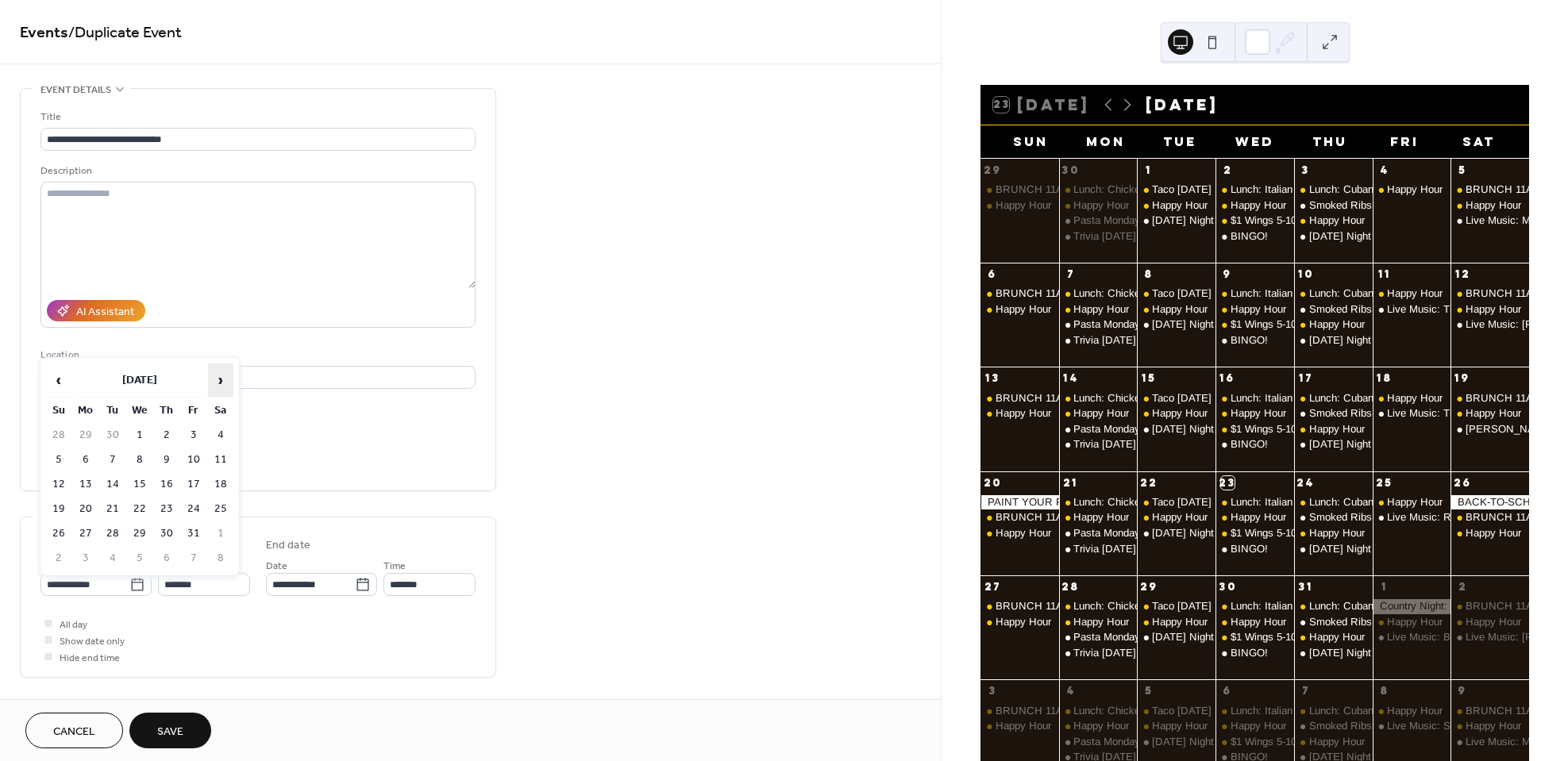click on "›" at bounding box center (221, 380) 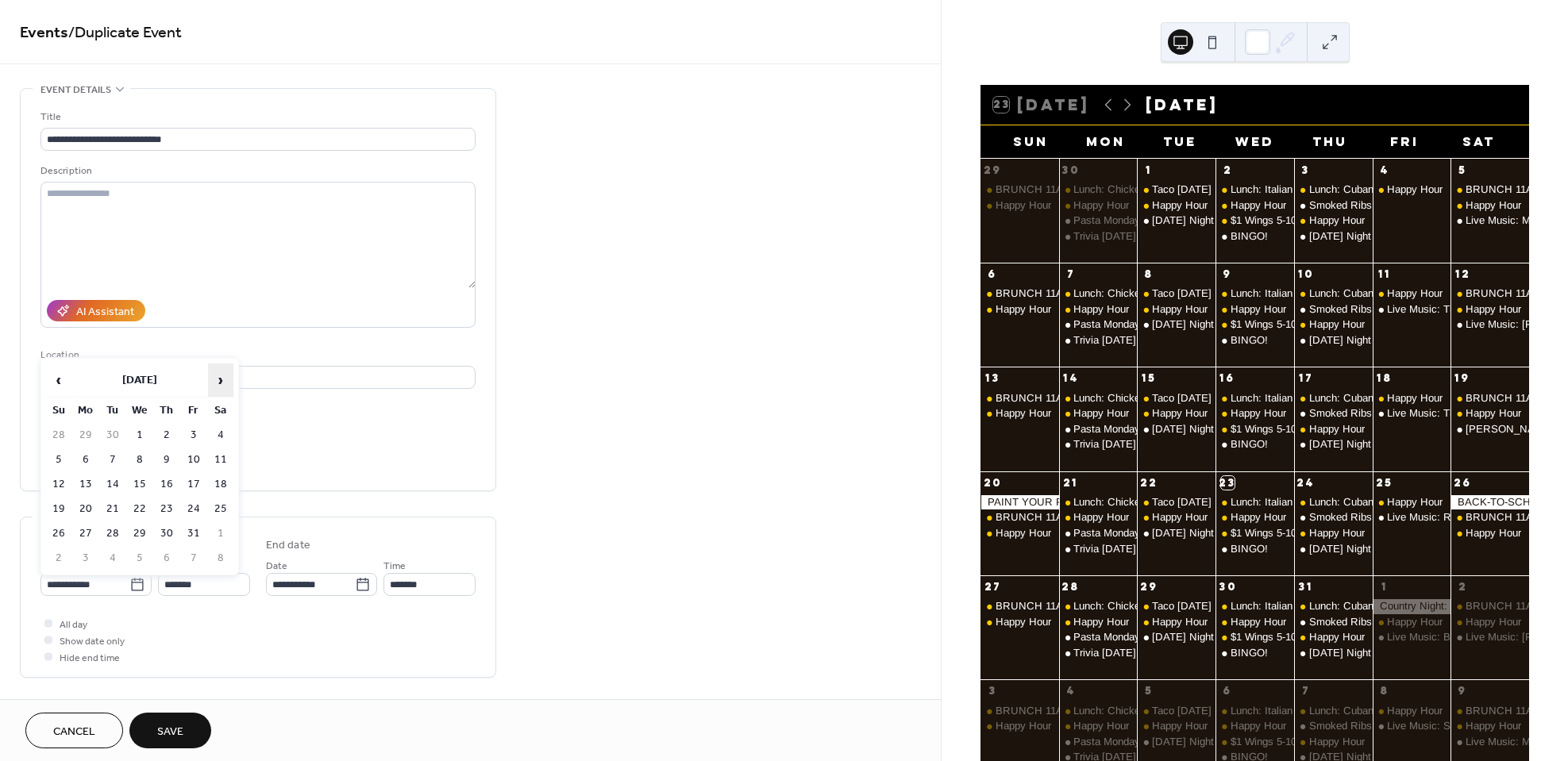 click on "›" at bounding box center [221, 380] 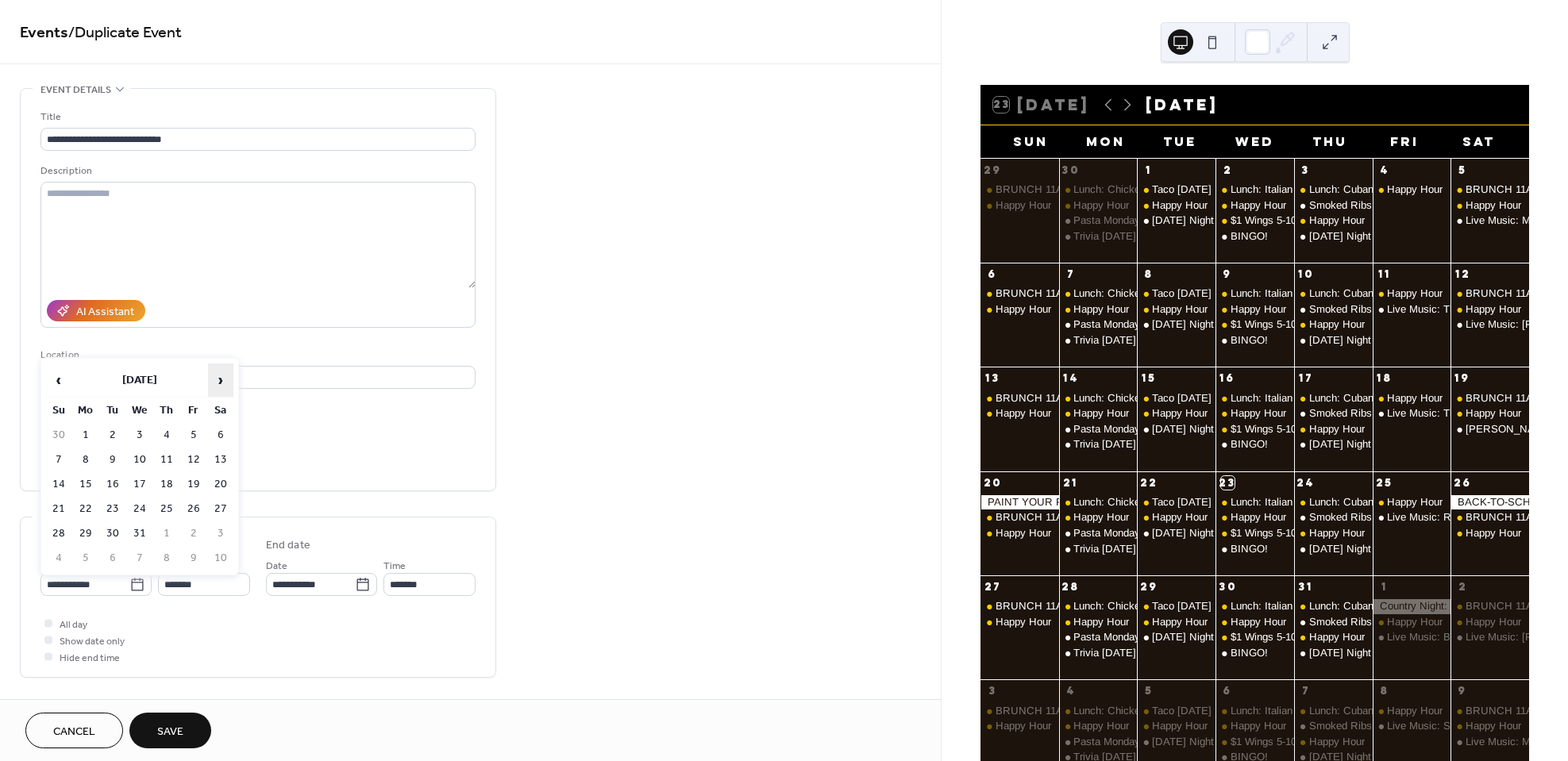 click on "›" at bounding box center [221, 380] 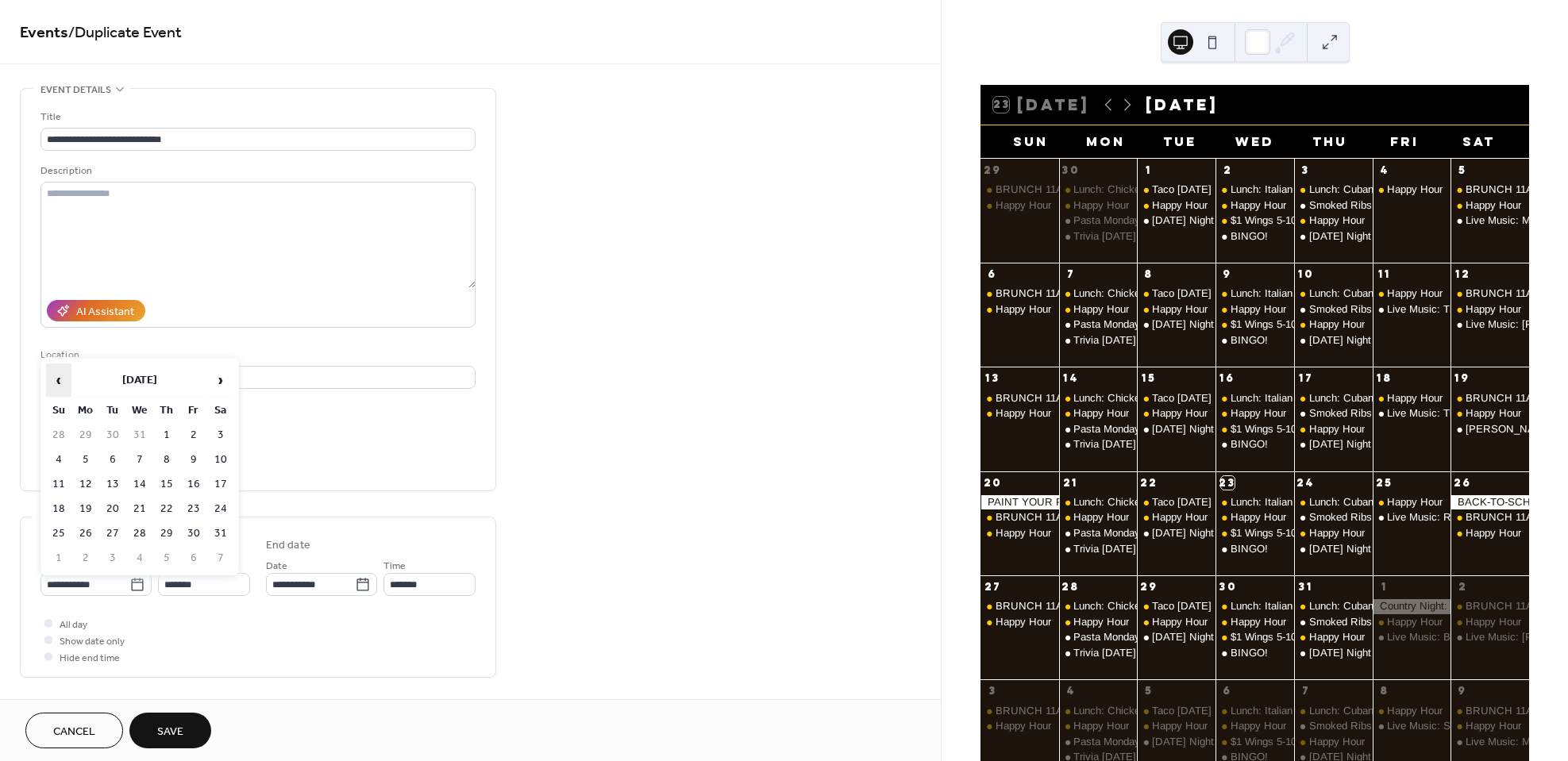 click on "‹" at bounding box center [59, 380] 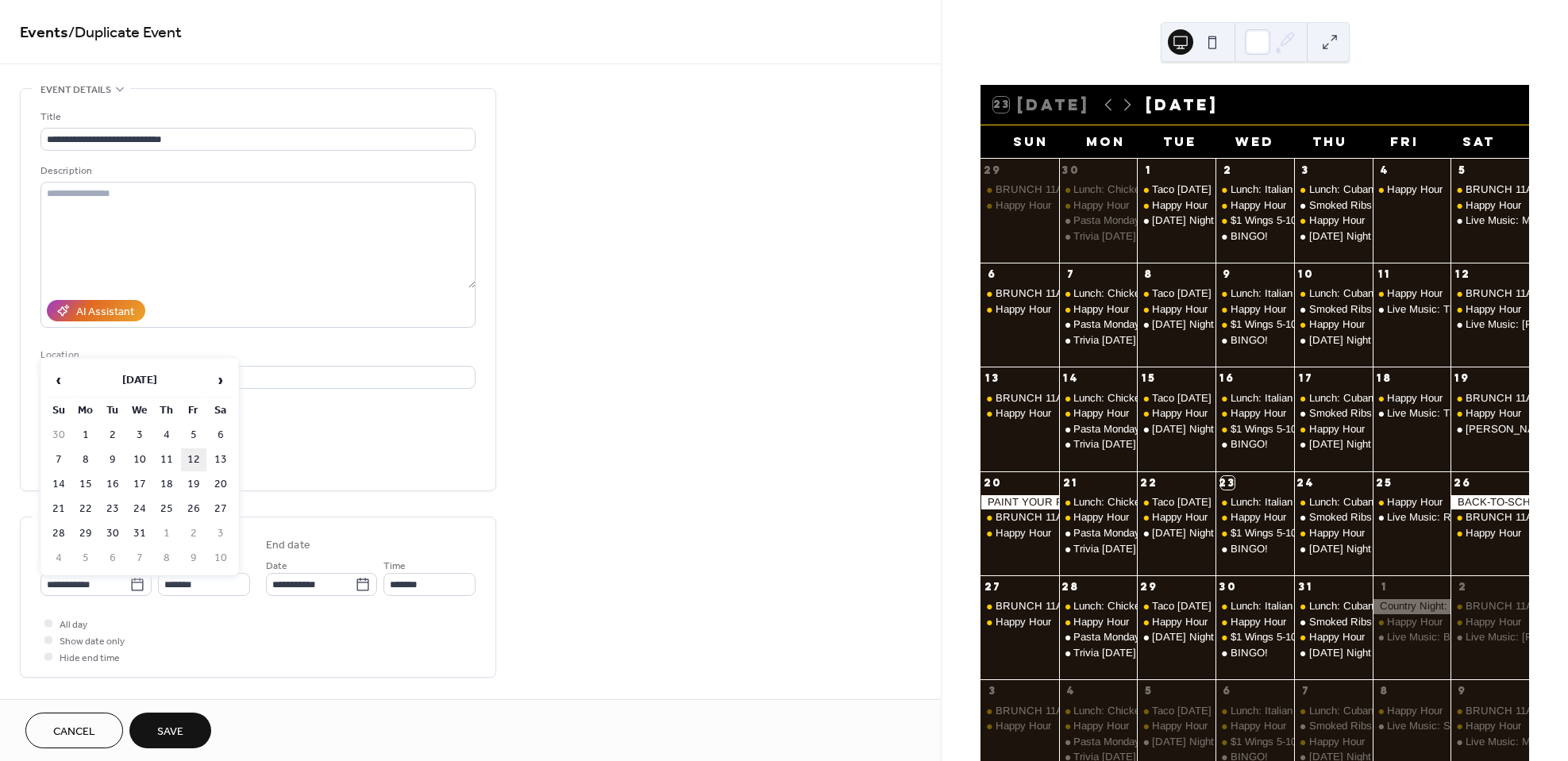 click on "12" at bounding box center (194, 459) 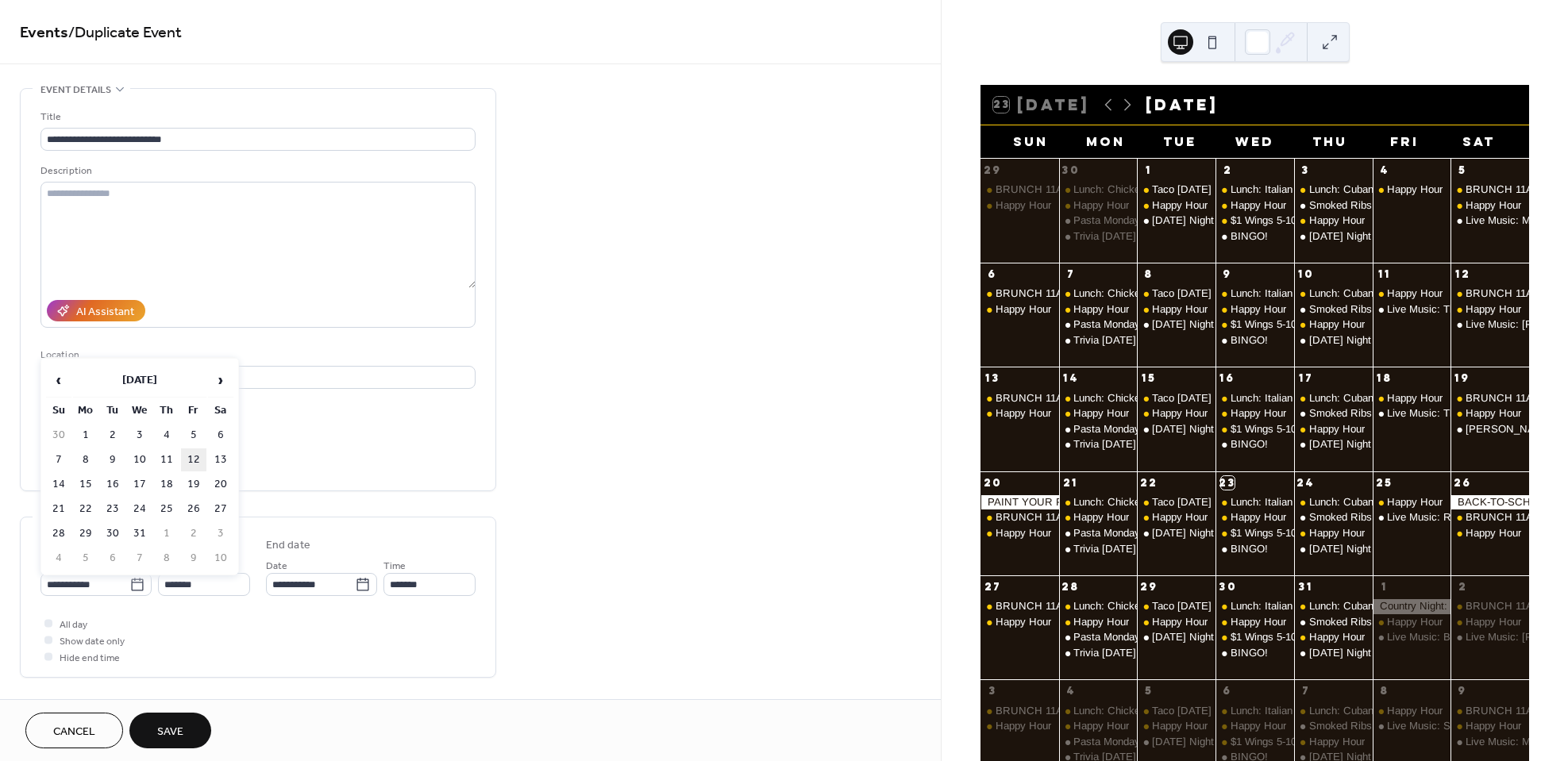 type on "**********" 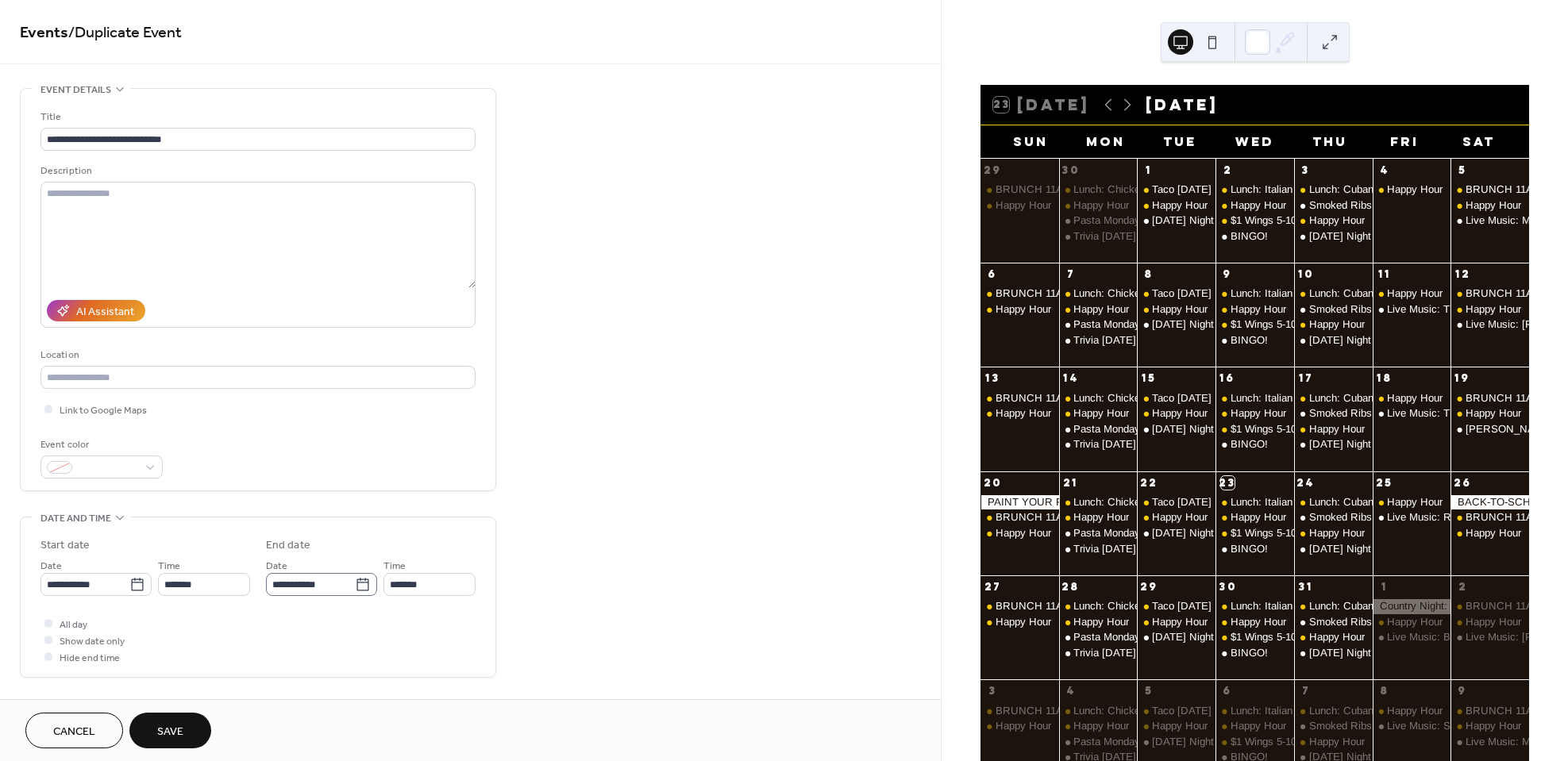 click 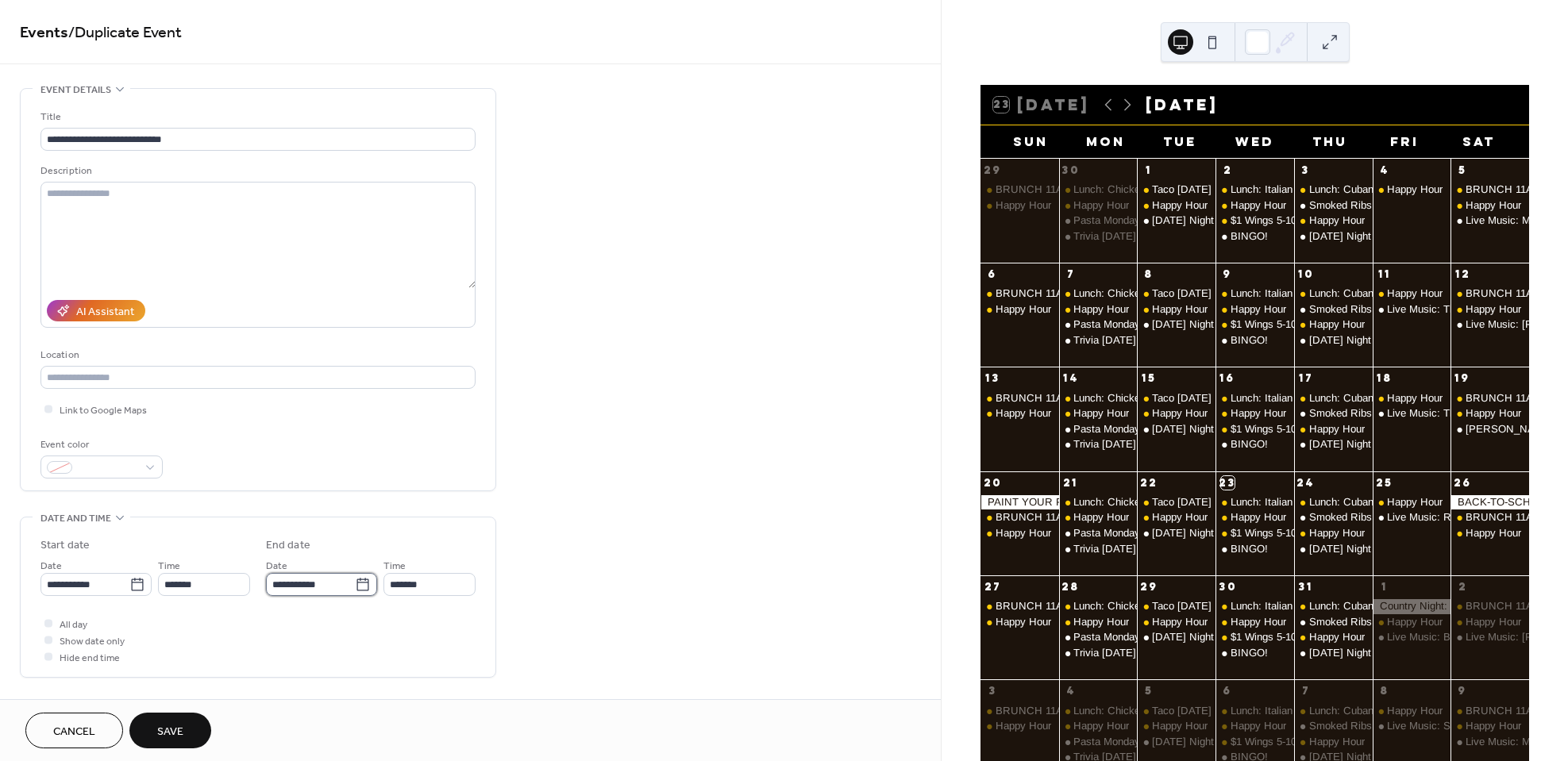 click on "**********" at bounding box center [310, 584] 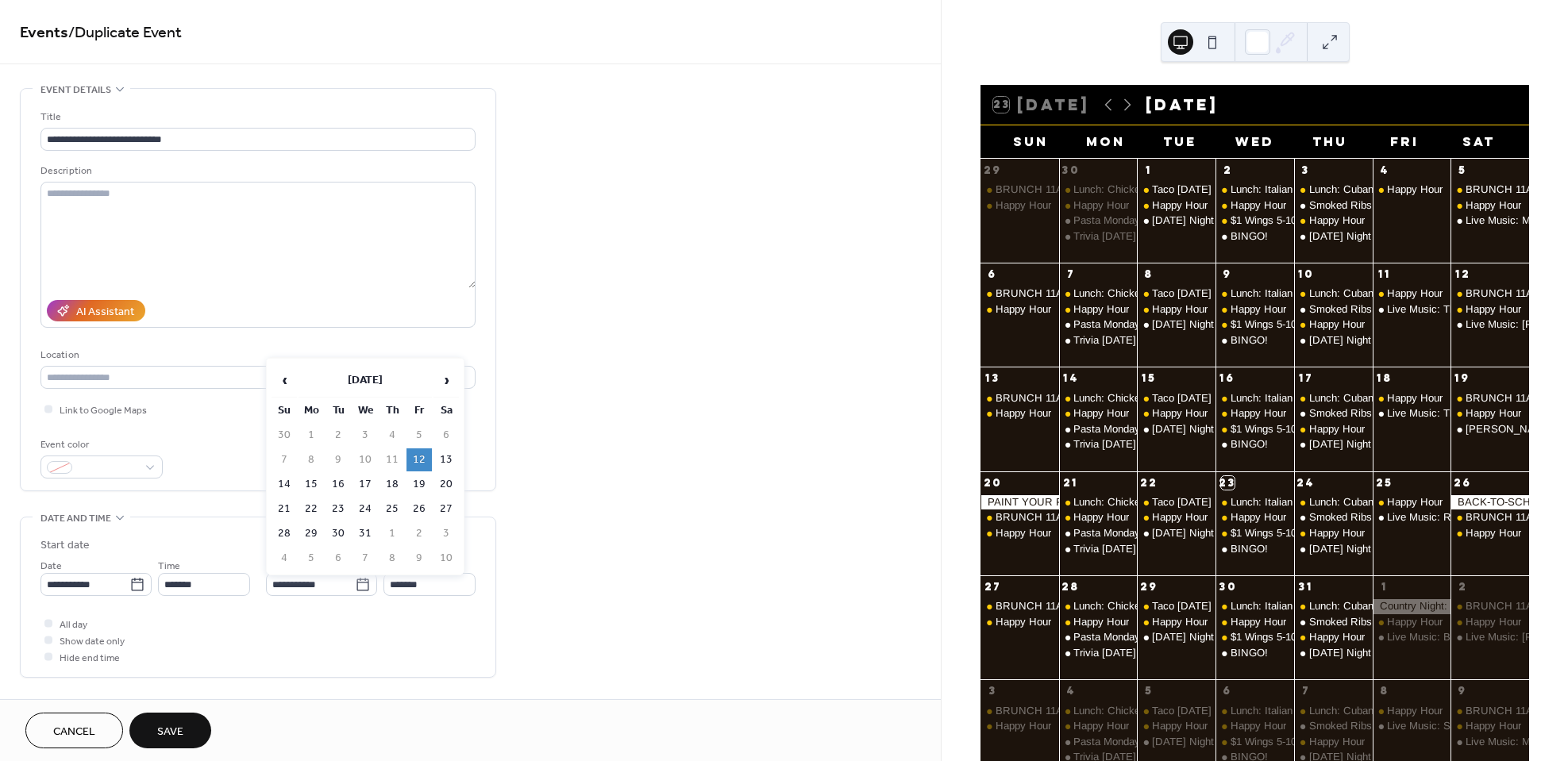 drag, startPoint x: 448, startPoint y: 459, endPoint x: 437, endPoint y: 503, distance: 45.354162 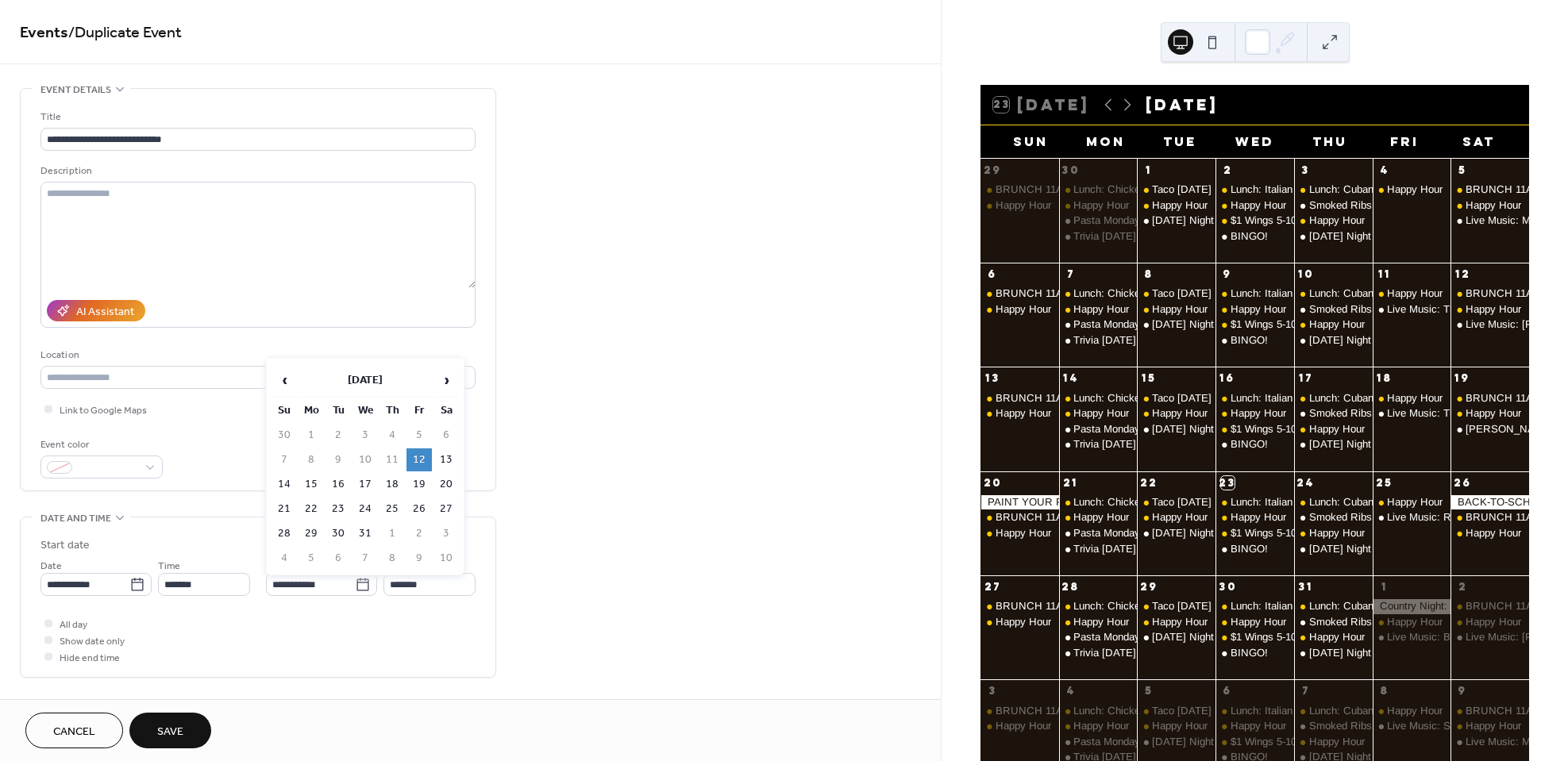 click on "13" at bounding box center [446, 459] 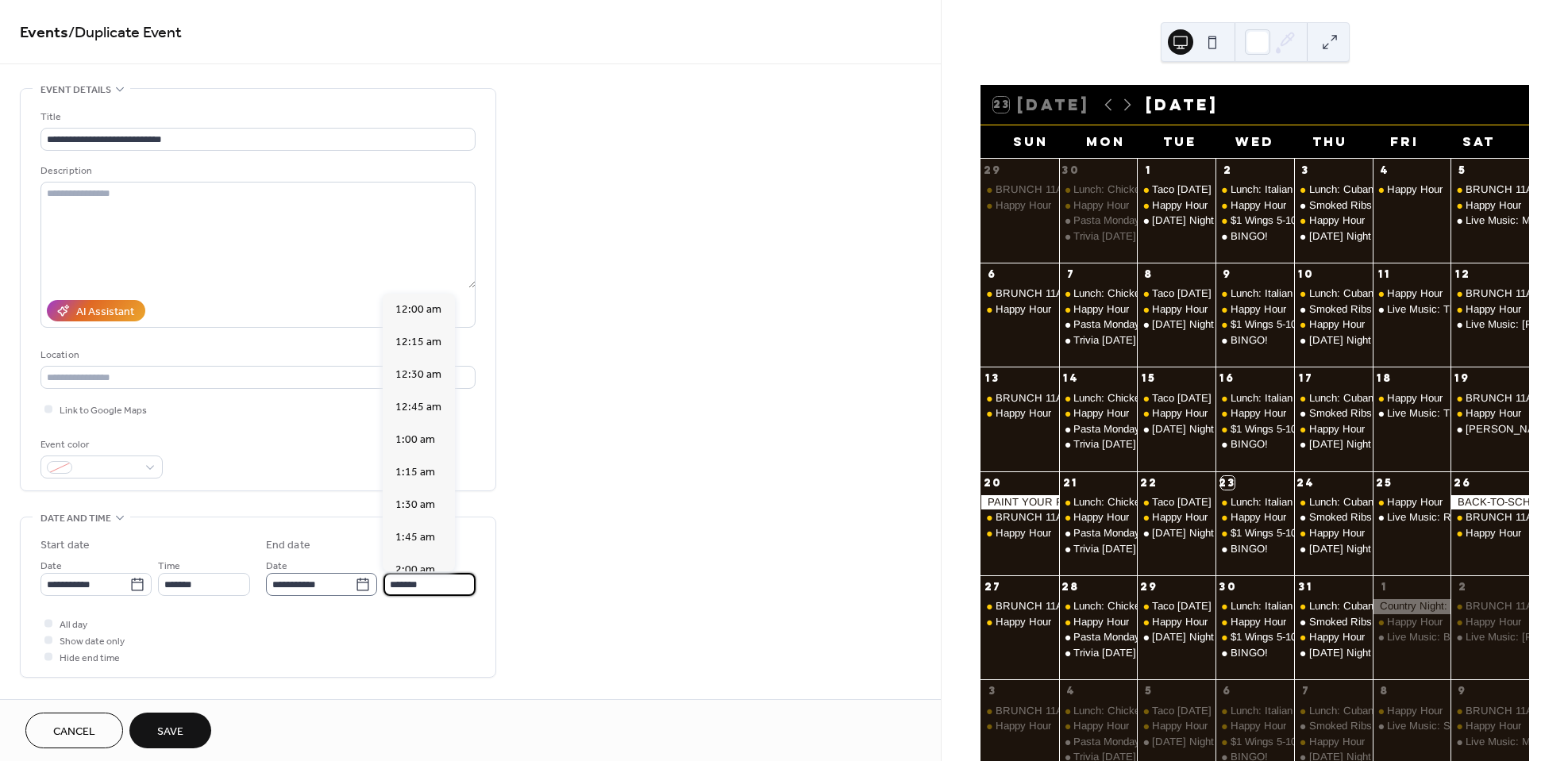 drag, startPoint x: 437, startPoint y: 585, endPoint x: 352, endPoint y: 580, distance: 85.14693 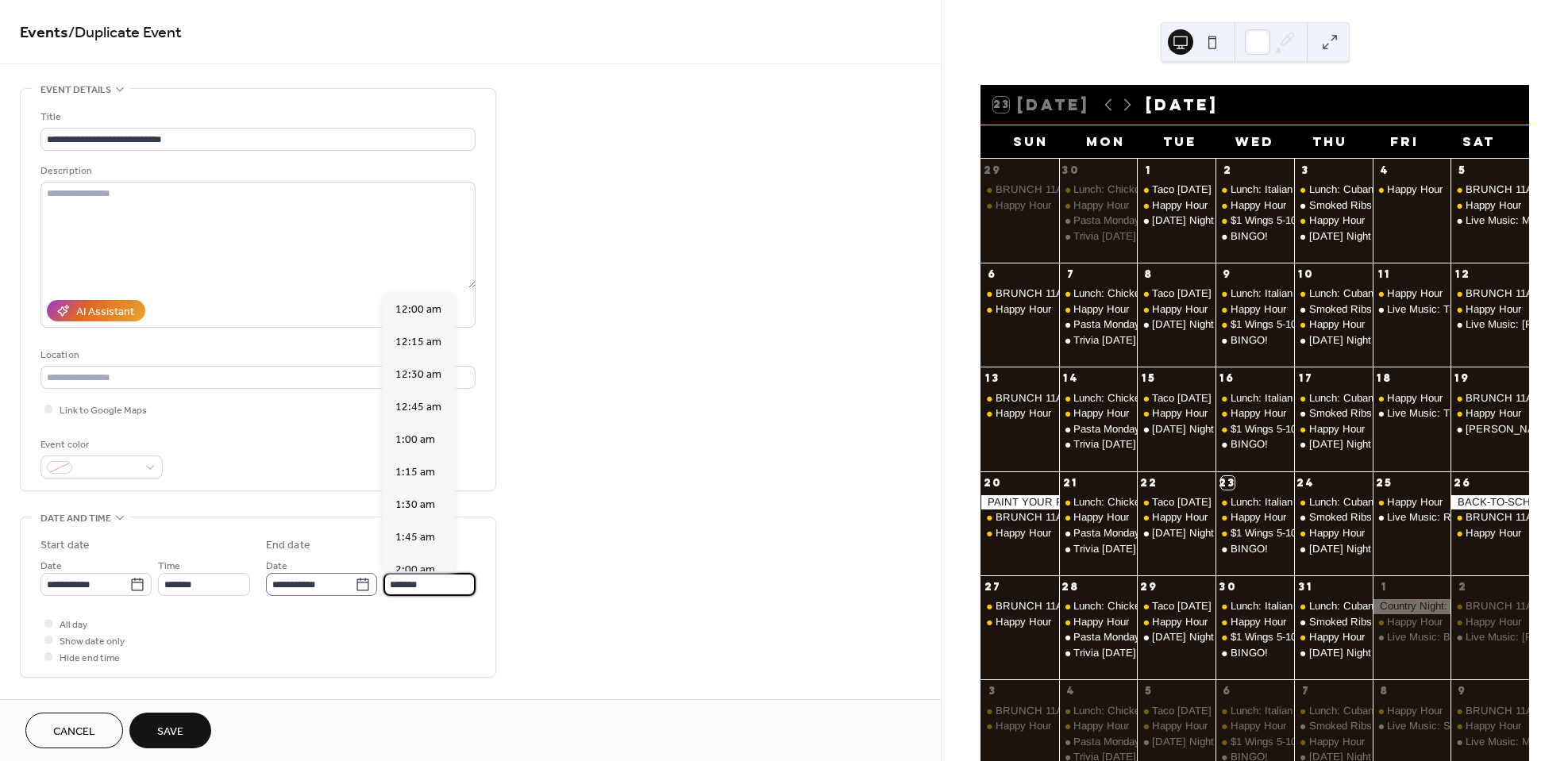 click on "**********" at bounding box center [371, 576] 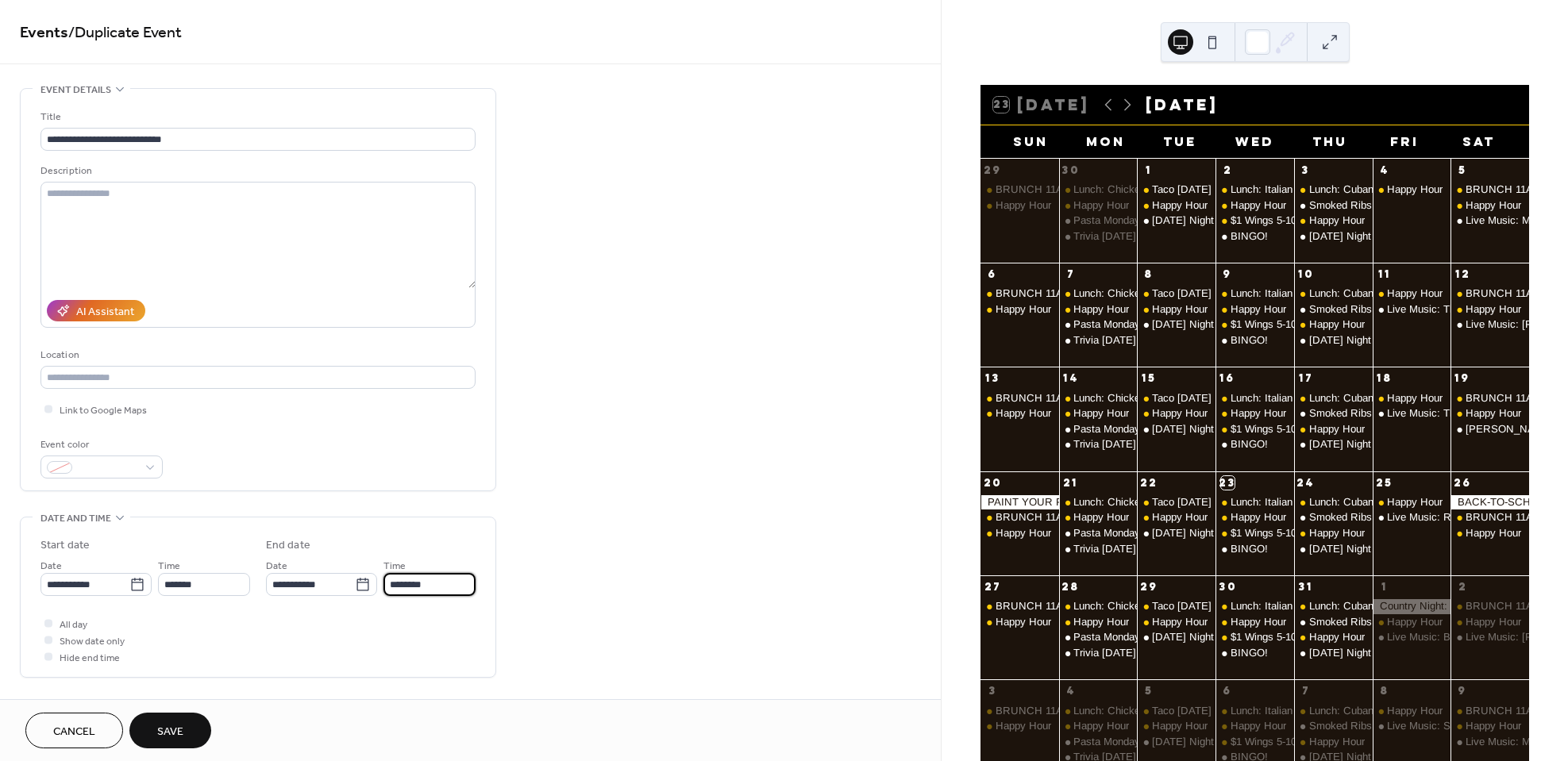 type on "********" 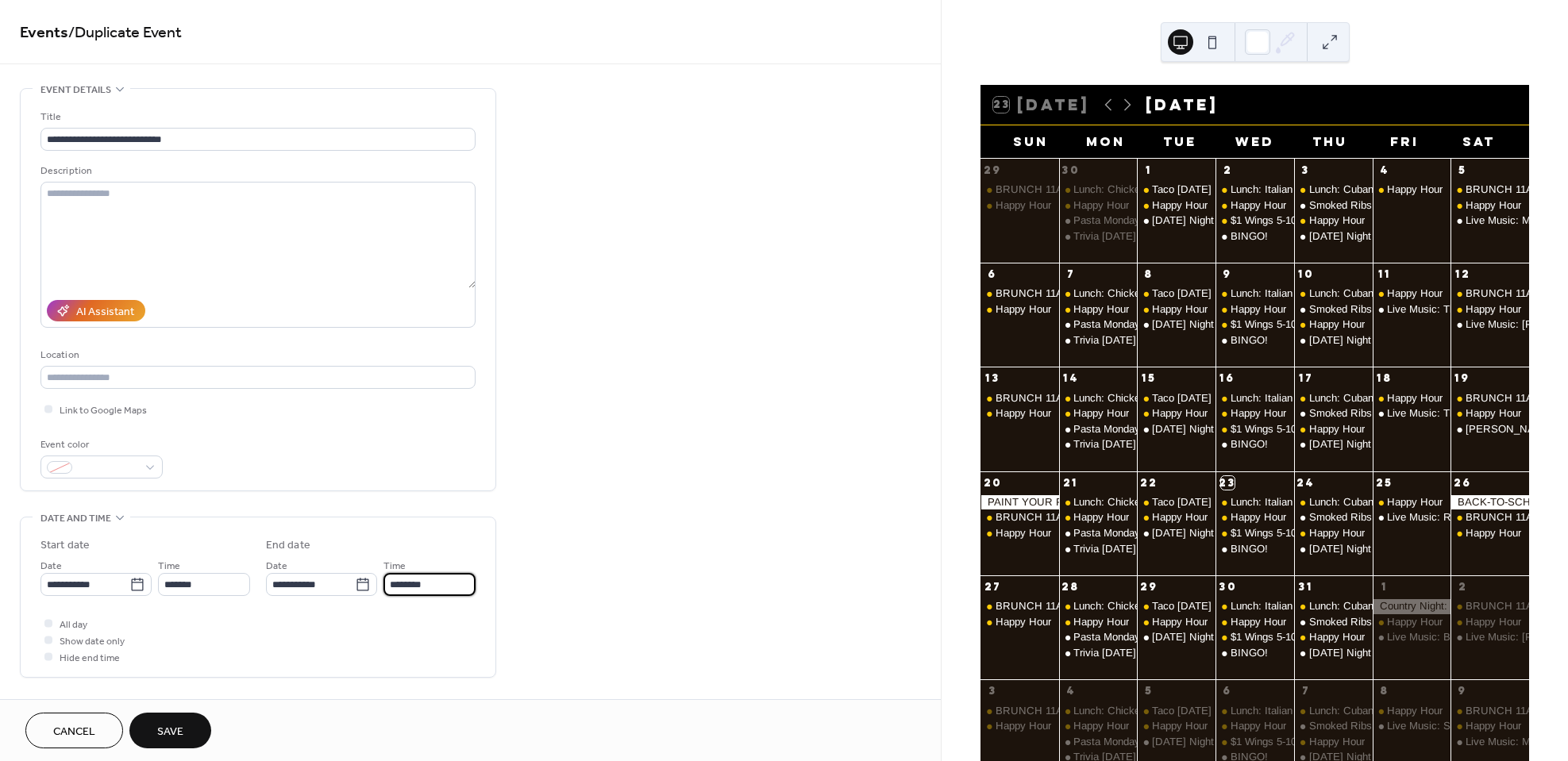 click on "**********" at bounding box center (470, 667) 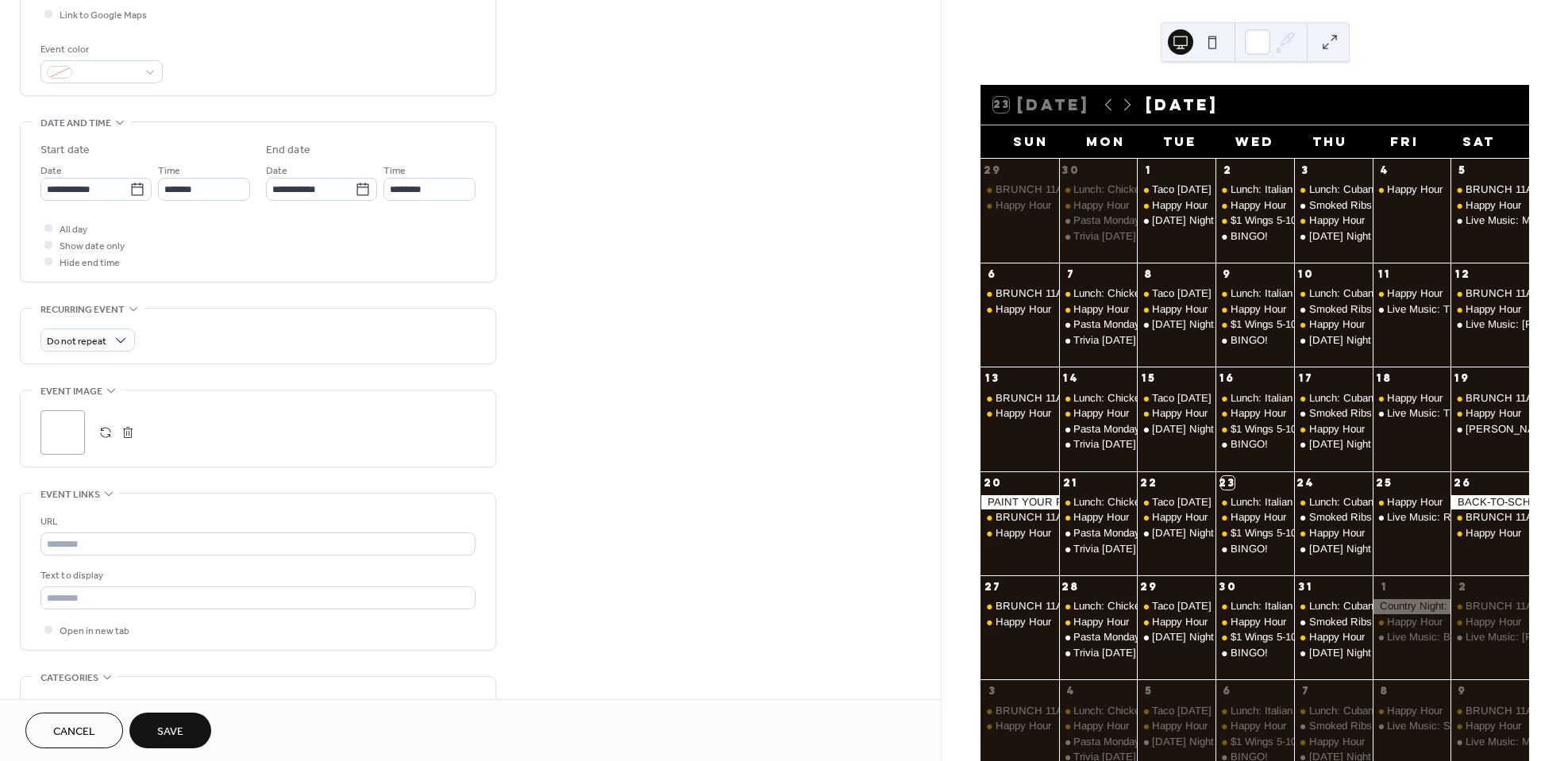 scroll, scrollTop: 397, scrollLeft: 0, axis: vertical 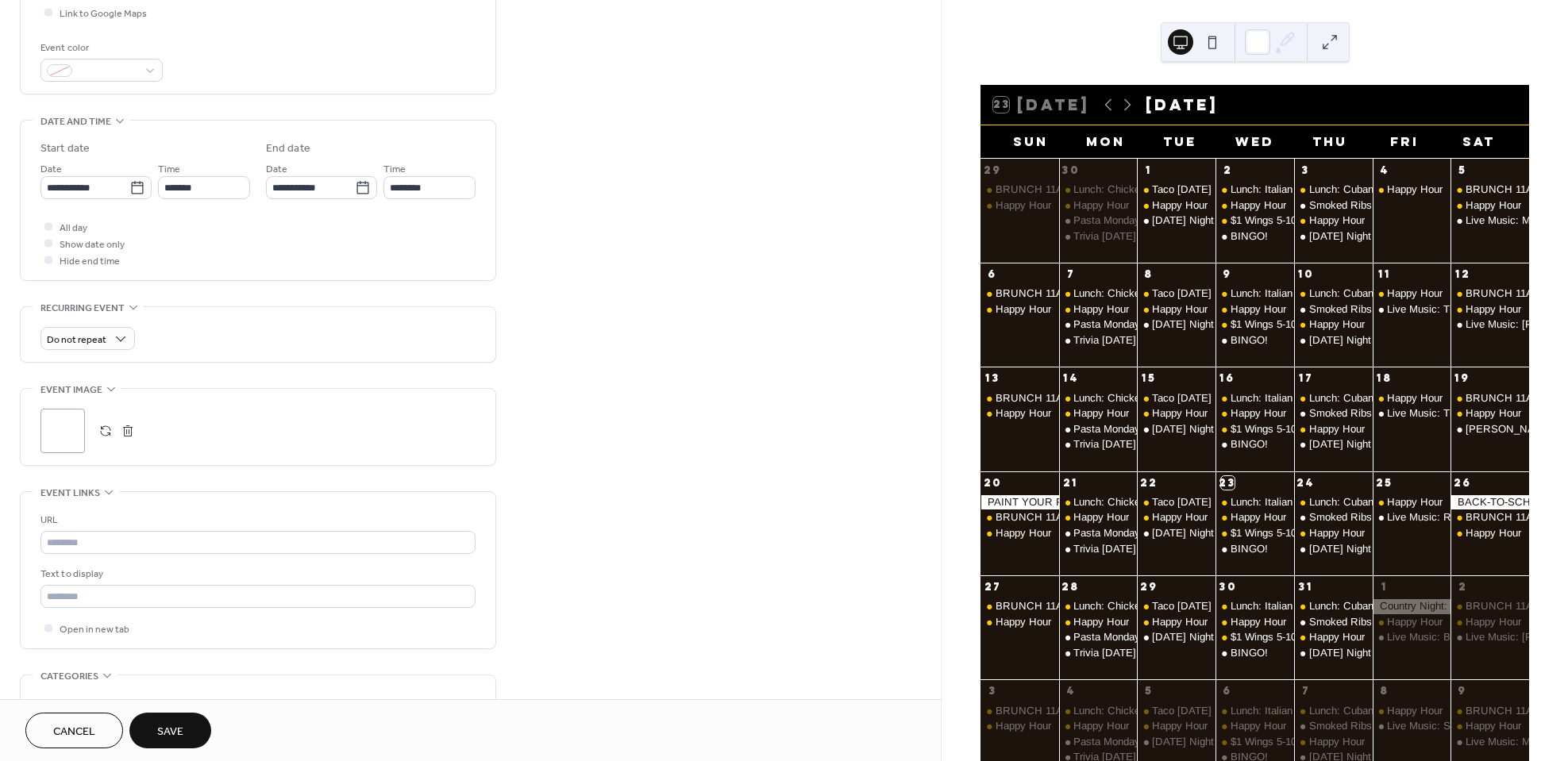 click at bounding box center [128, 431] 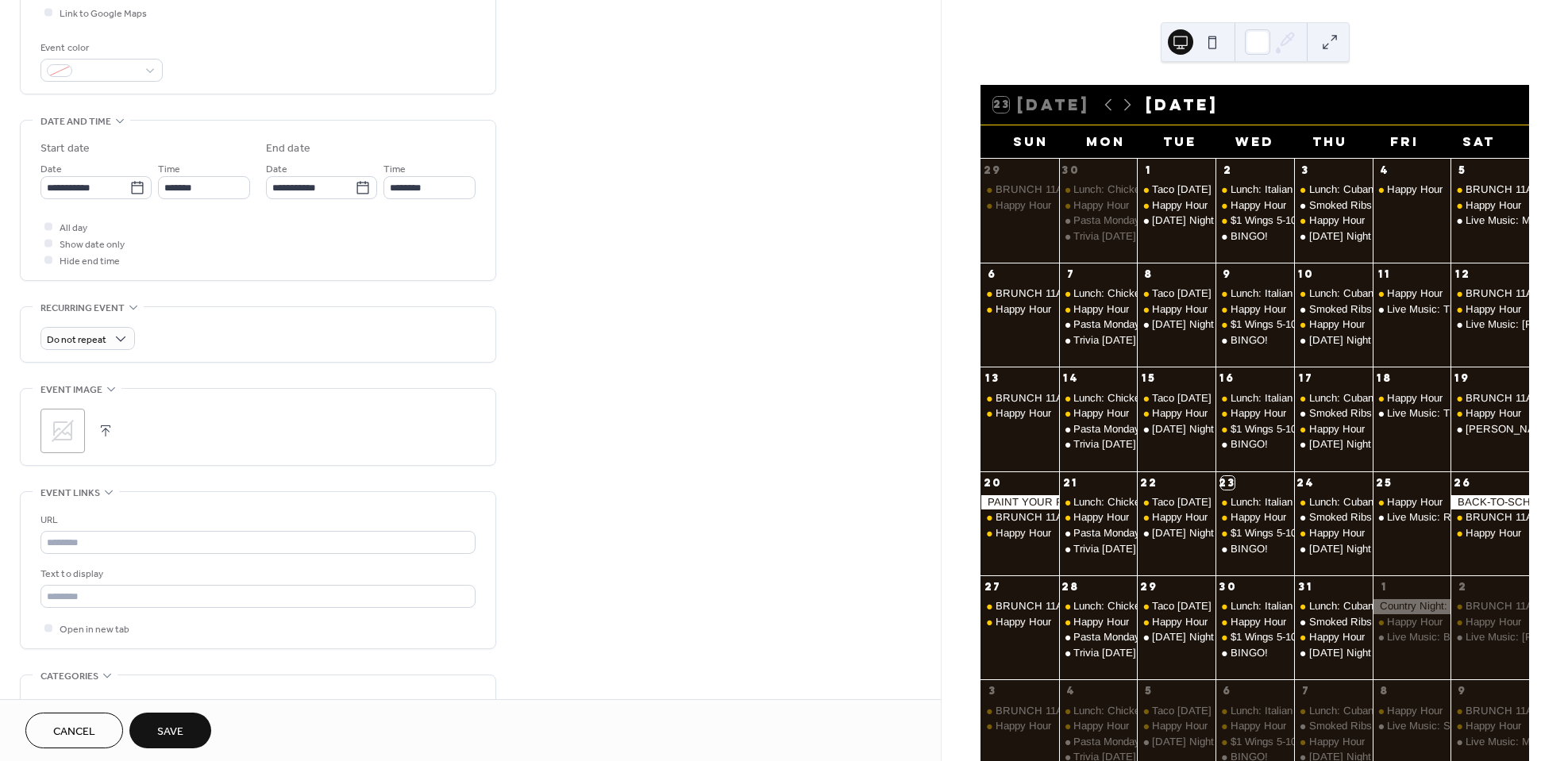 click at bounding box center (106, 431) 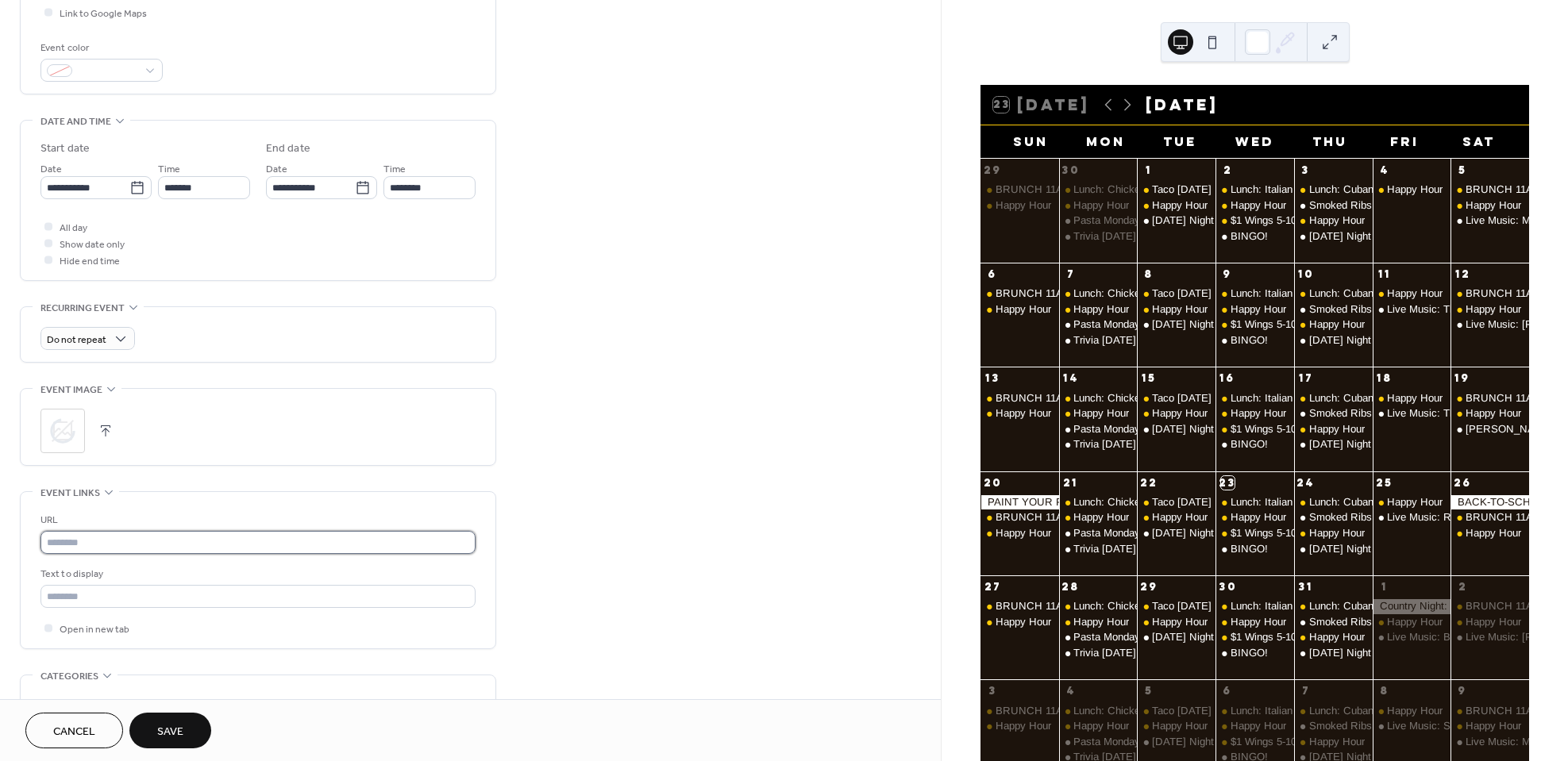 click at bounding box center [258, 542] 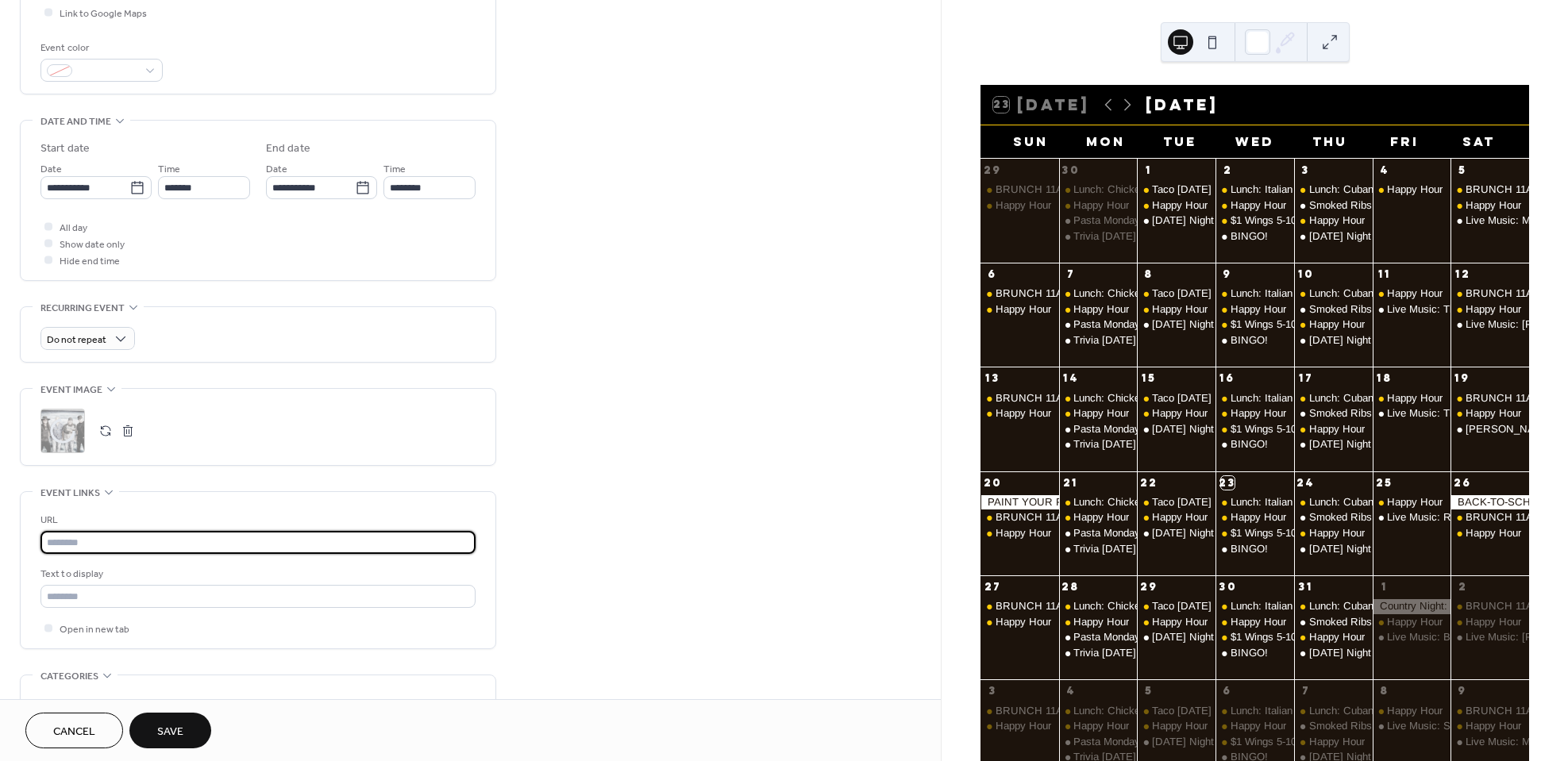 paste on "**********" 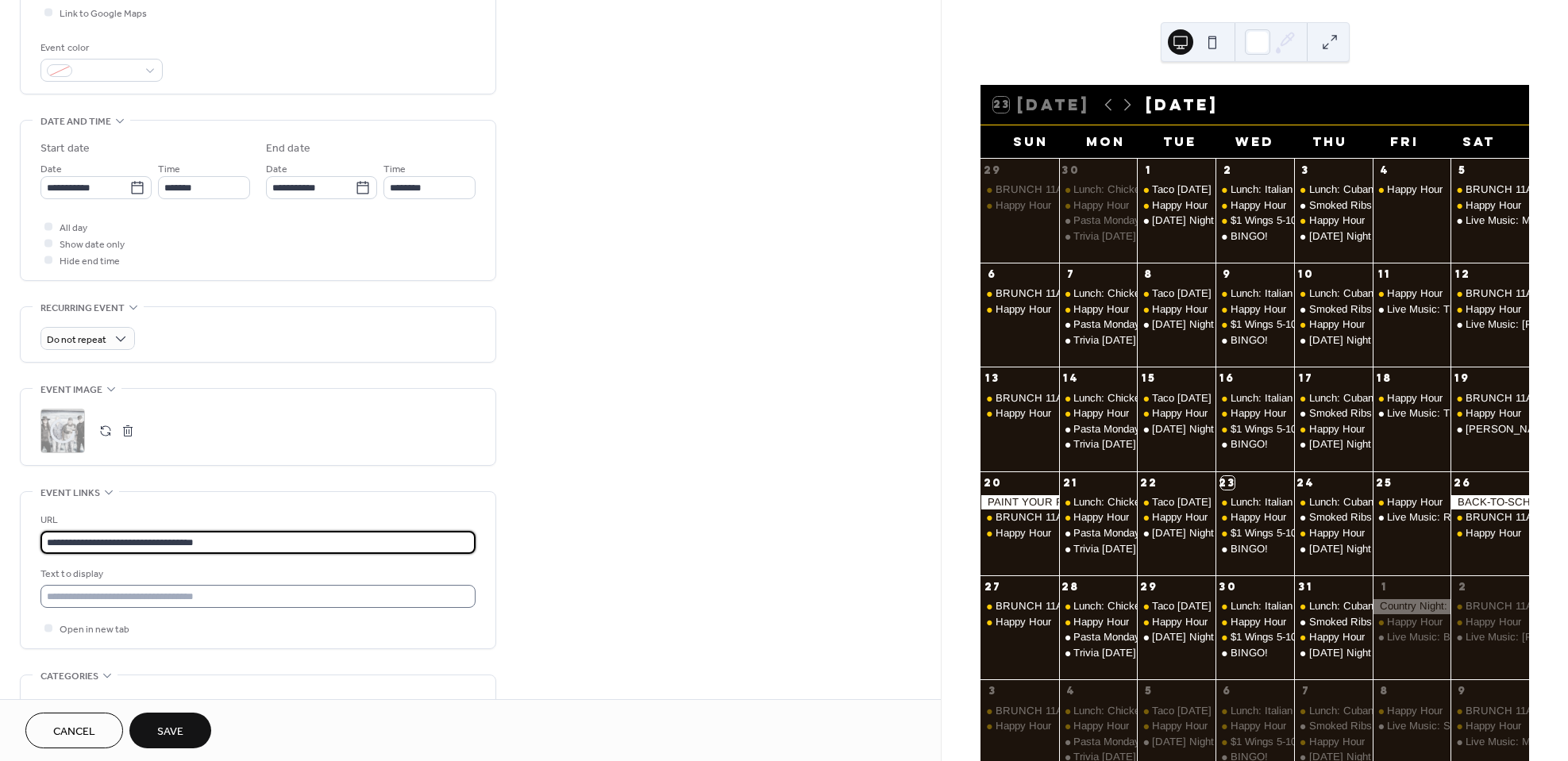 type on "**********" 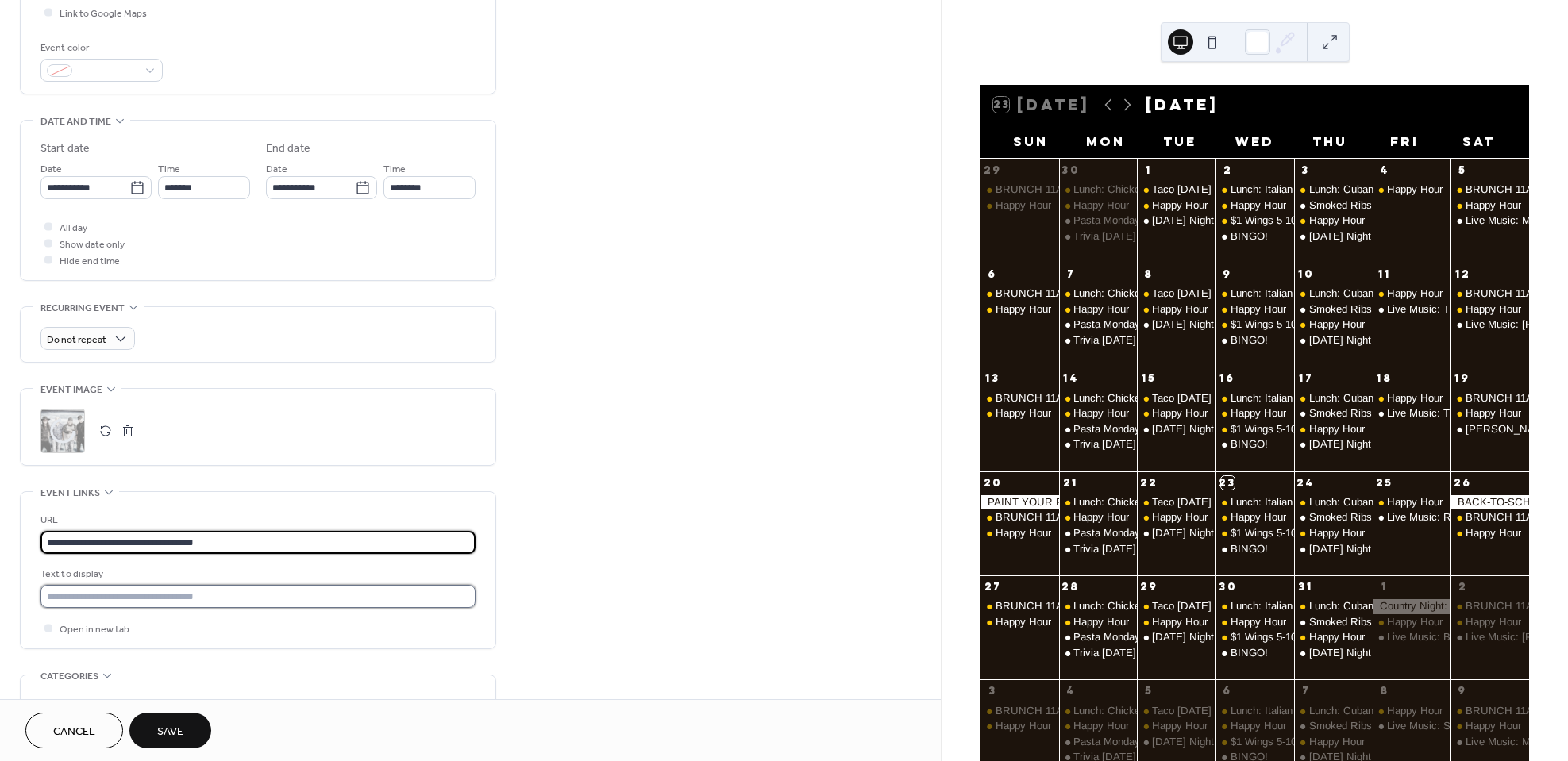 click at bounding box center (258, 596) 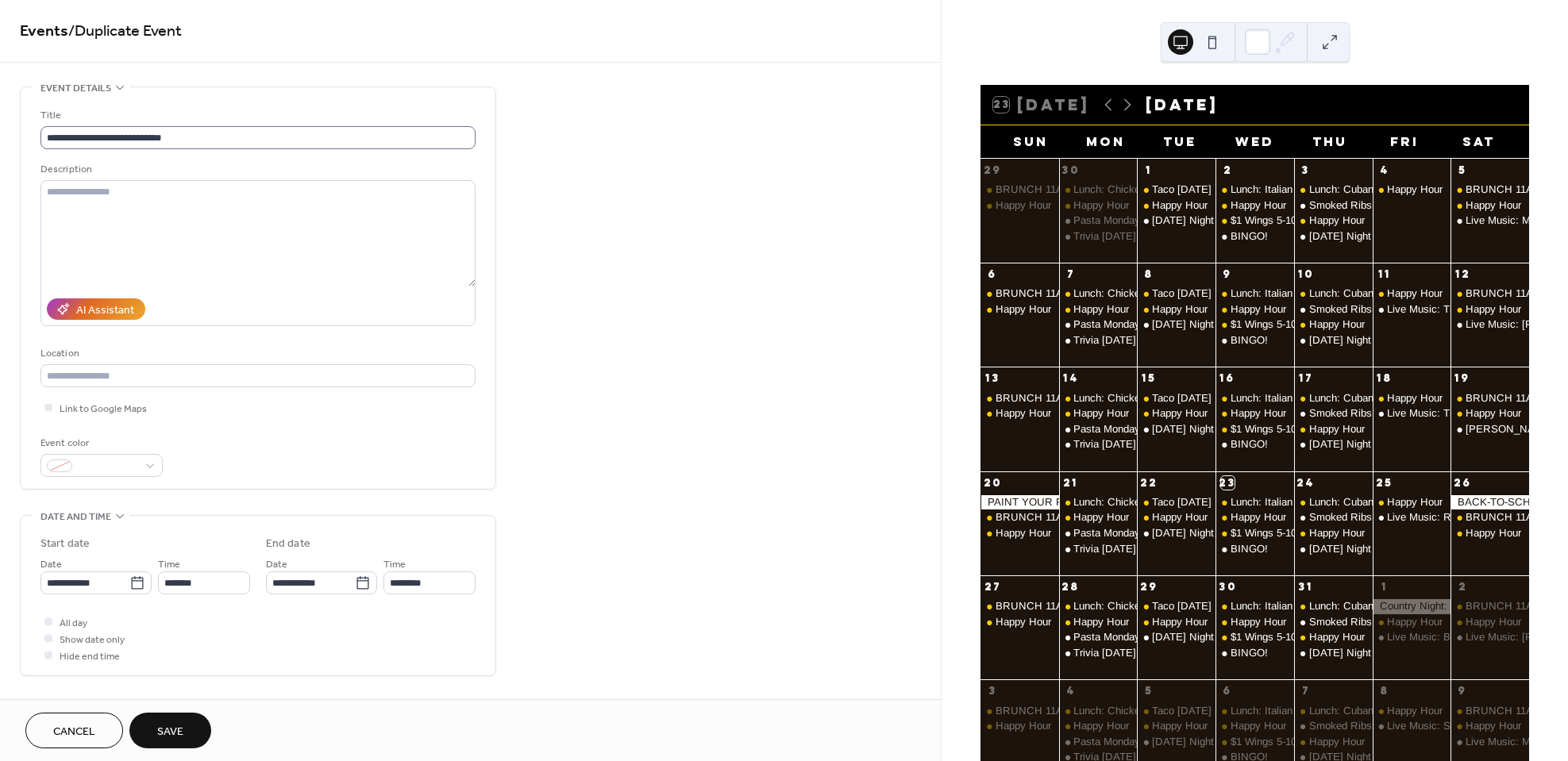 scroll, scrollTop: 0, scrollLeft: 0, axis: both 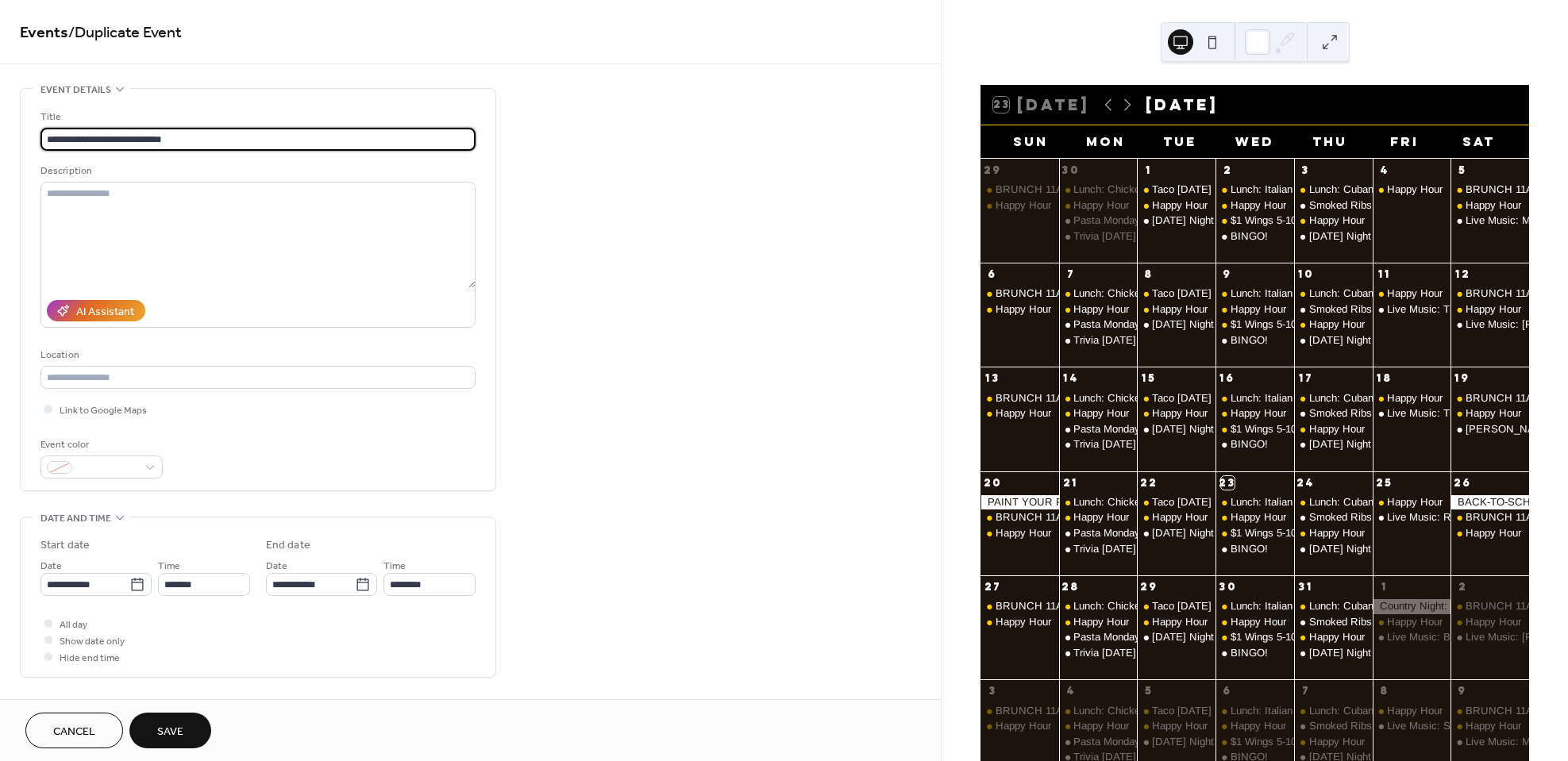 drag, startPoint x: 212, startPoint y: 132, endPoint x: 94, endPoint y: 142, distance: 118.42297 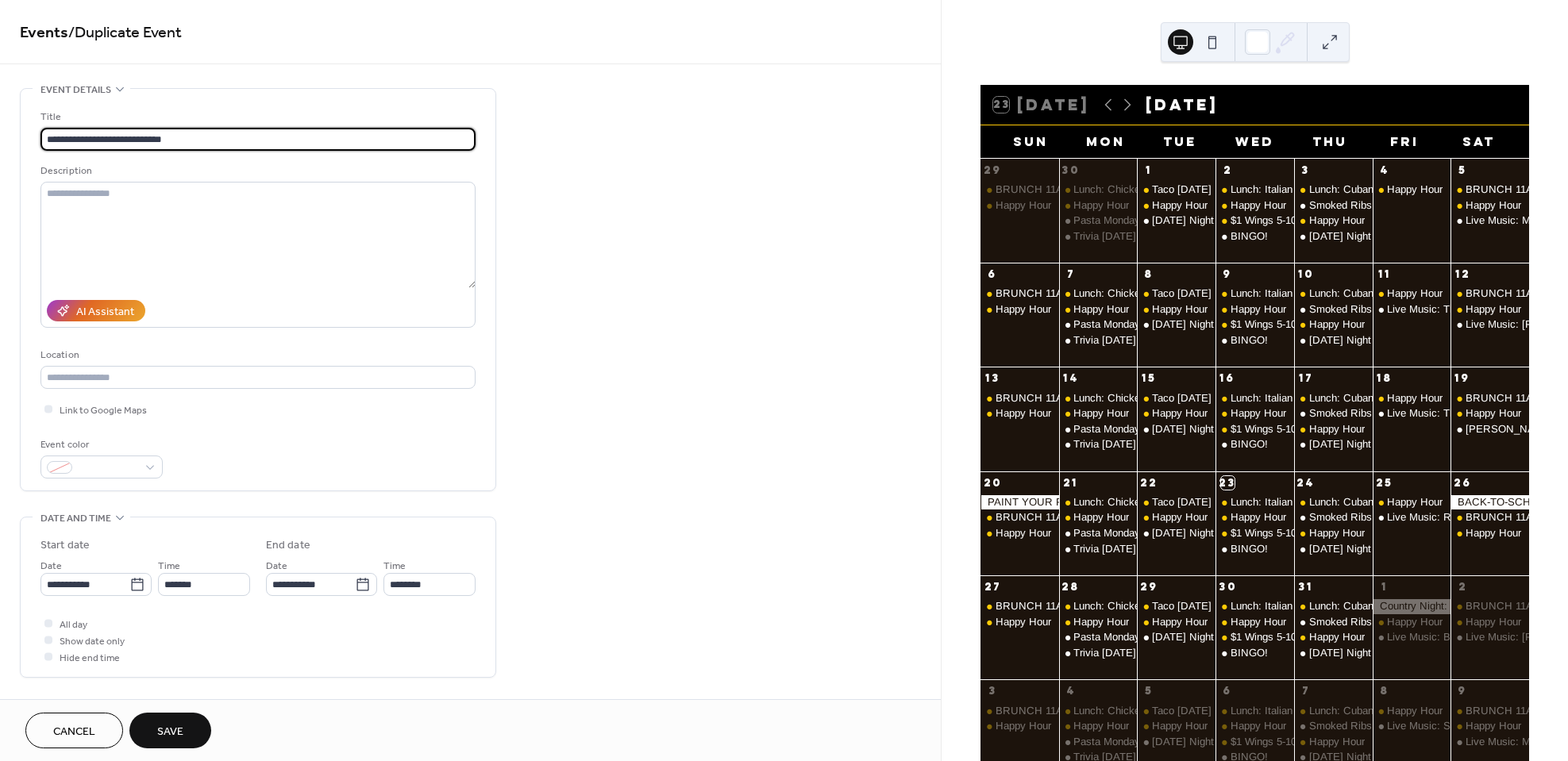 click on "**********" at bounding box center (258, 139) 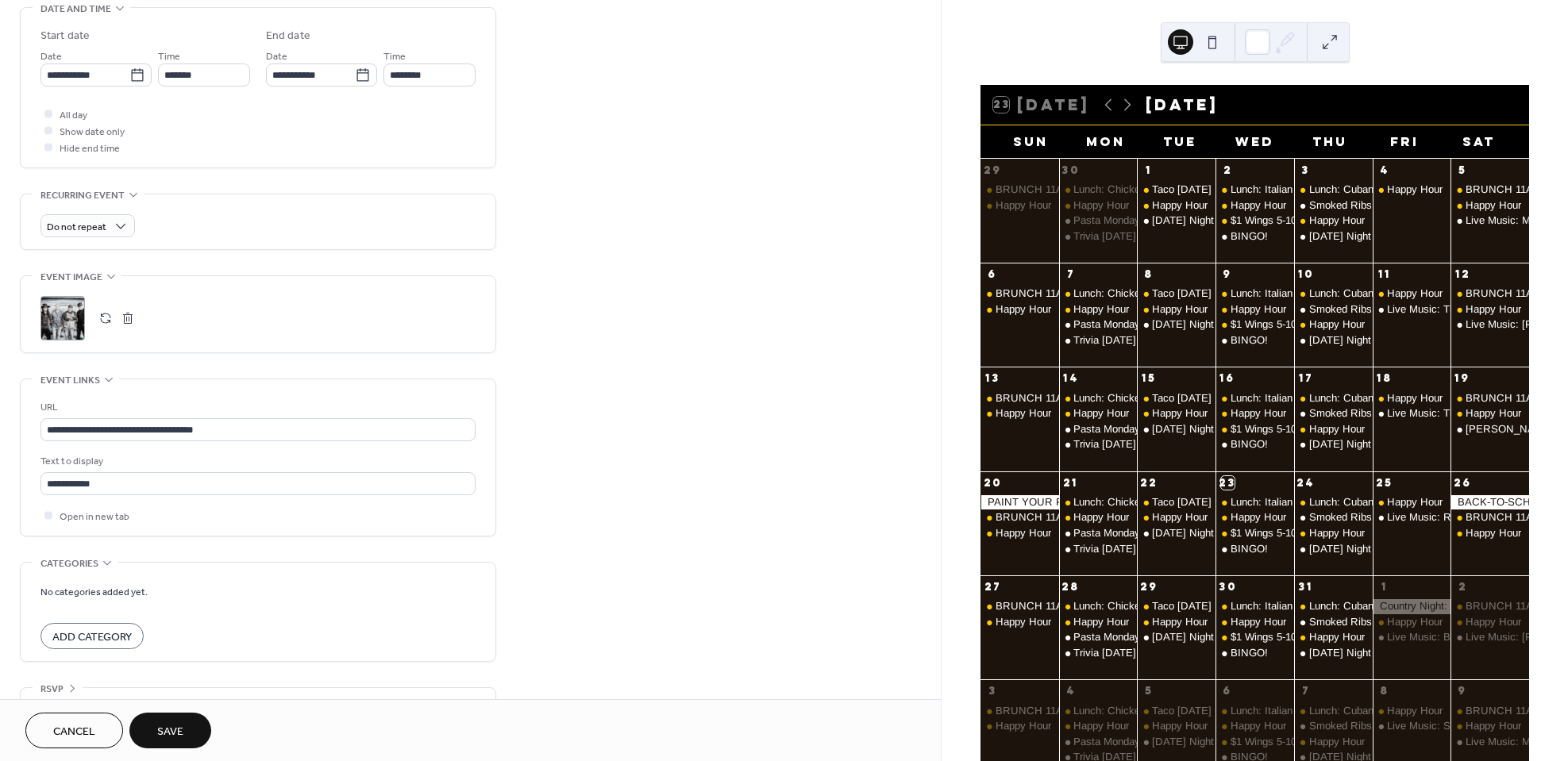 scroll, scrollTop: 542, scrollLeft: 0, axis: vertical 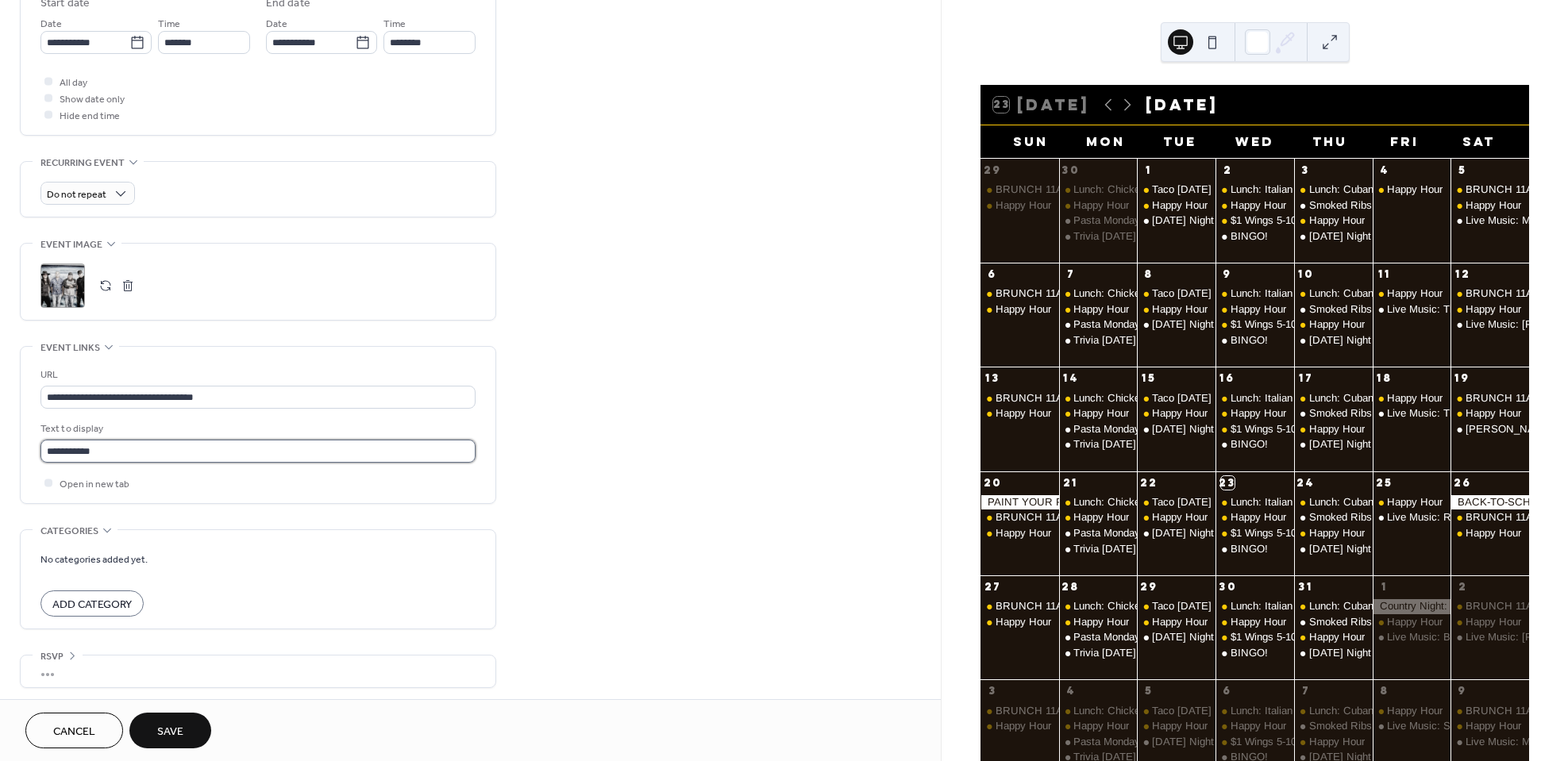 click on "**********" at bounding box center [258, 451] 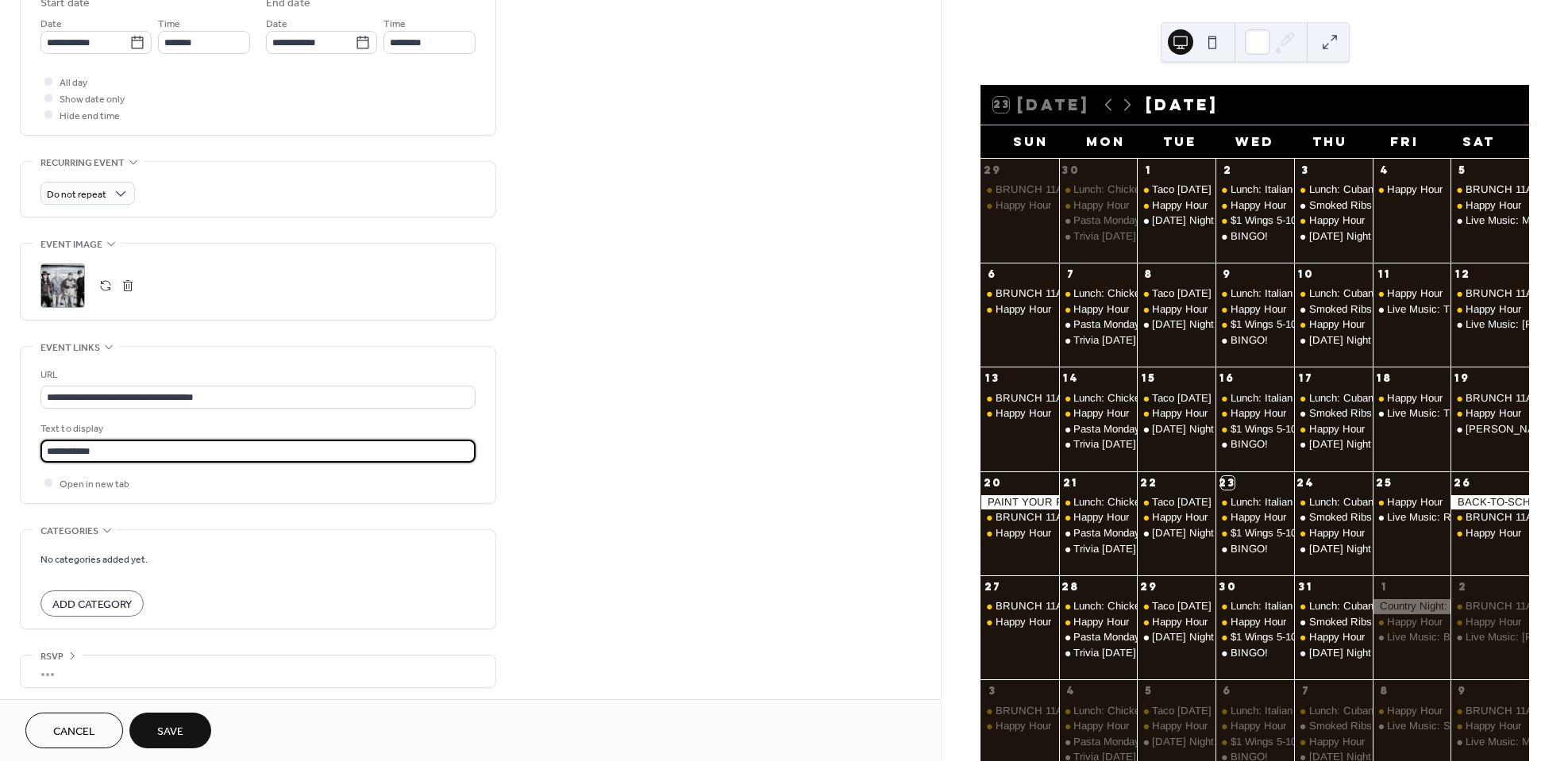 paste on "**********" 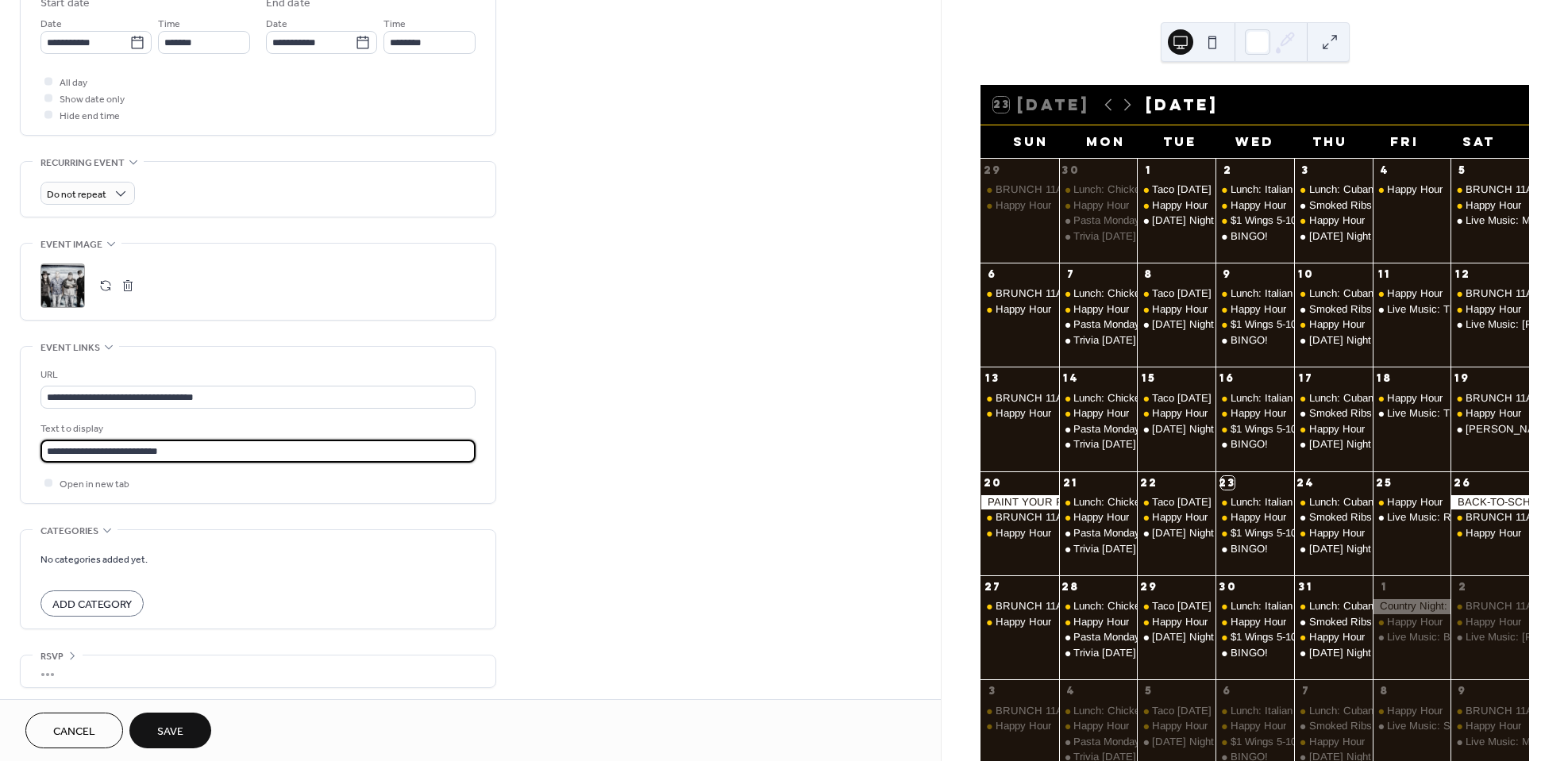 type on "**********" 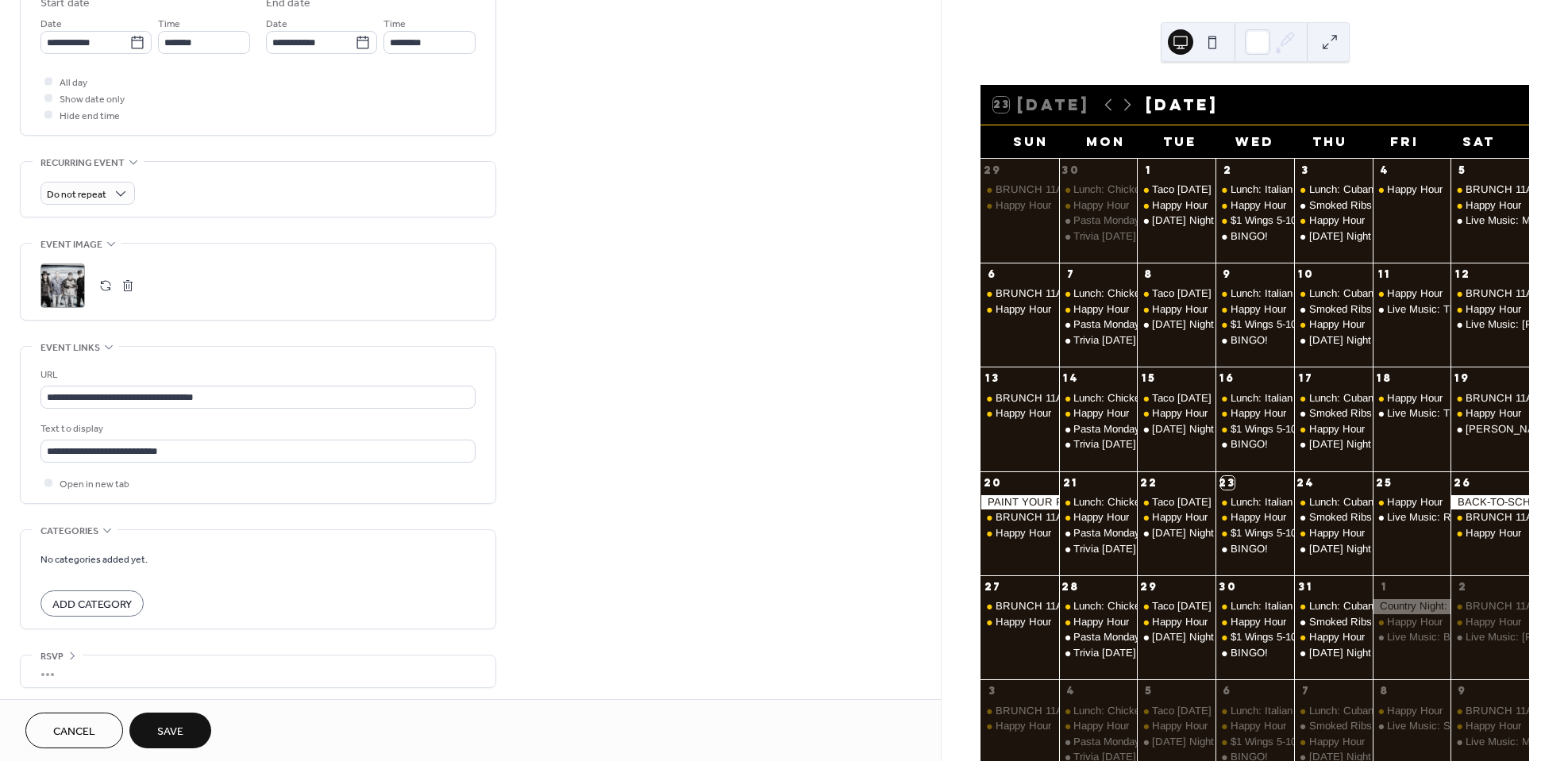 drag, startPoint x: 515, startPoint y: 425, endPoint x: 540, endPoint y: 411, distance: 28.6531 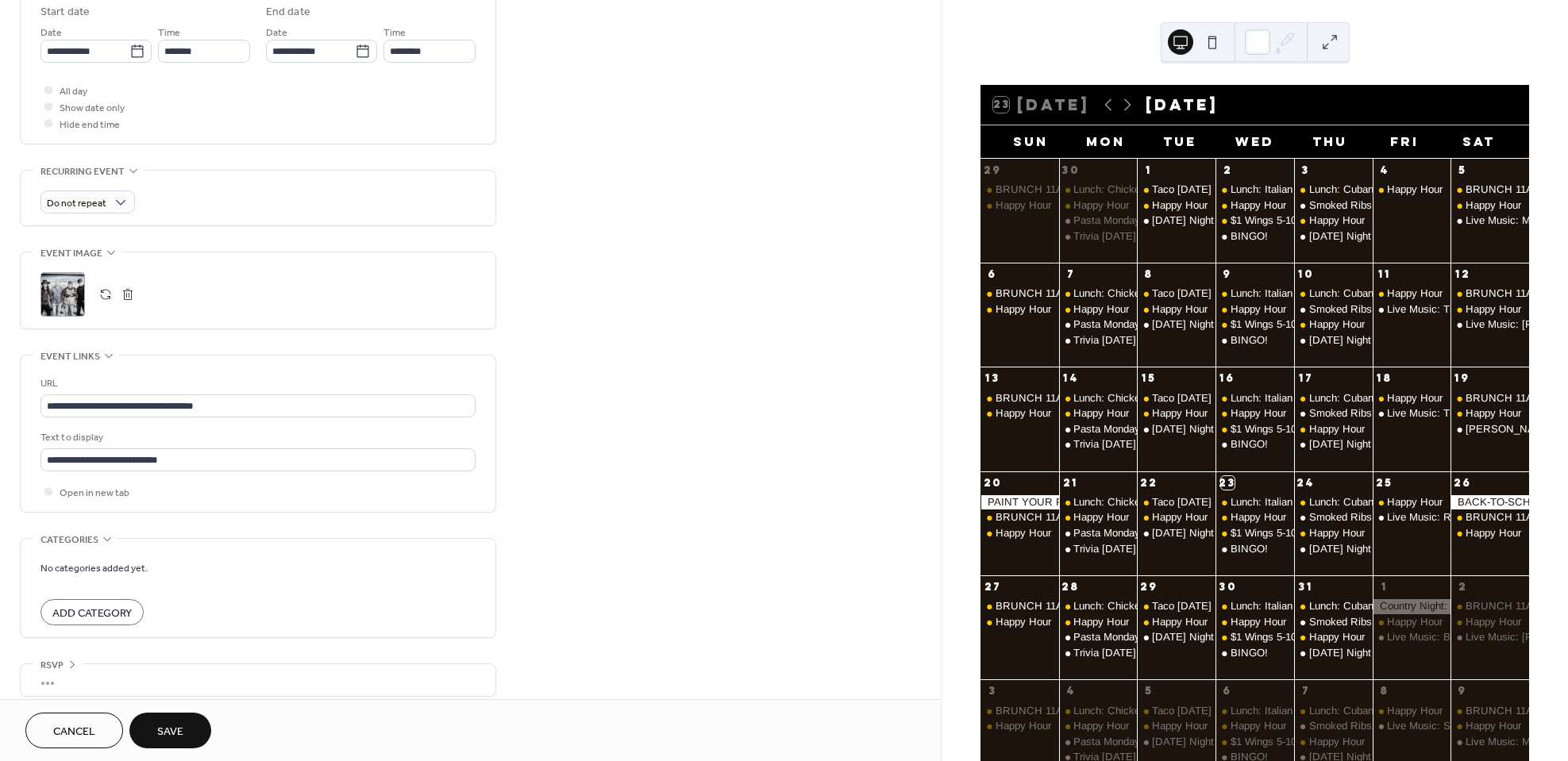 scroll, scrollTop: 542, scrollLeft: 0, axis: vertical 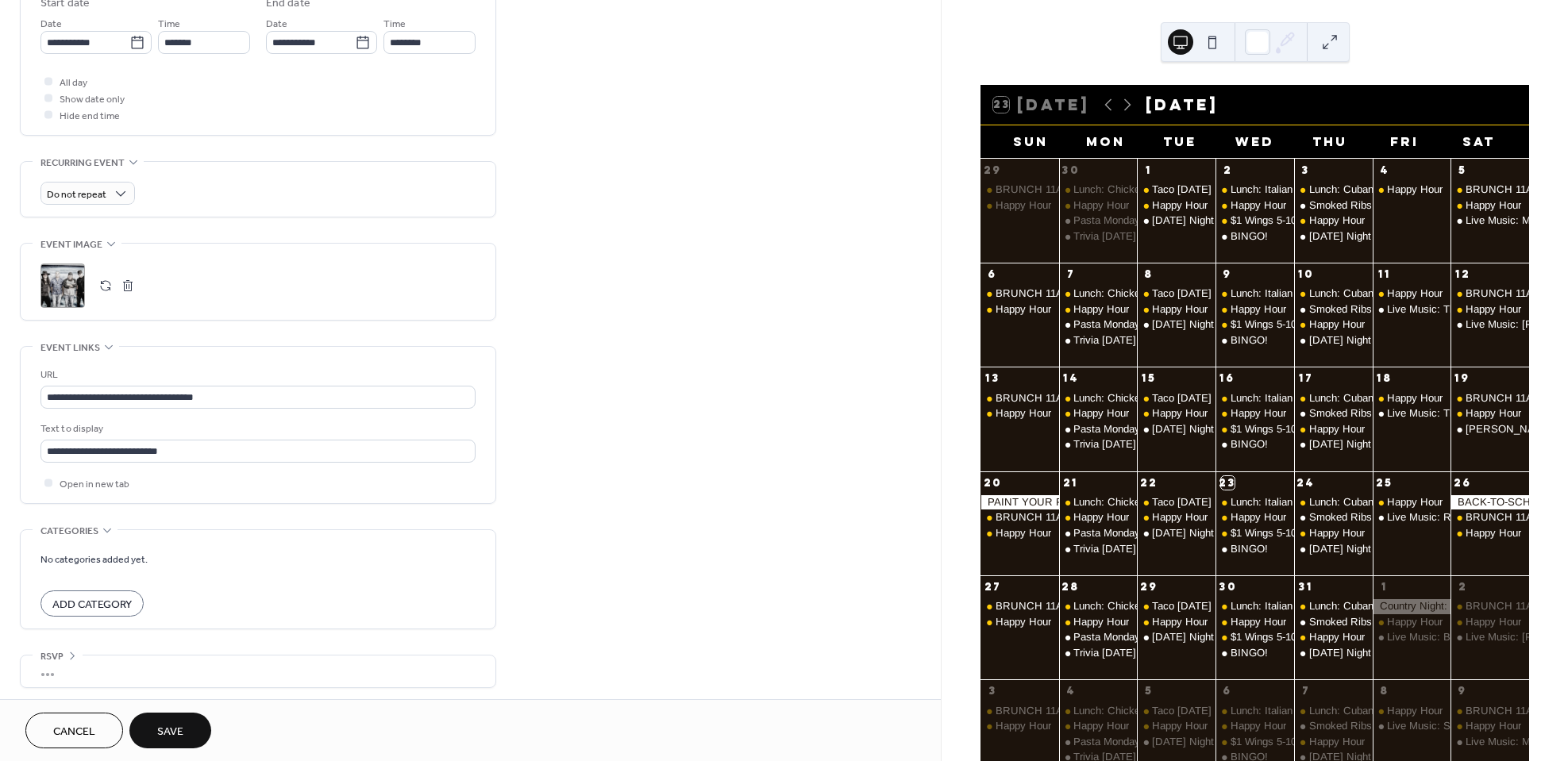click on "Save" at bounding box center (170, 732) 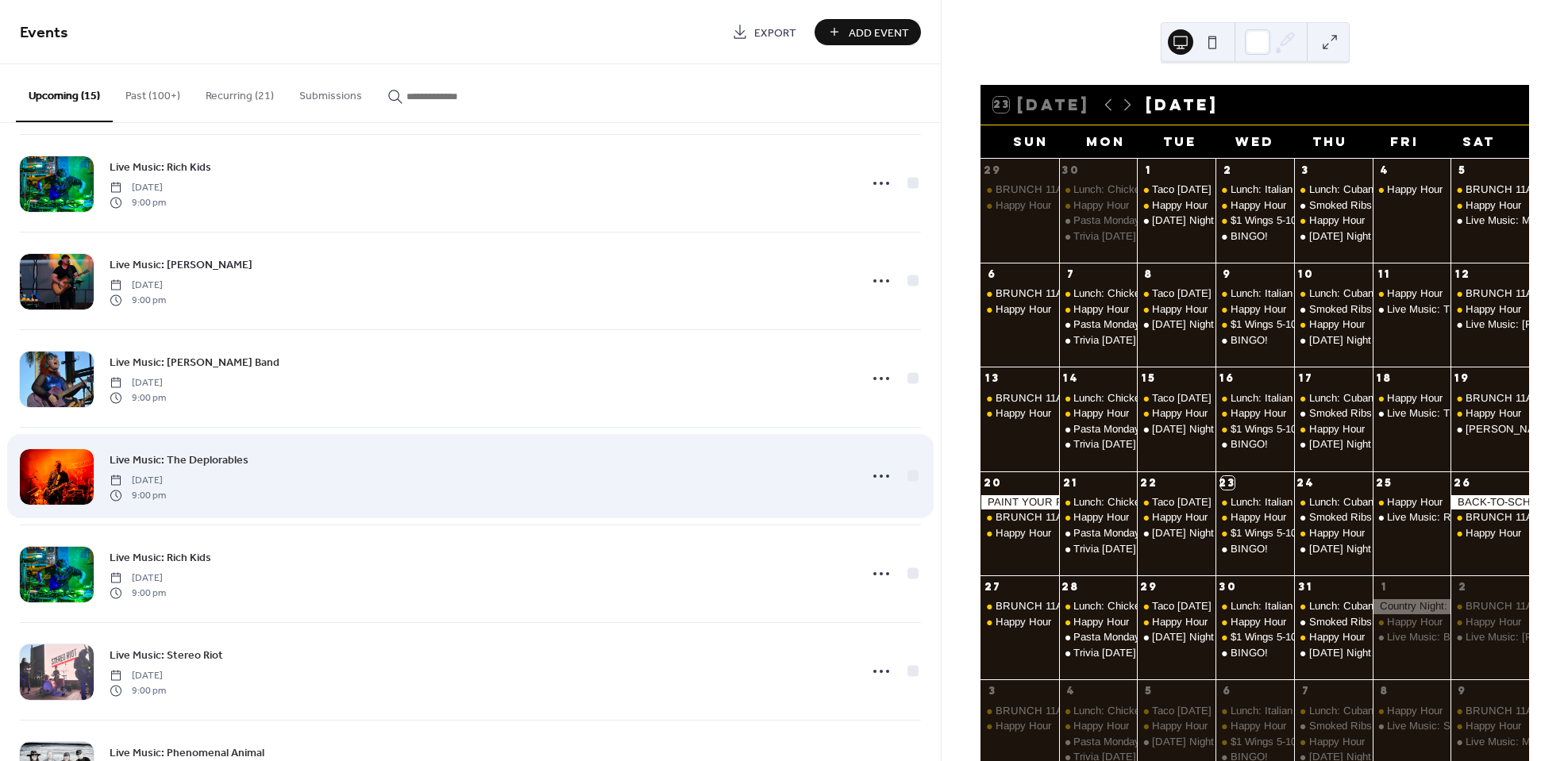scroll, scrollTop: 794, scrollLeft: 0, axis: vertical 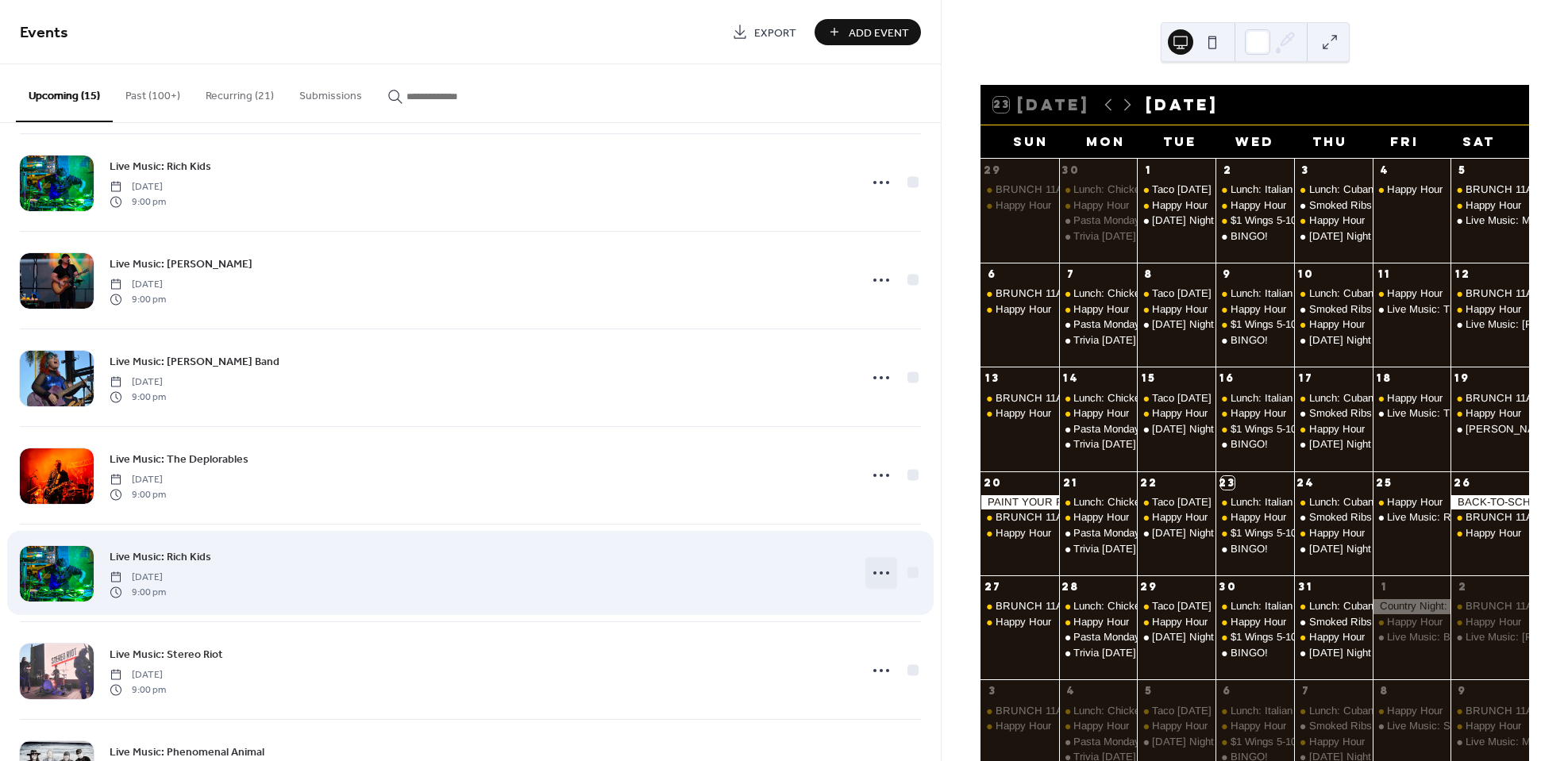 click 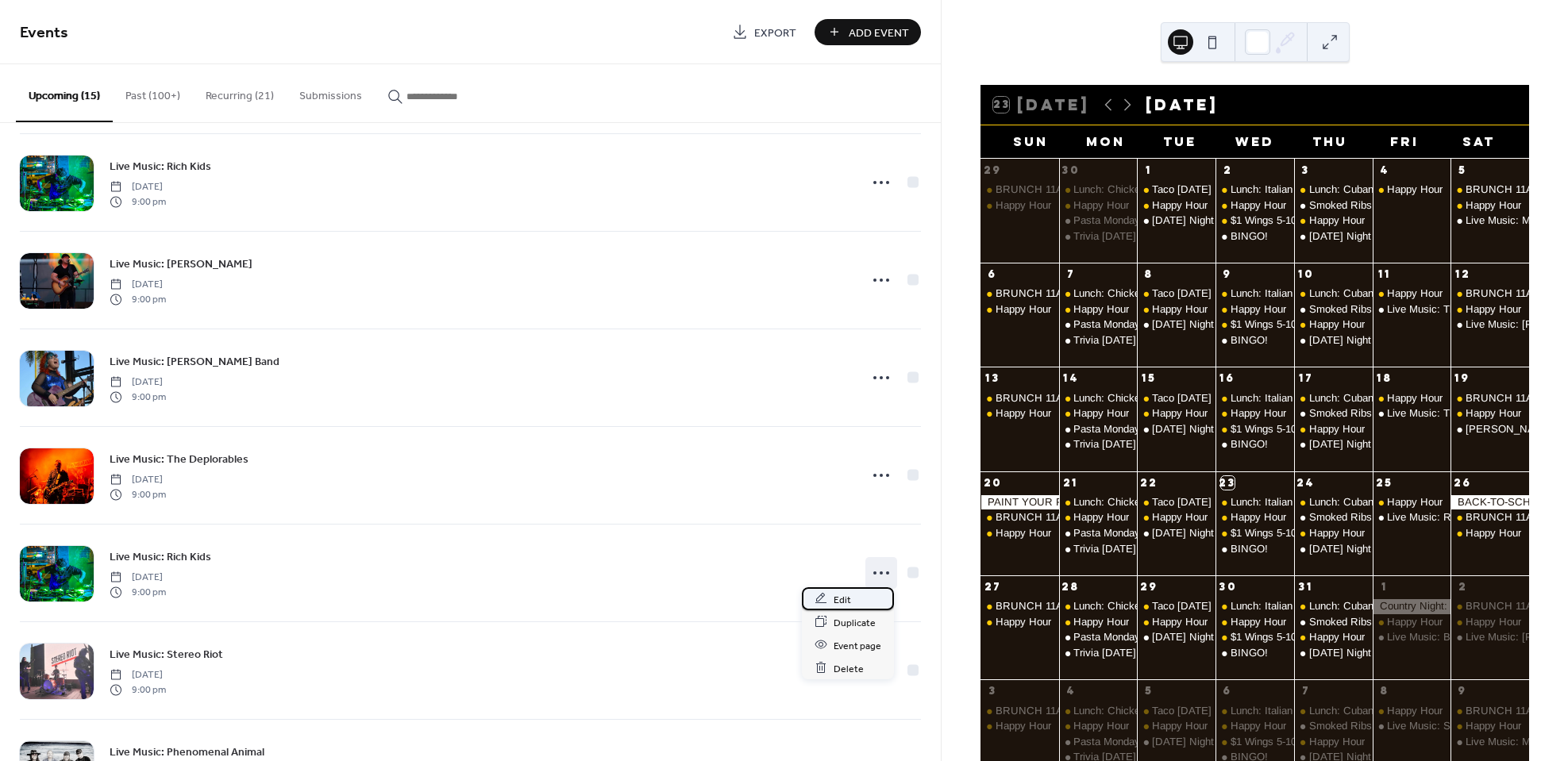 click on "Edit" at bounding box center [842, 599] 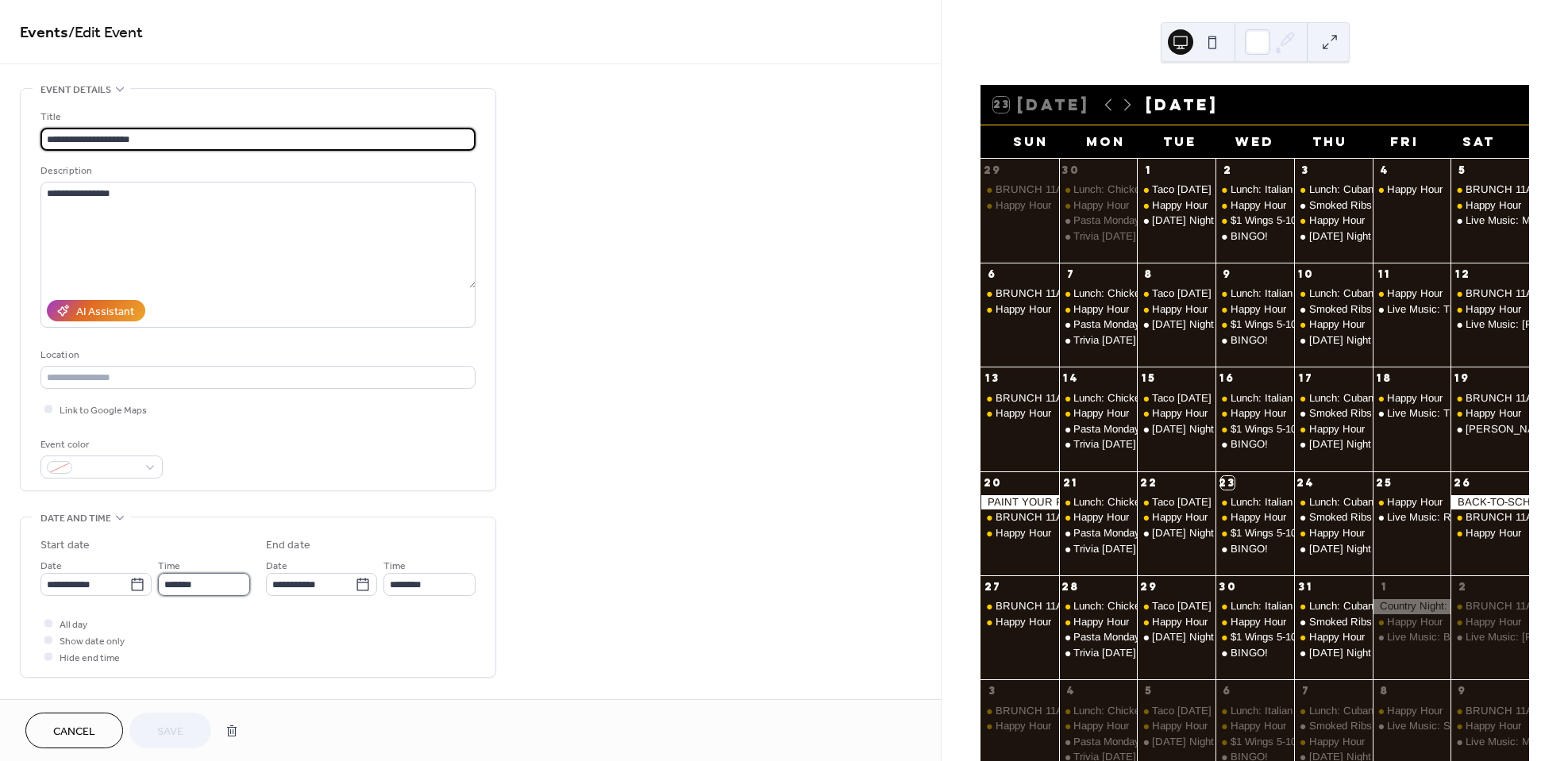 click on "*******" at bounding box center [204, 584] 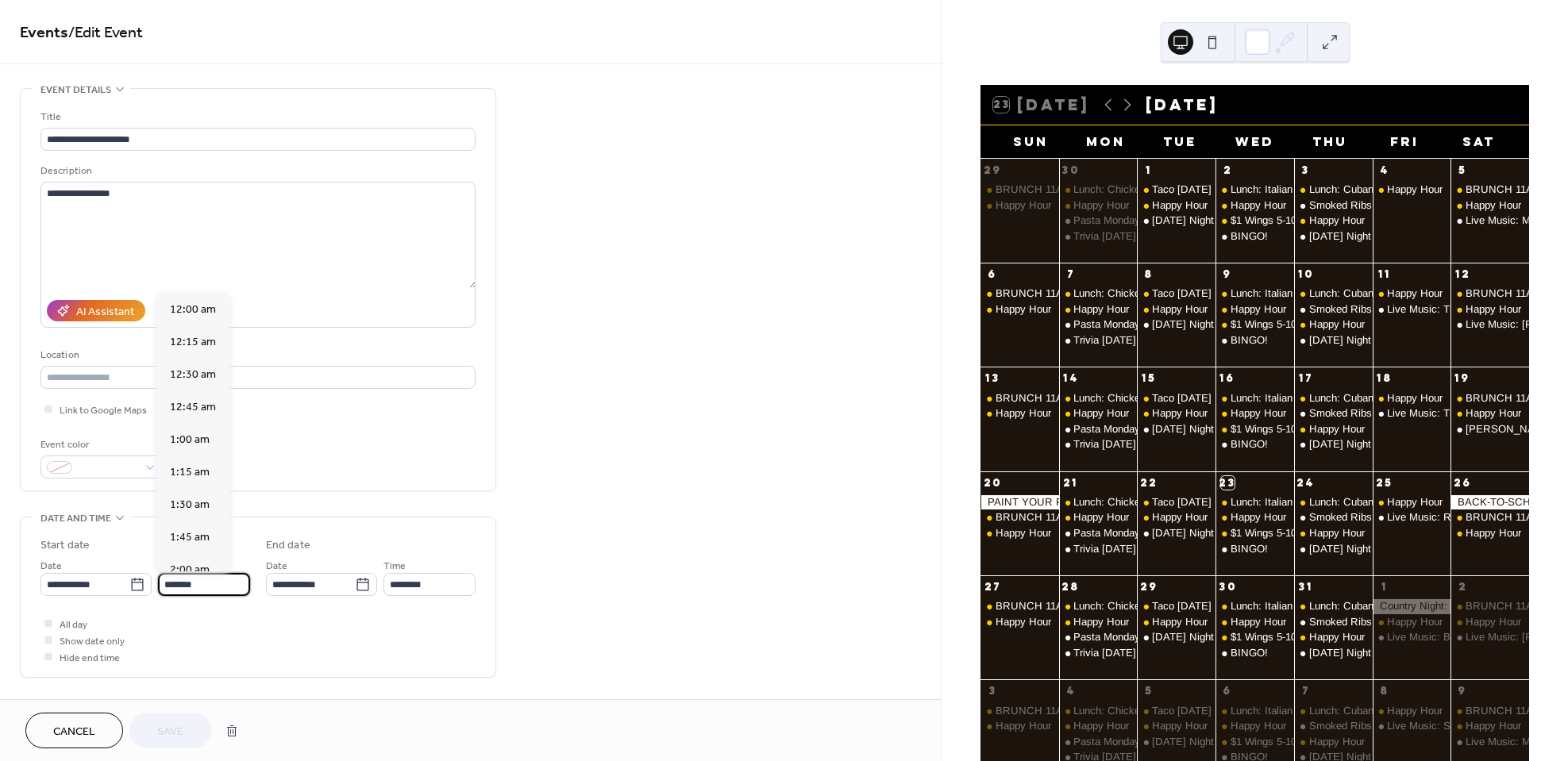 scroll, scrollTop: 2695, scrollLeft: 0, axis: vertical 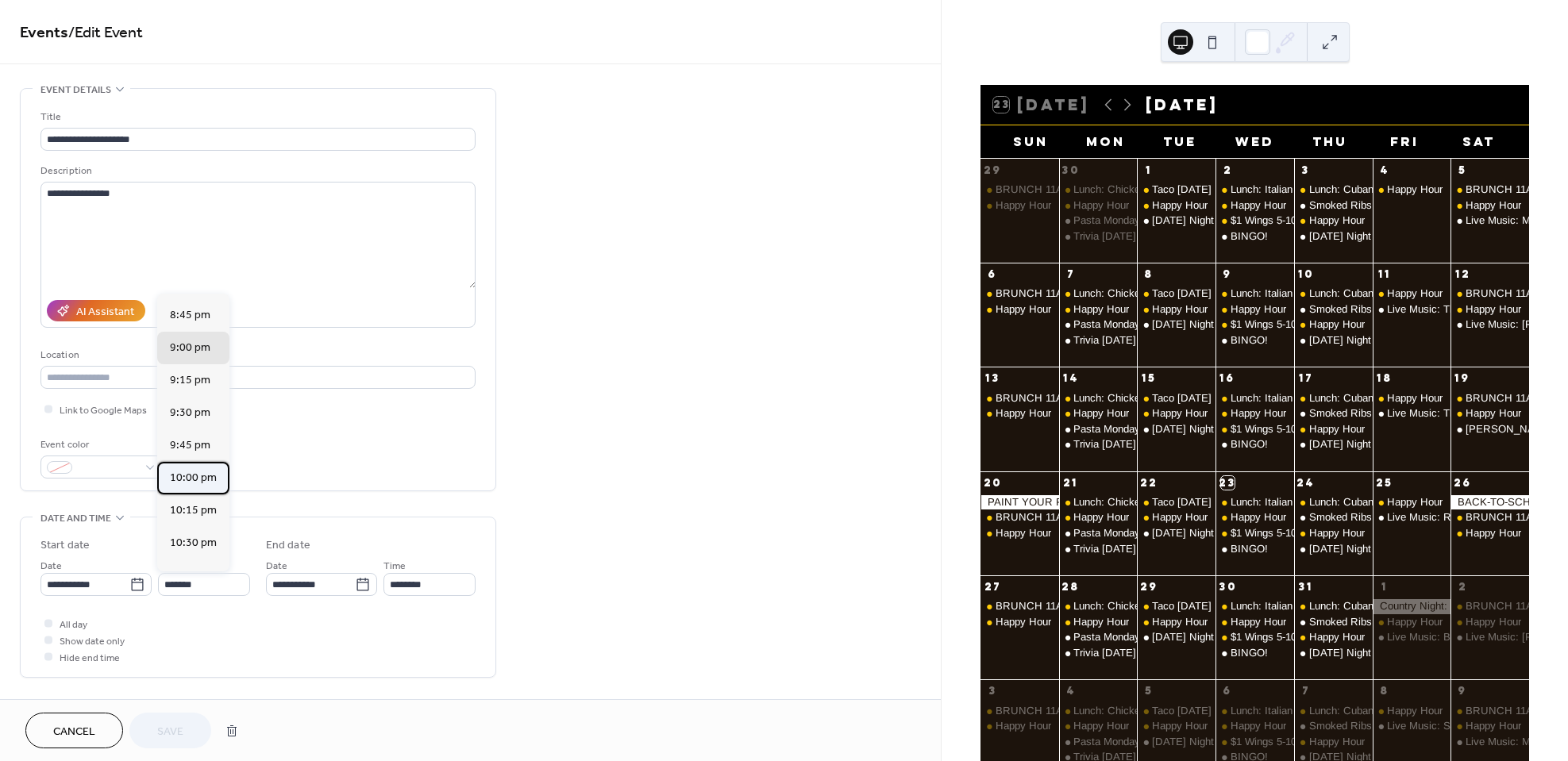 click on "10:00 pm" at bounding box center (193, 478) 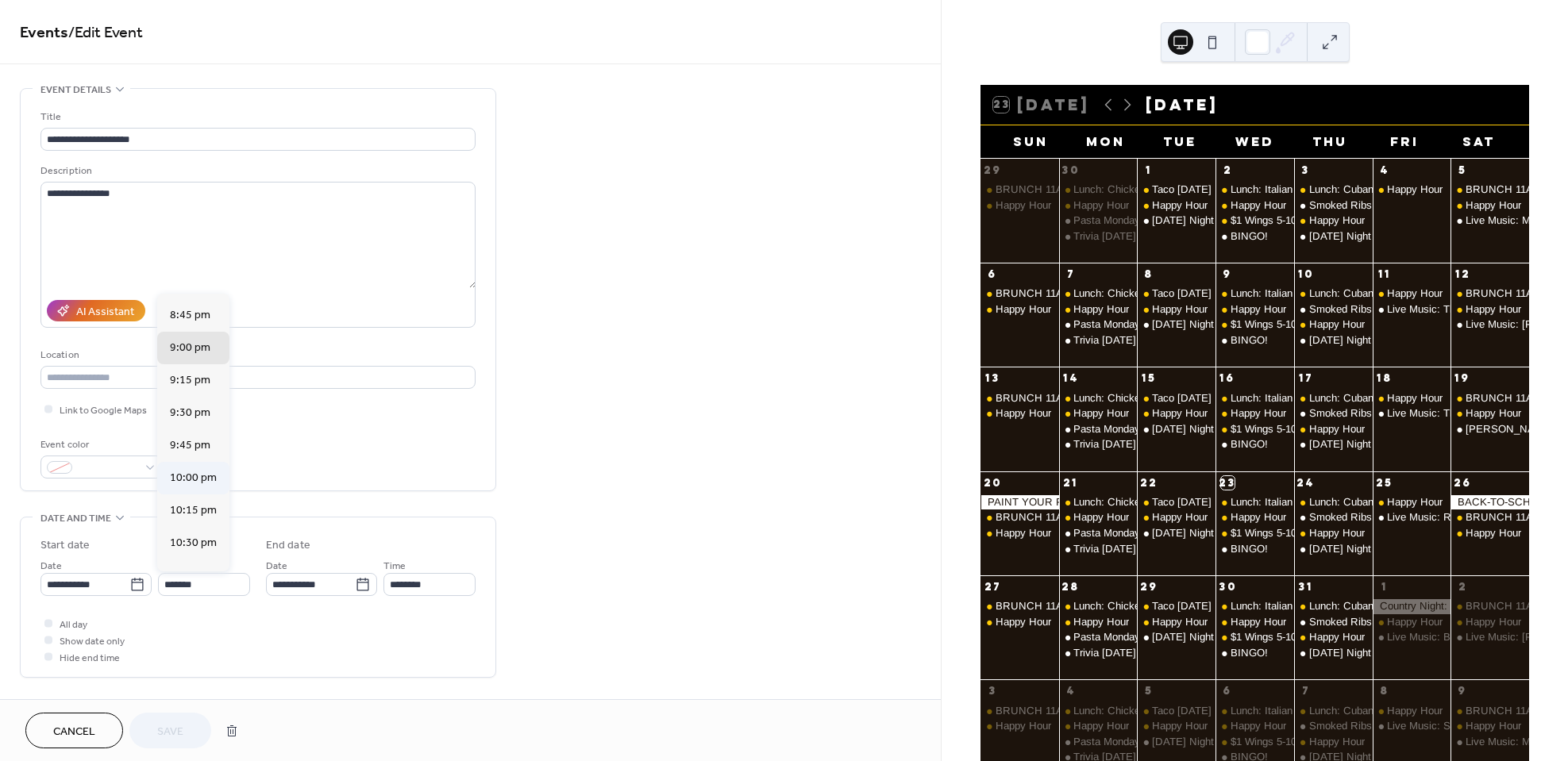 type on "********" 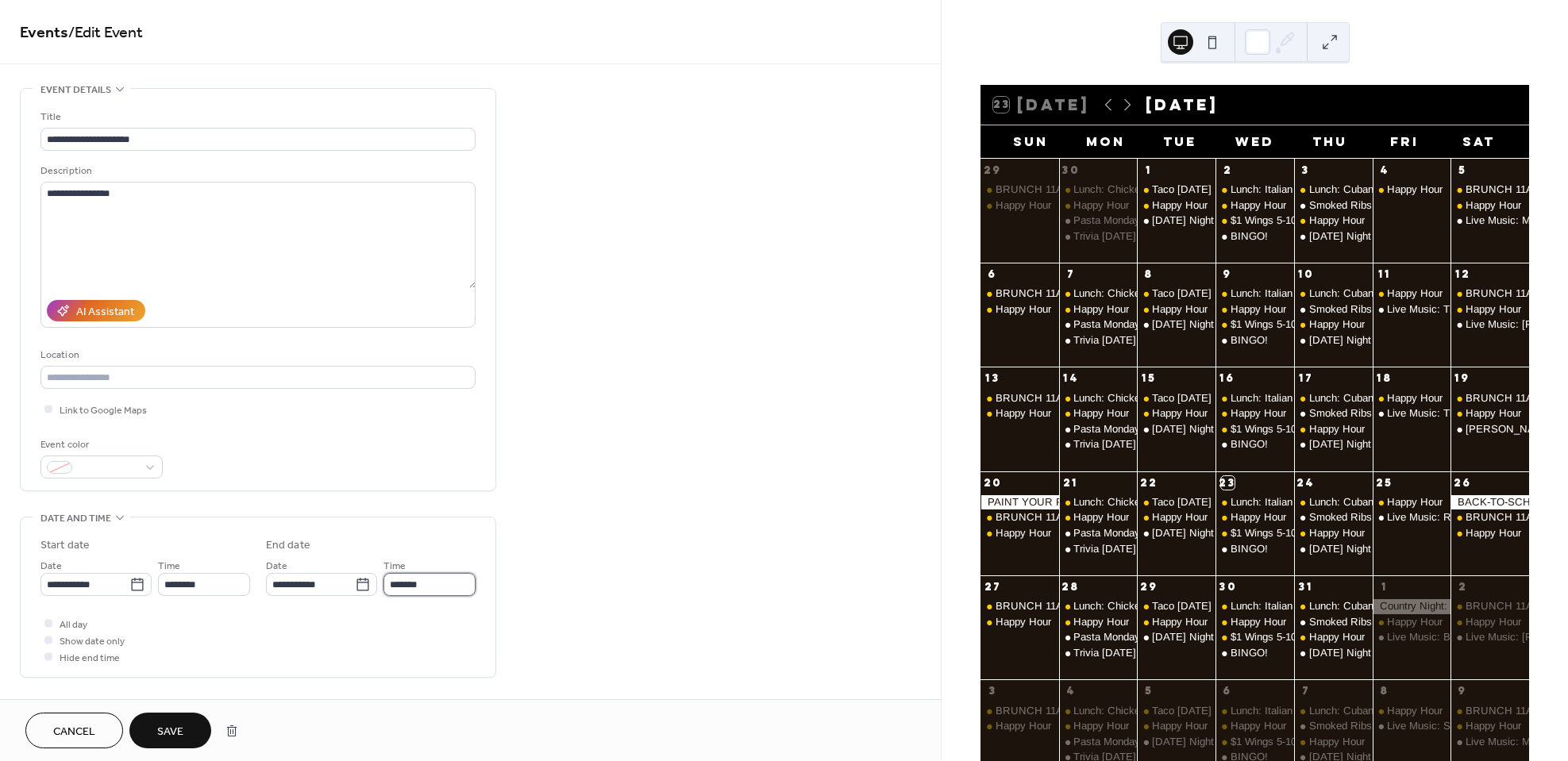 click on "*******" at bounding box center (430, 584) 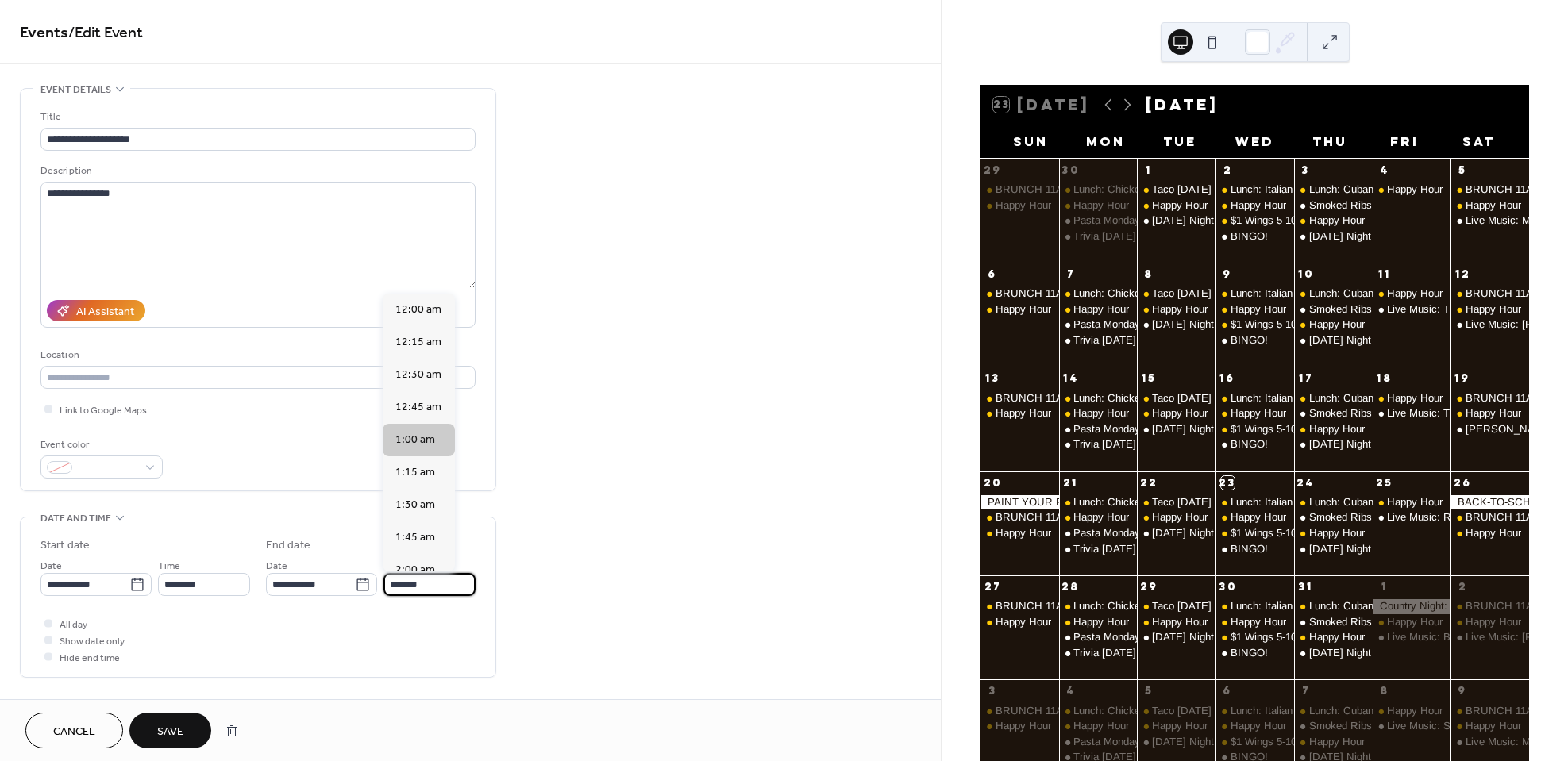type on "*******" 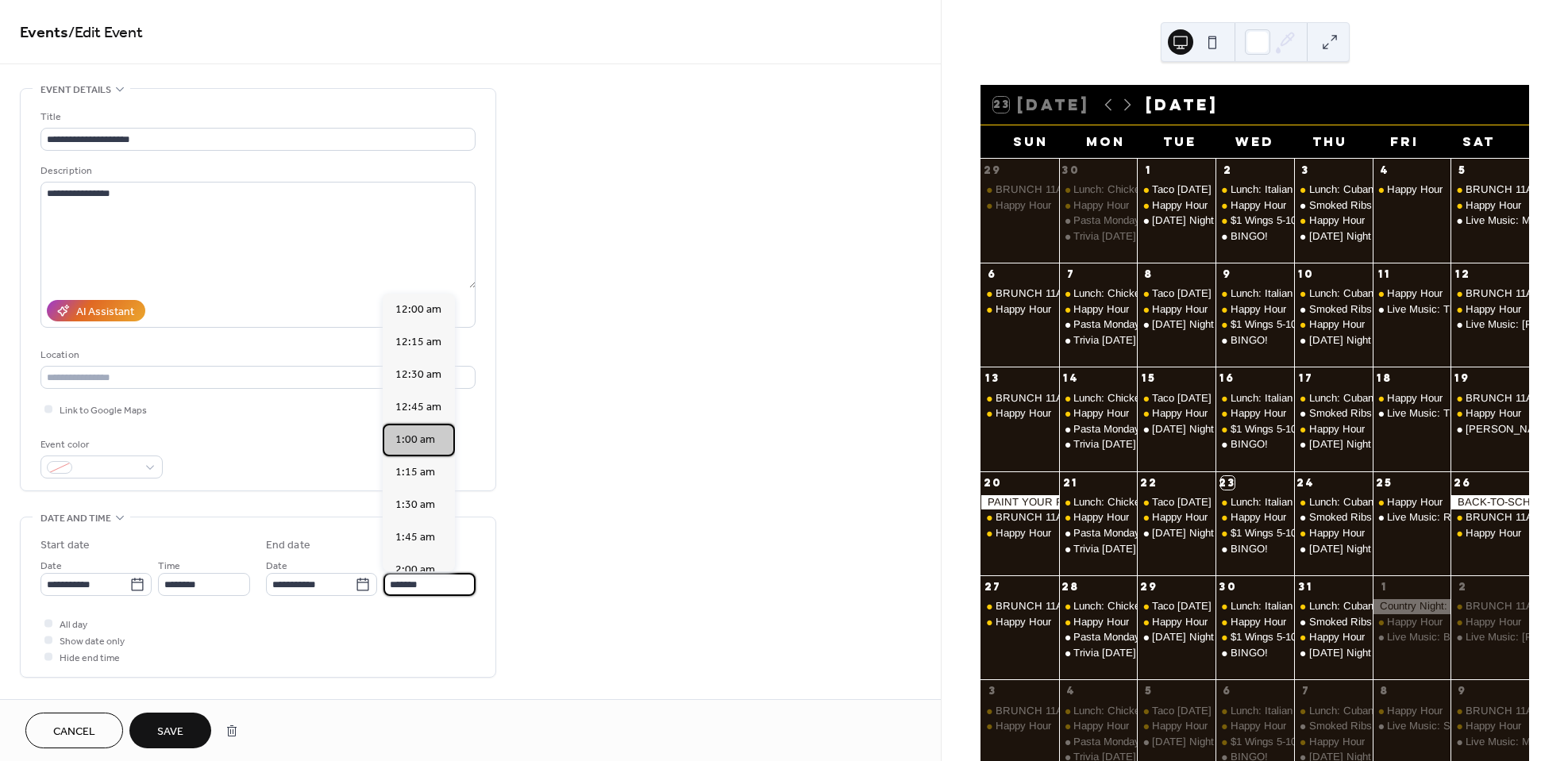 click on "1:00 am" at bounding box center (415, 440) 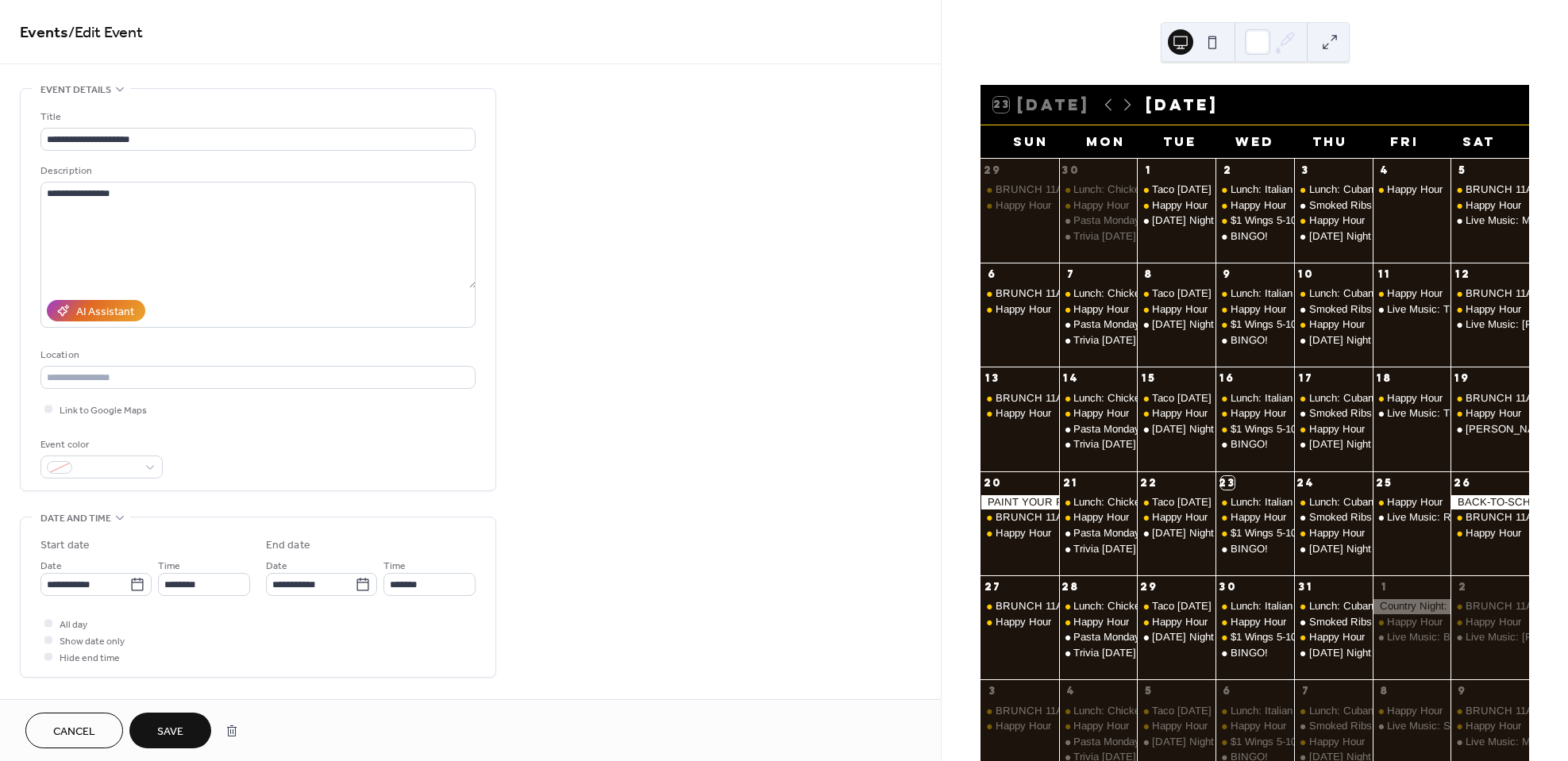 click on "**********" at bounding box center [470, 667] 